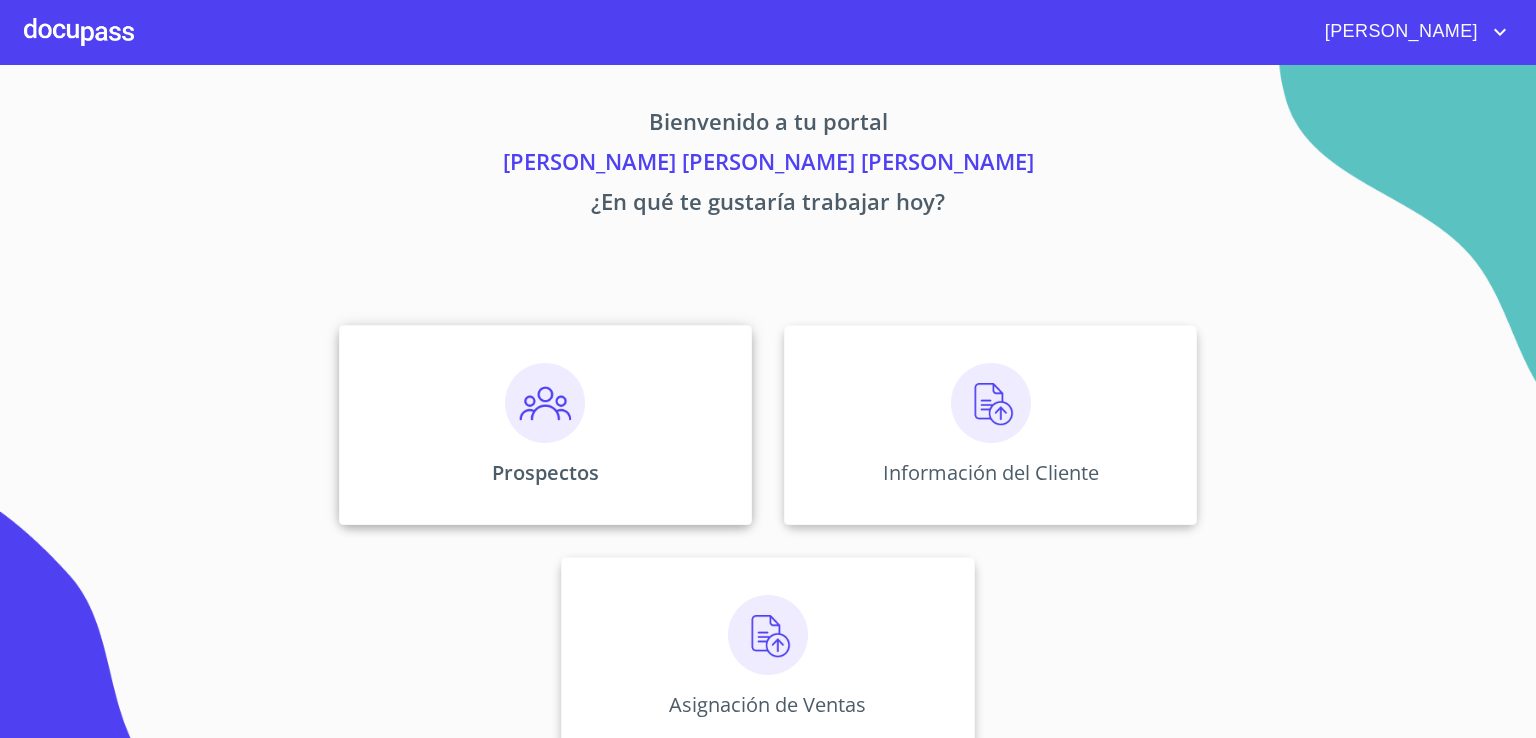 scroll, scrollTop: 0, scrollLeft: 0, axis: both 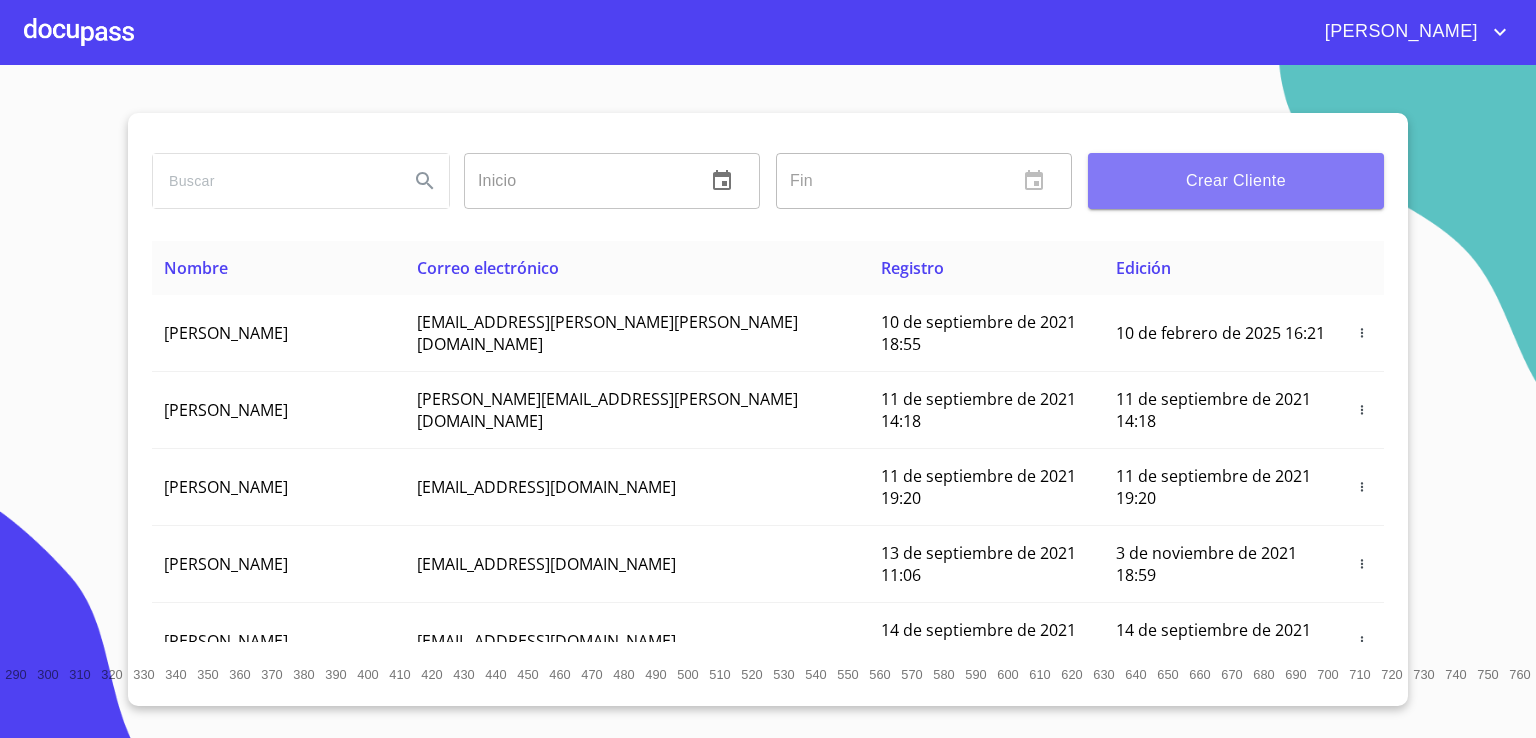 click on "Crear Cliente" at bounding box center (1236, 181) 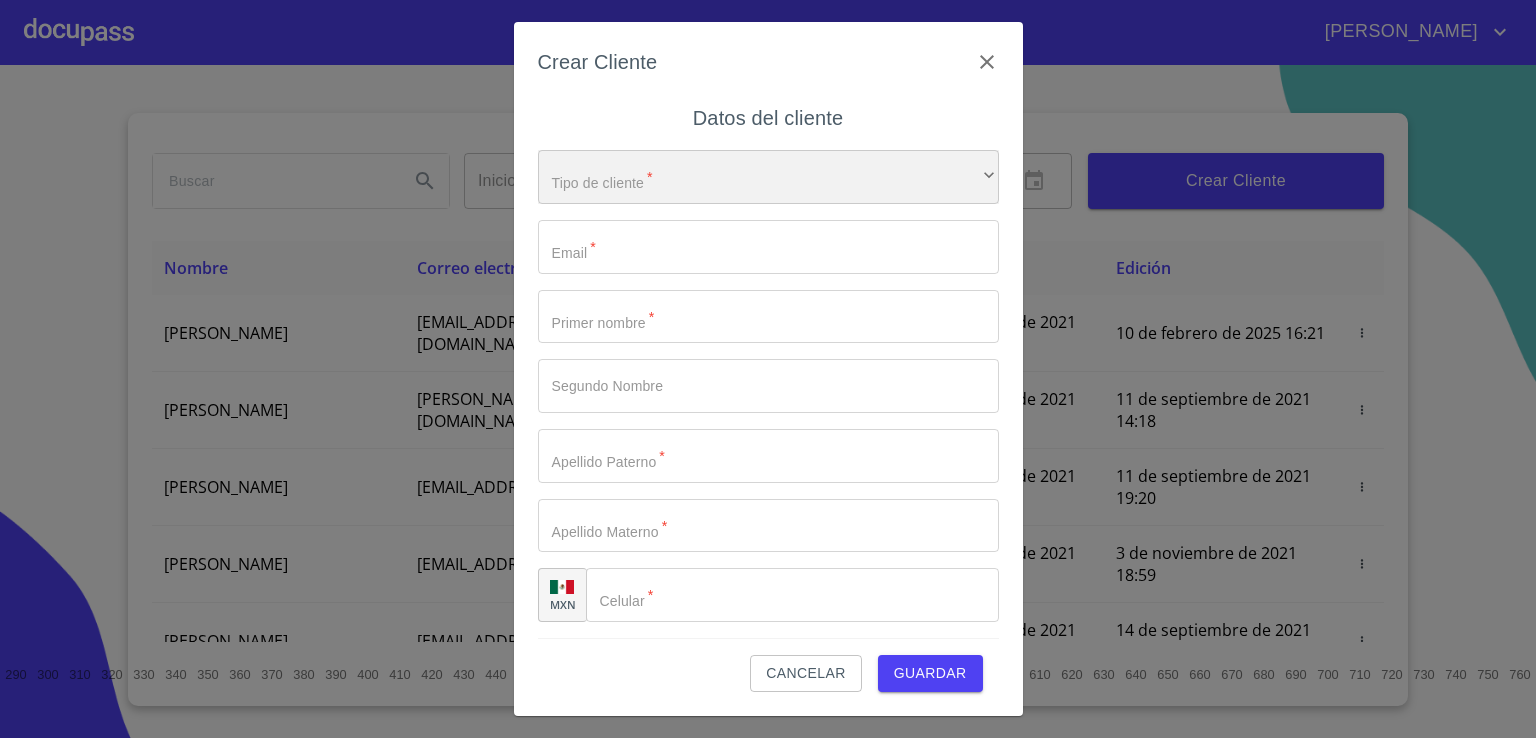 click on "​" at bounding box center [768, 177] 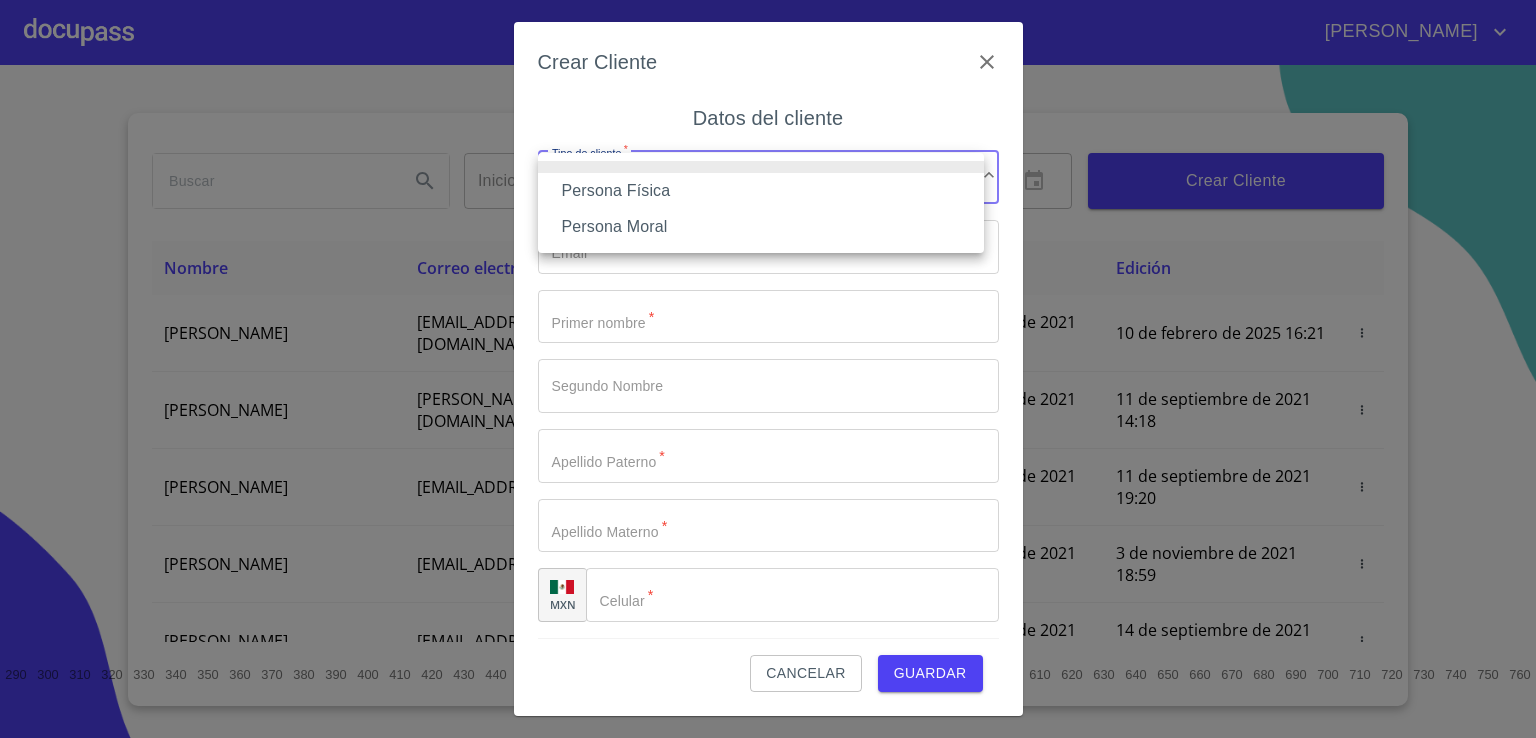 click on "Persona Física" at bounding box center (761, 191) 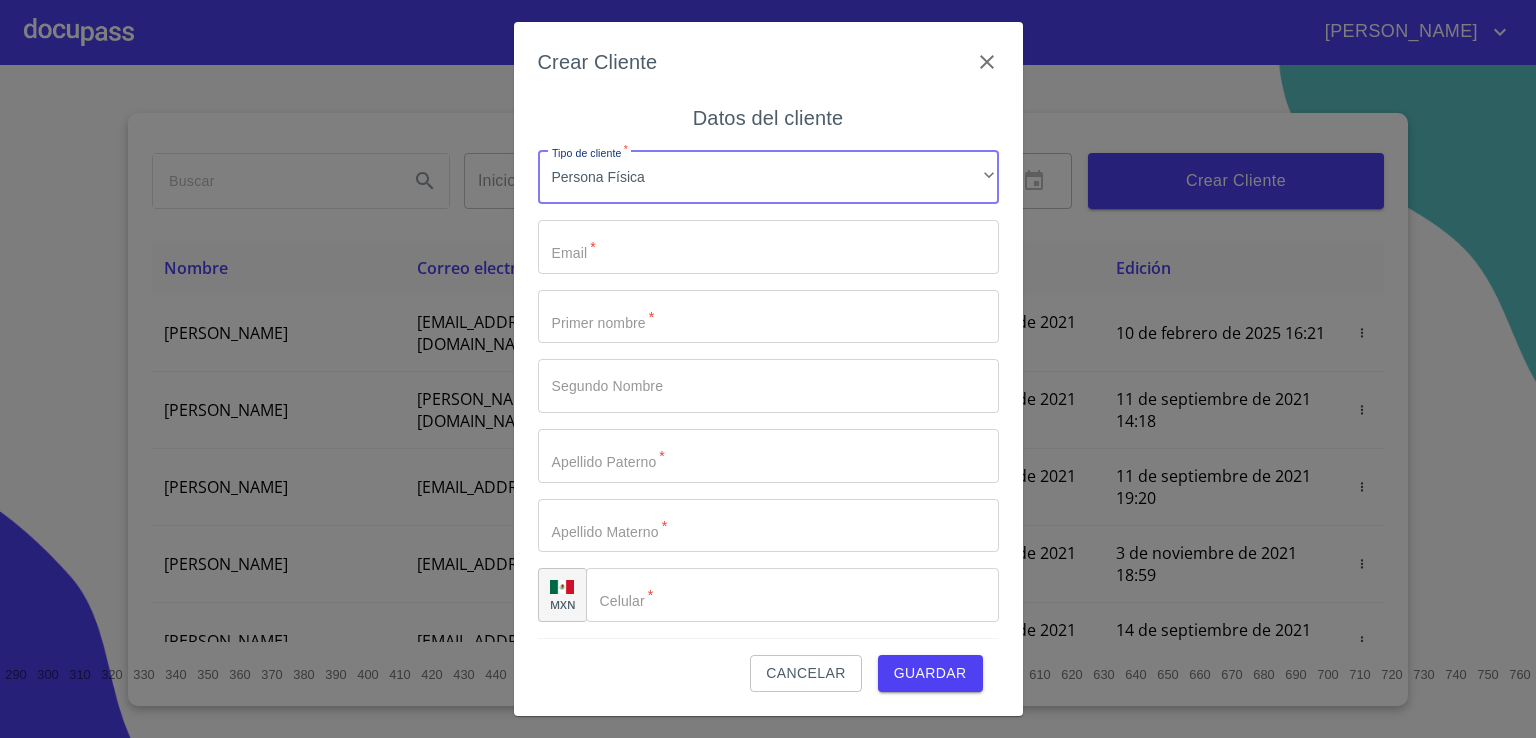 click on "Tipo de cliente   *" at bounding box center (768, 247) 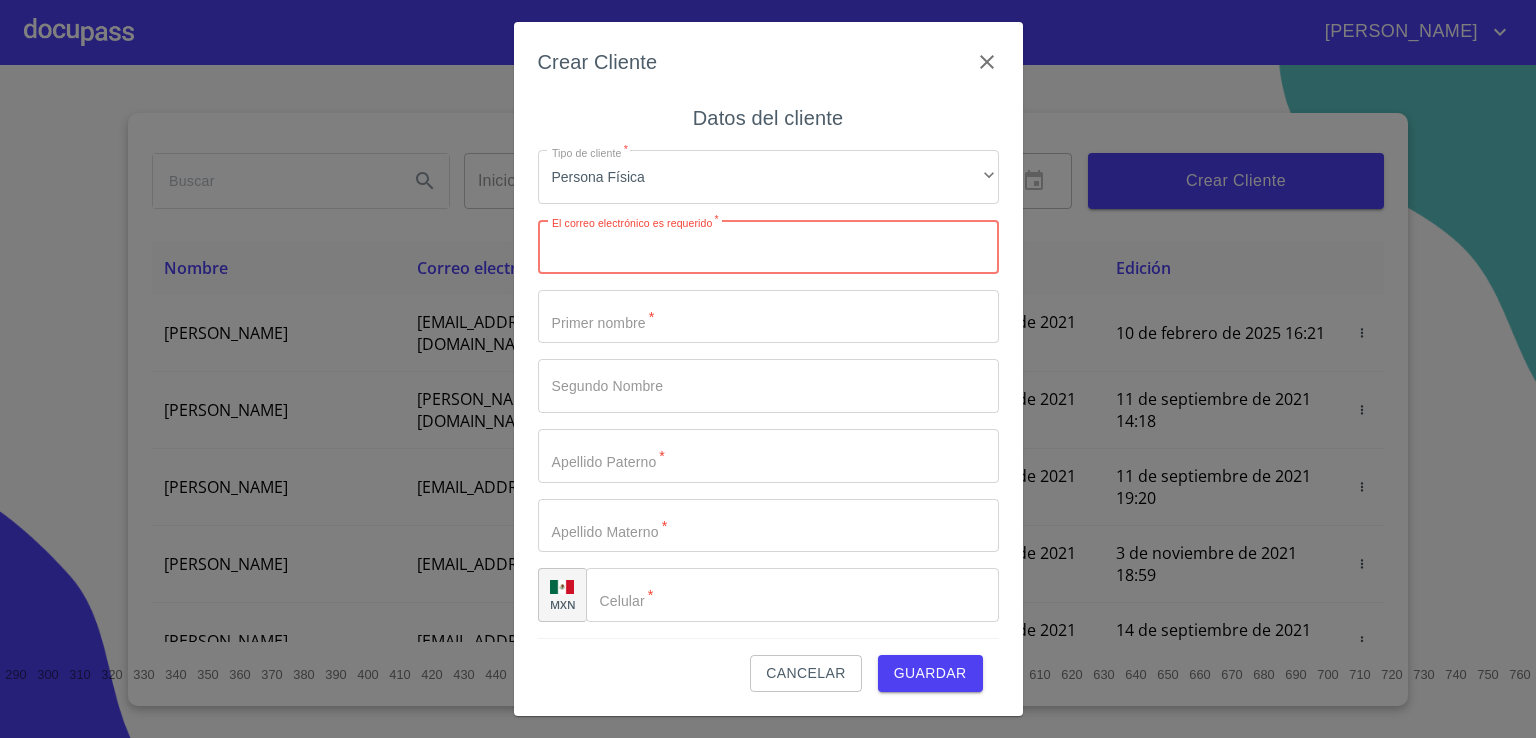 paste on "[EMAIL_ADDRESS][DOMAIN_NAME]" 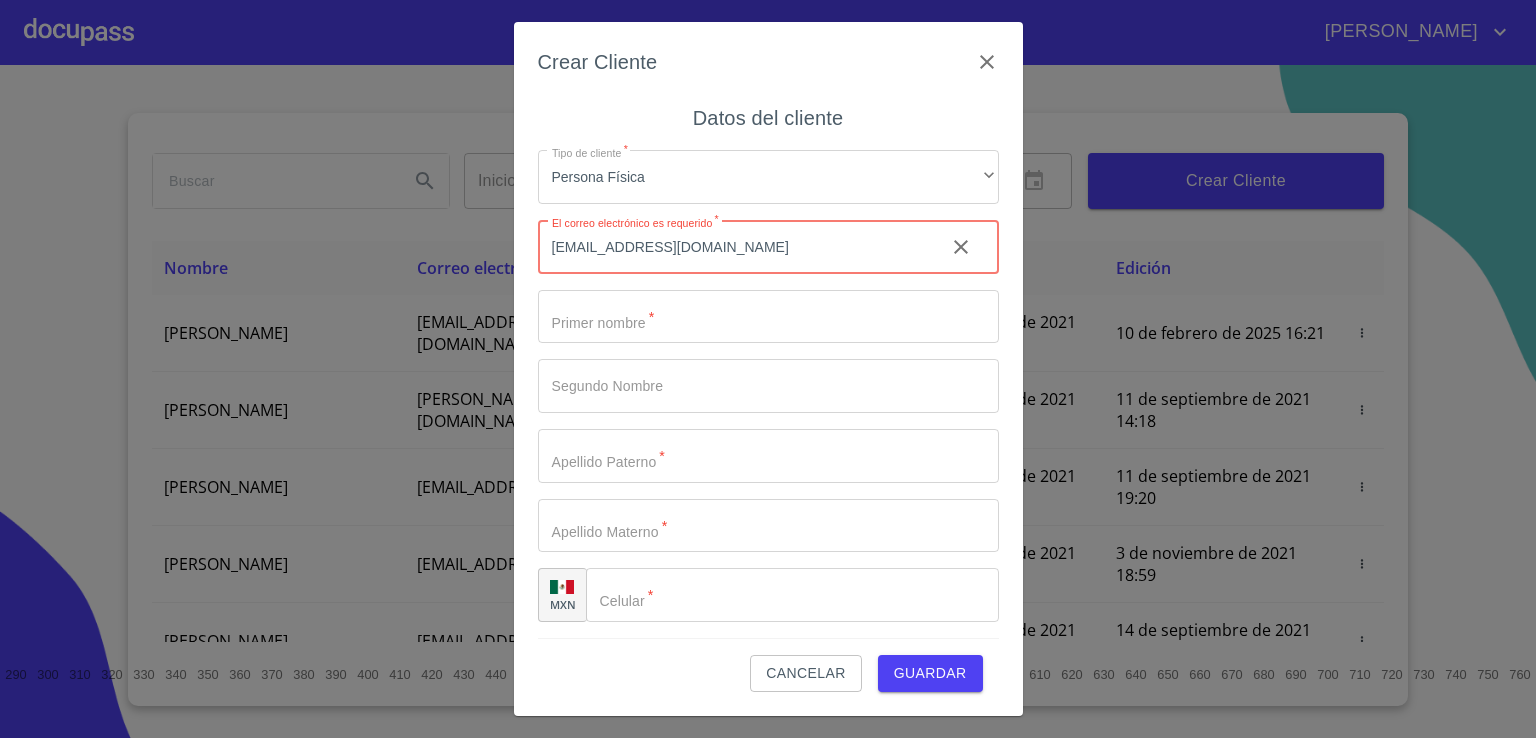 type on "[EMAIL_ADDRESS][DOMAIN_NAME]" 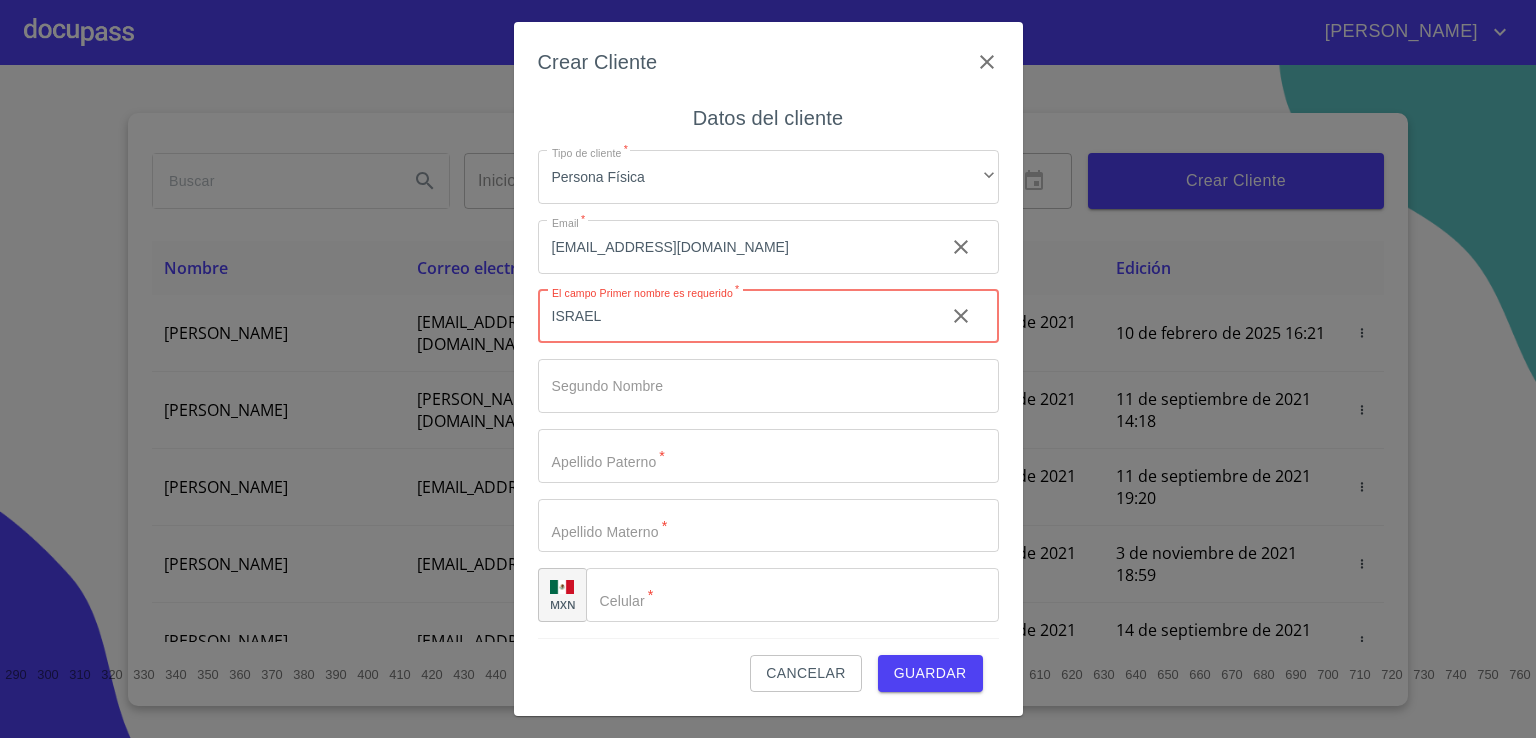 type on "ISRAEL" 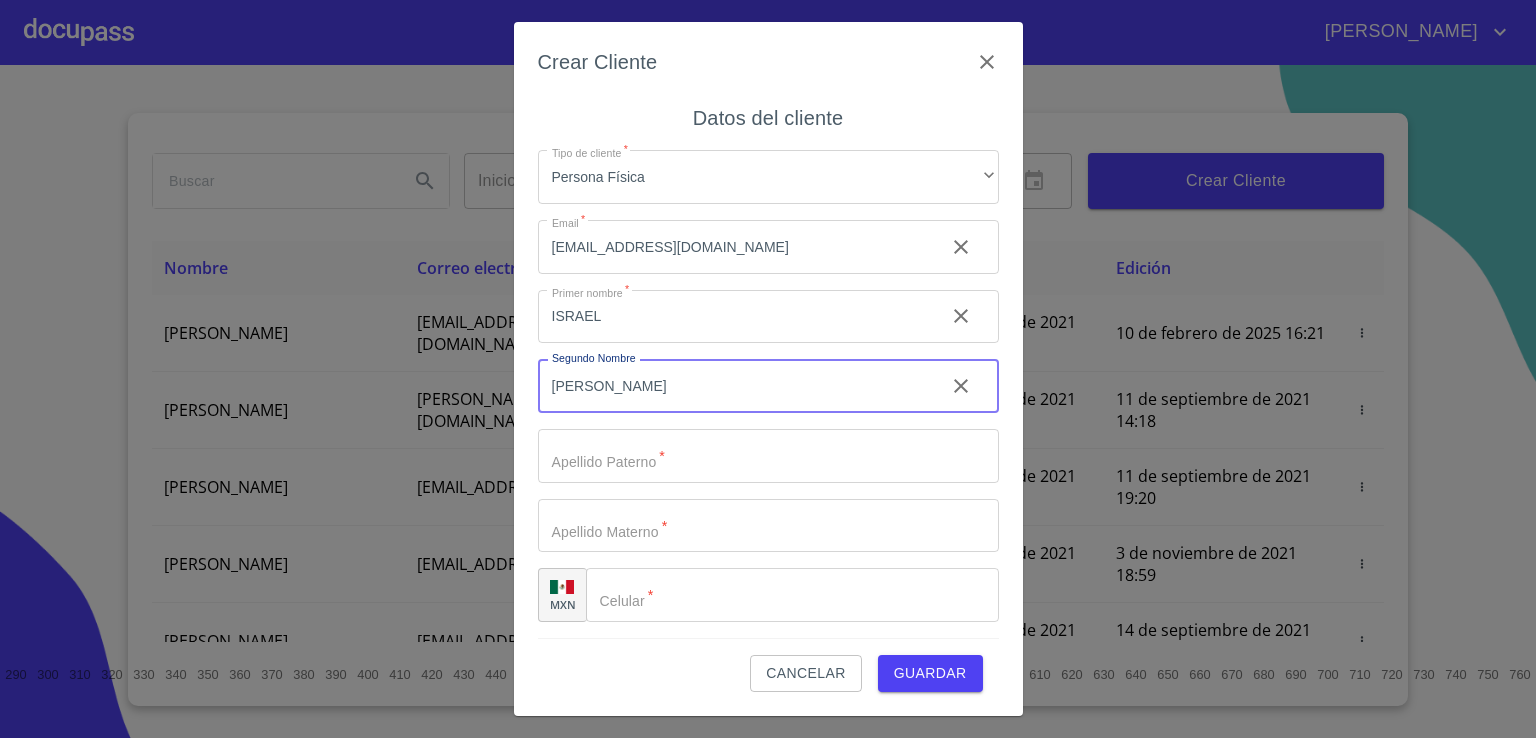 type on "[PERSON_NAME]" 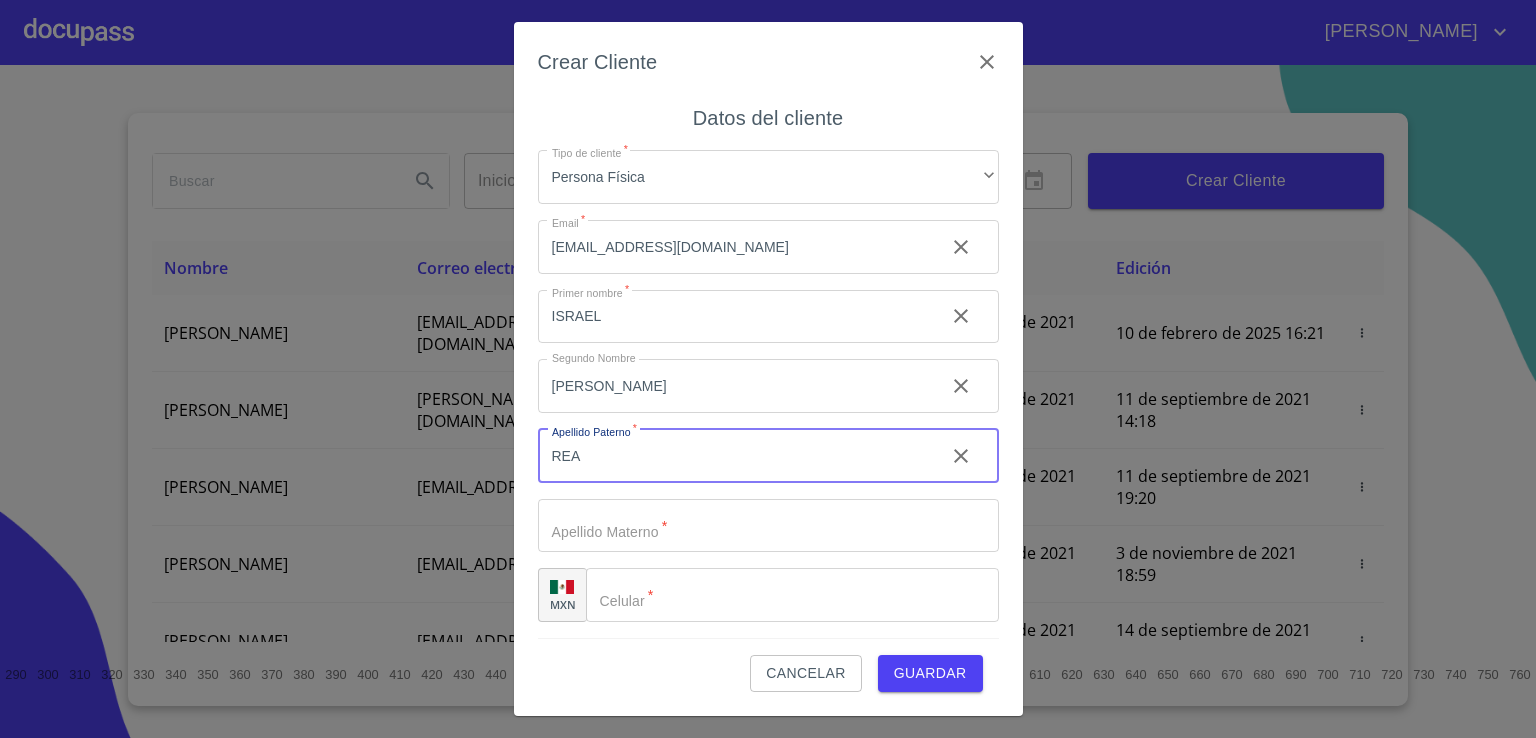 type on "REA" 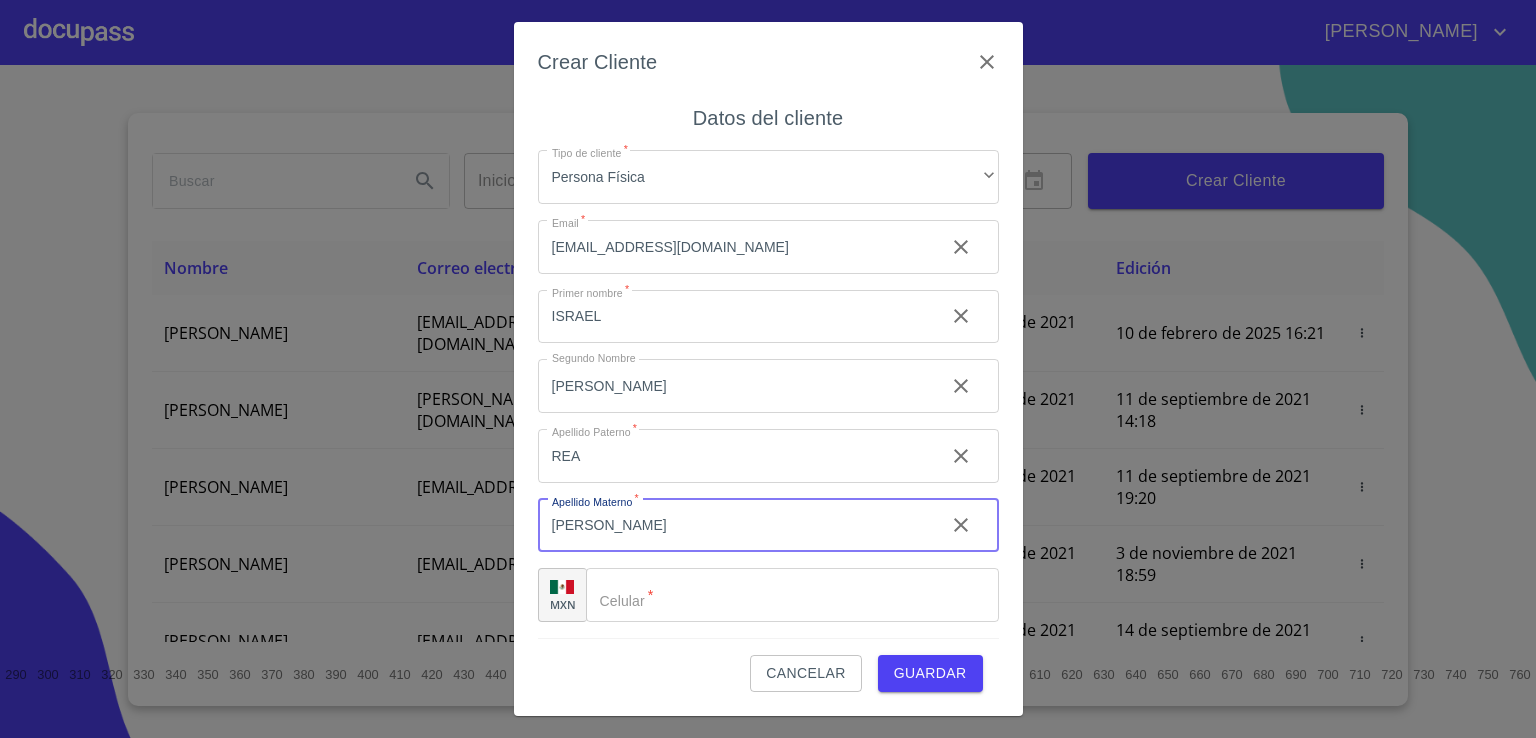 type on "[PERSON_NAME]" 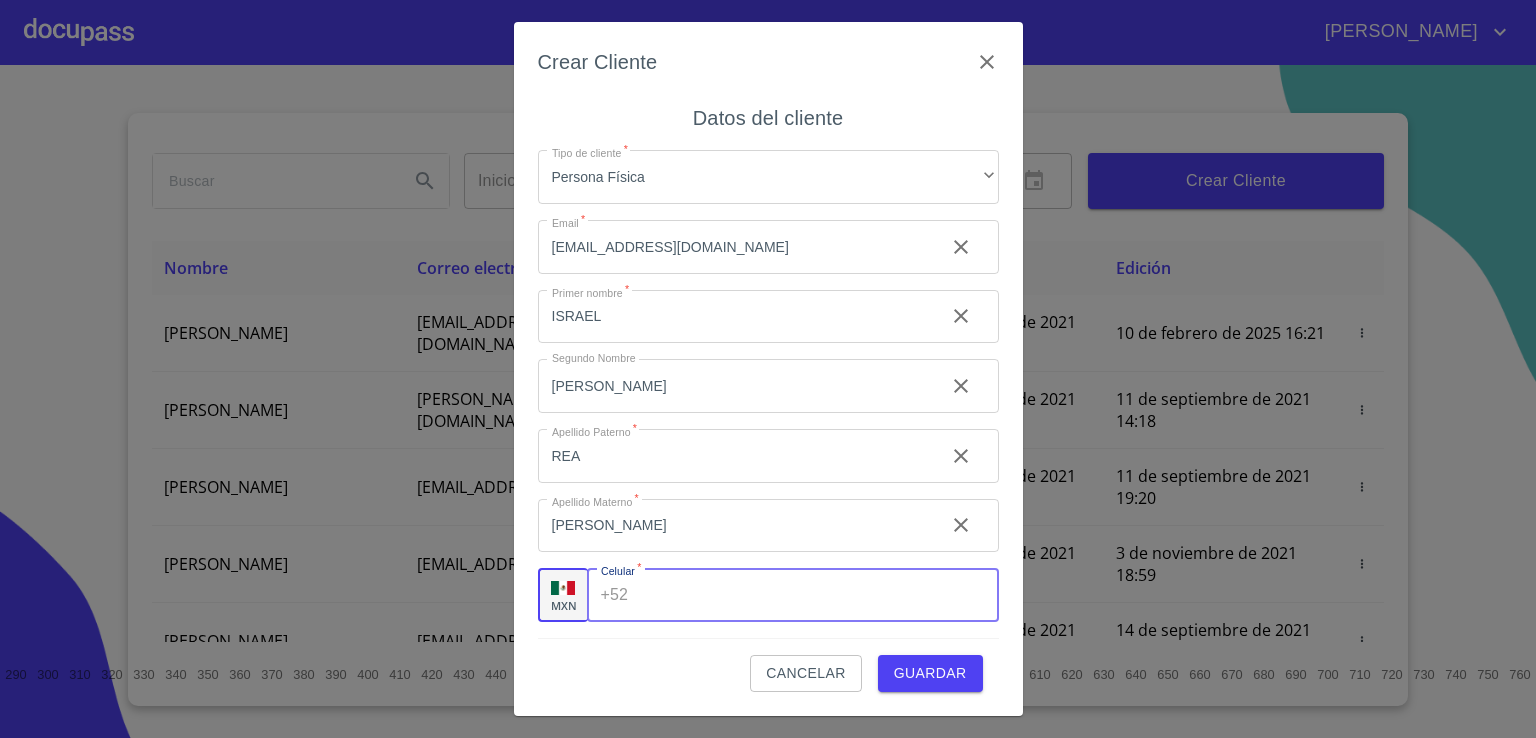 click on "Tipo de cliente   *" at bounding box center [817, 595] 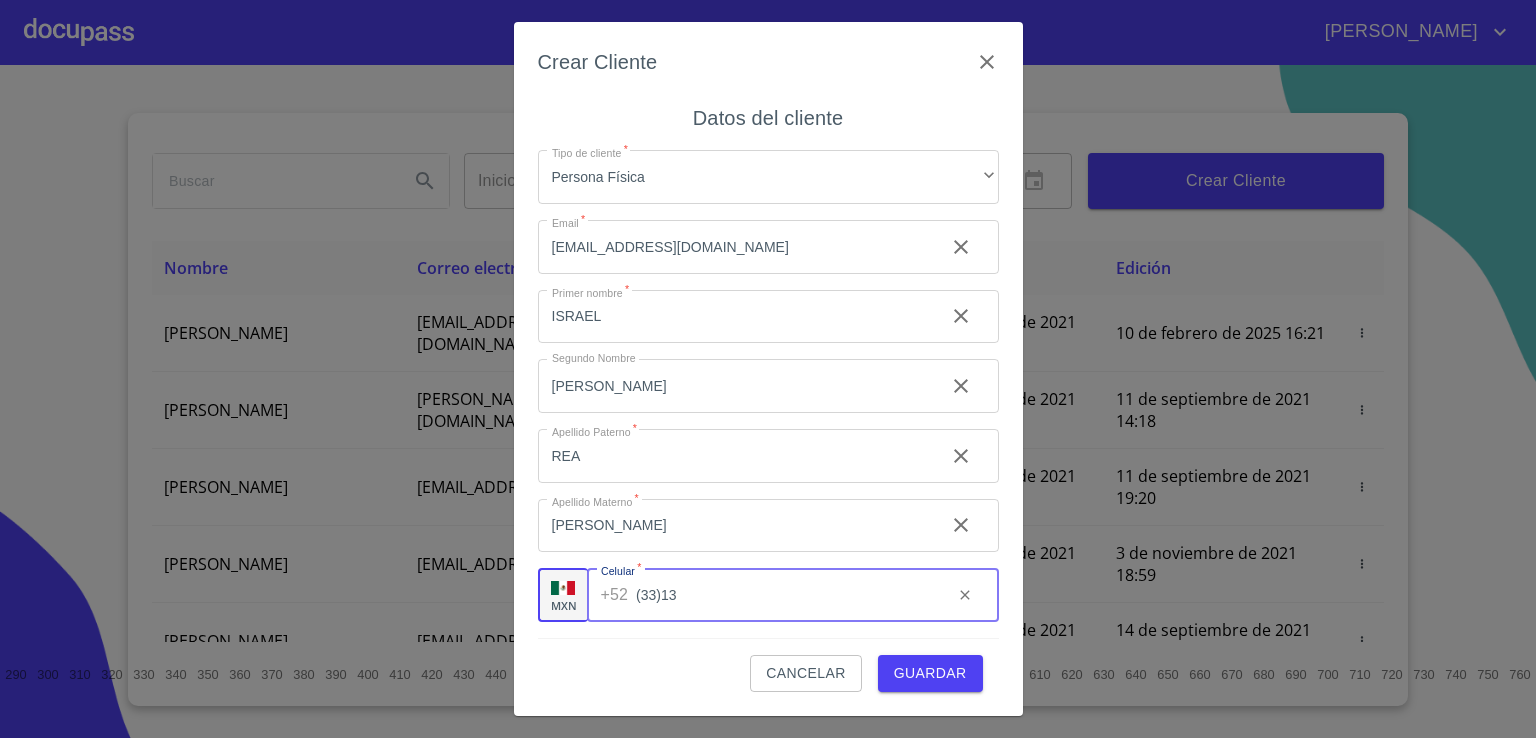 drag, startPoint x: 768, startPoint y: 590, endPoint x: 405, endPoint y: 599, distance: 363.11154 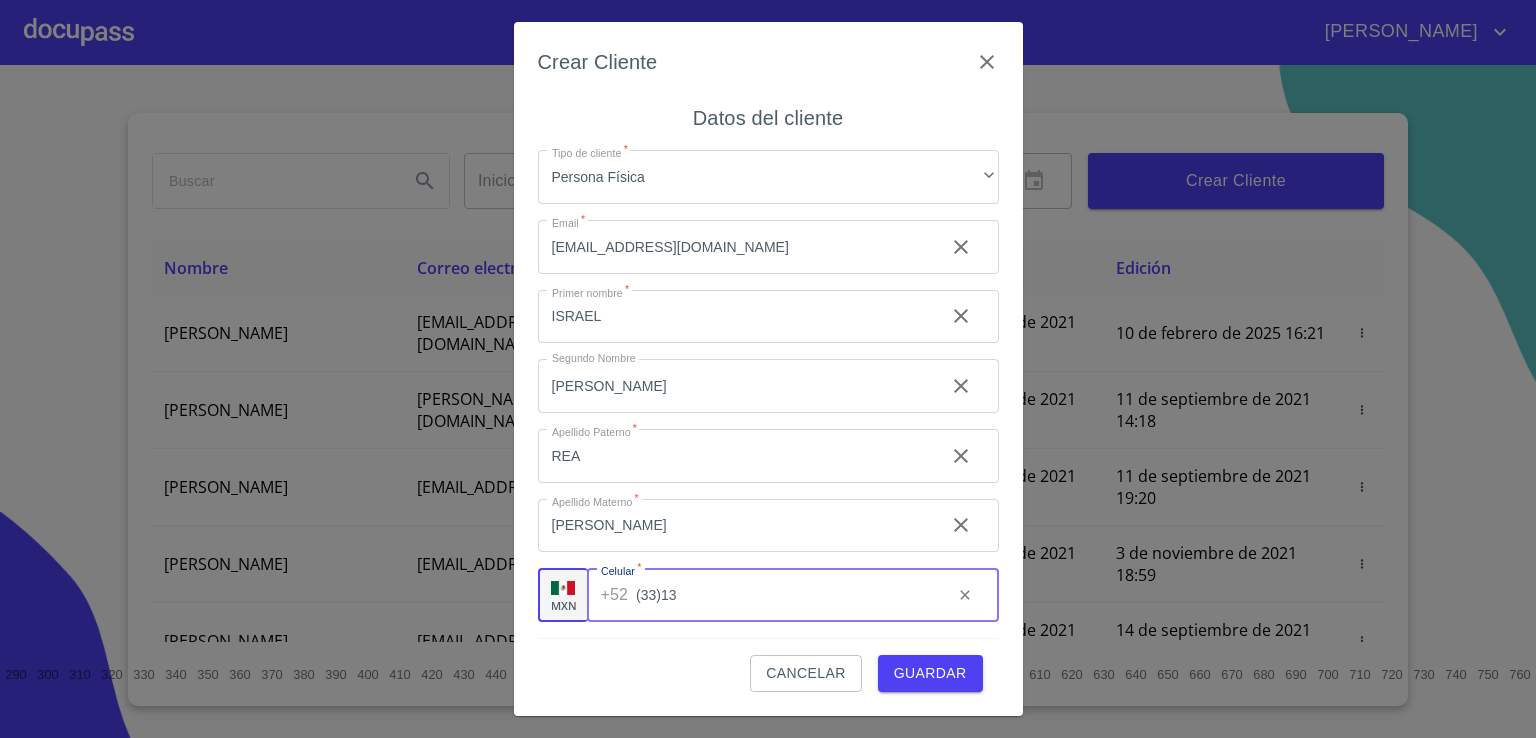 click on "Crear Cliente Datos del cliente Tipo de cliente   * Persona Física ​ Email   * [EMAIL_ADDRESS][DOMAIN_NAME] ​ Primer nombre   * [GEOGRAPHIC_DATA] ​ Segundo Nombre [PERSON_NAME] ​ Apellido [PERSON_NAME]   * [PERSON_NAME] ​ Apellido Materno   * [PERSON_NAME] ​ MXN Celular   * +52 (33)13 ​ Cancelar Guardar" at bounding box center (768, 369) 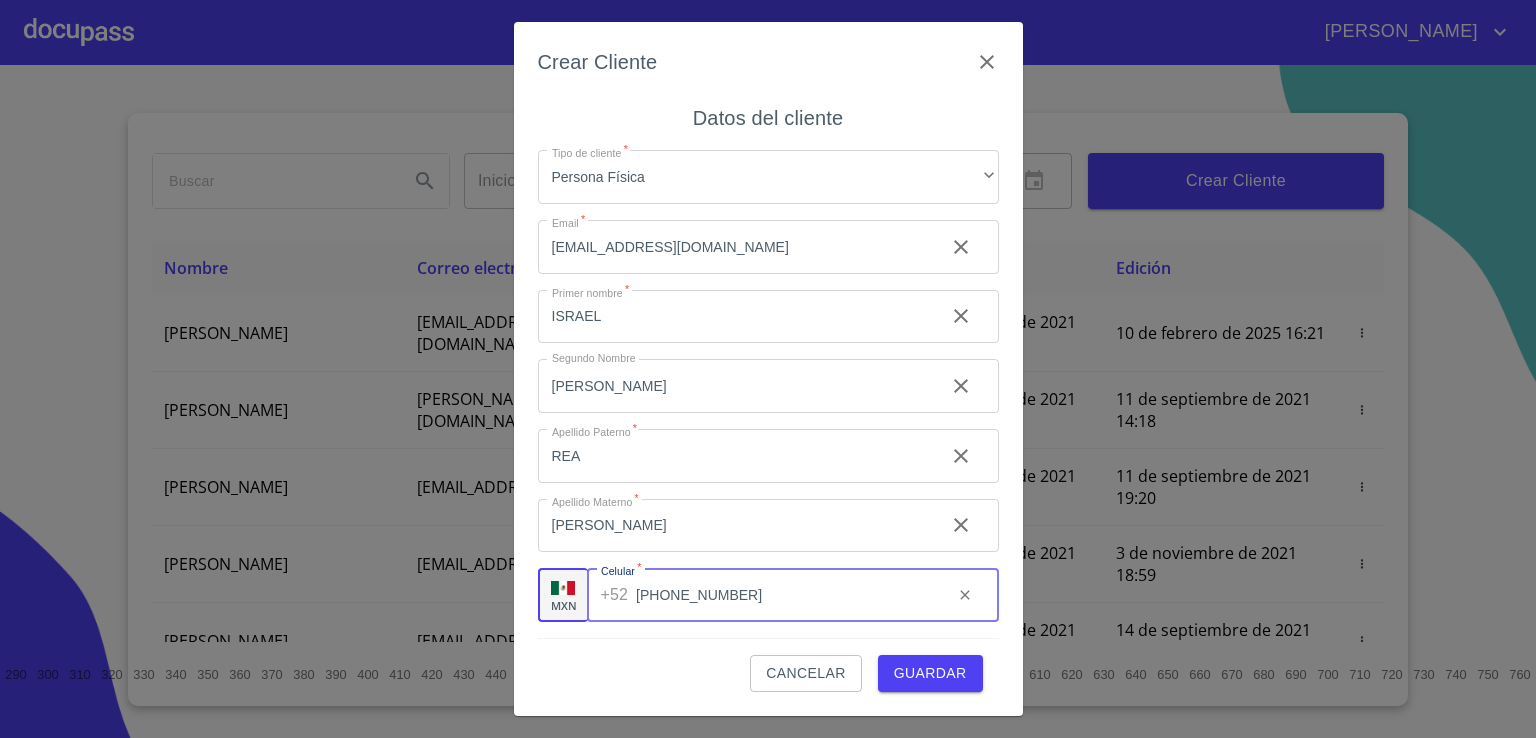 drag, startPoint x: 712, startPoint y: 580, endPoint x: 974, endPoint y: 690, distance: 284.15488 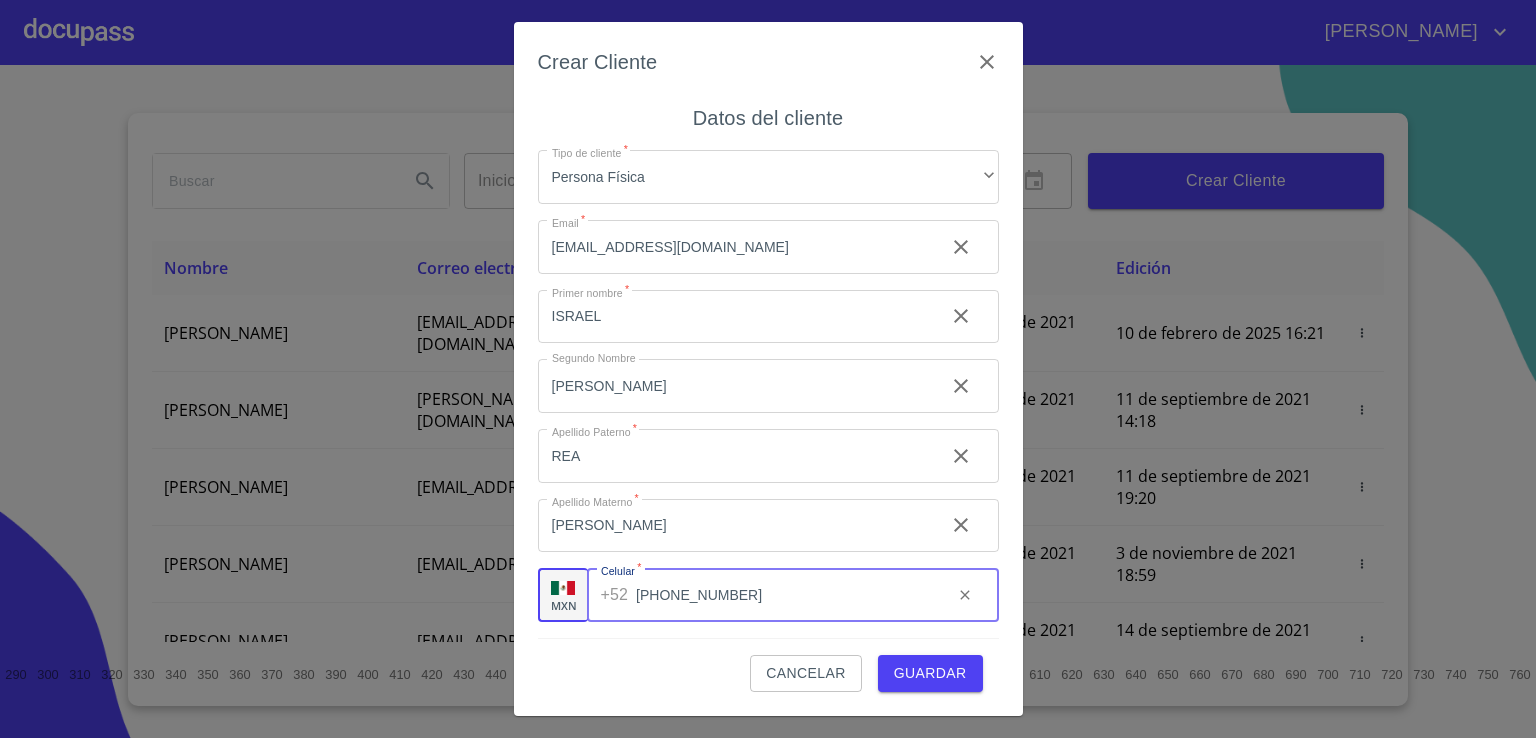 click on "[PHONE_NUMBER] ​" at bounding box center [793, 595] 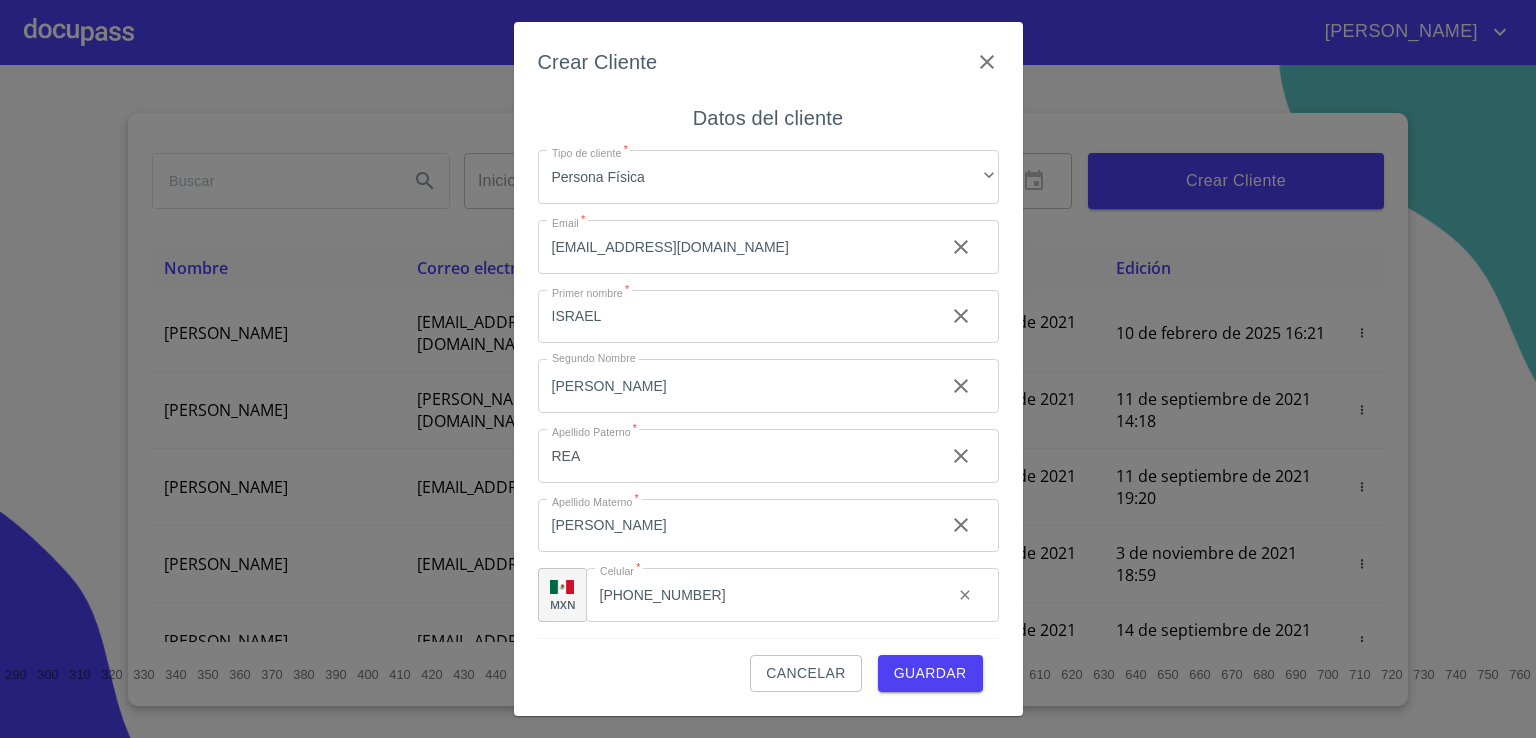 click on "Guardar" at bounding box center (930, 673) 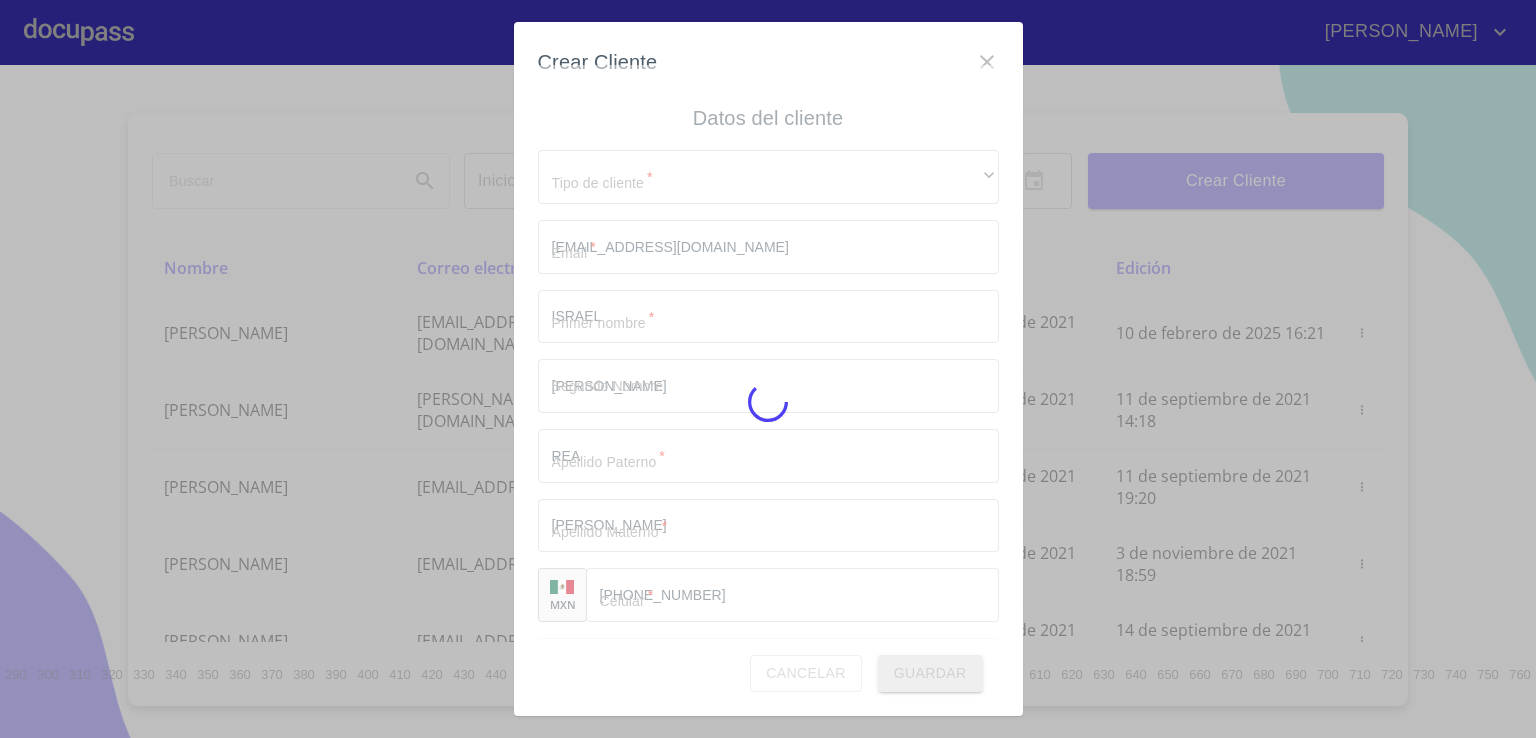 type 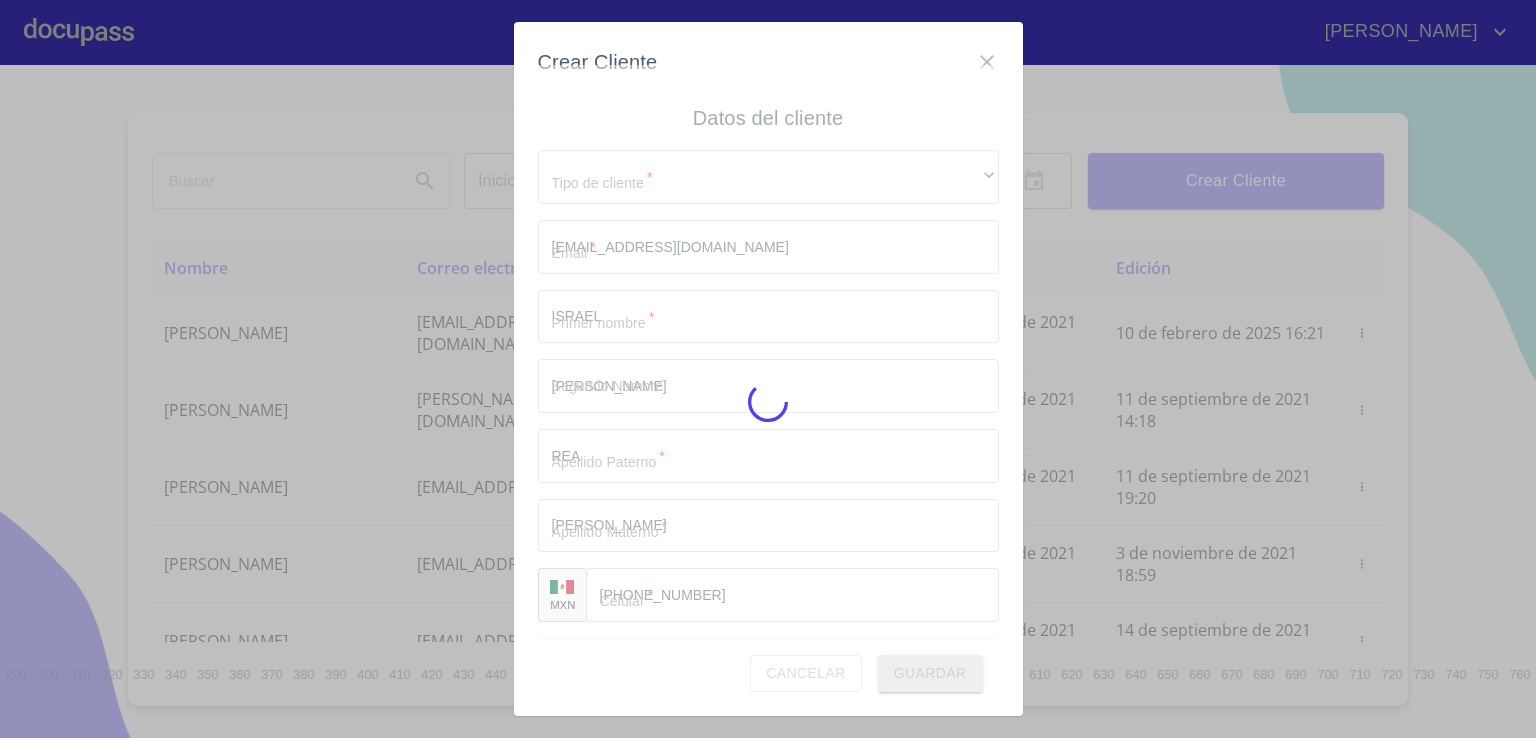type 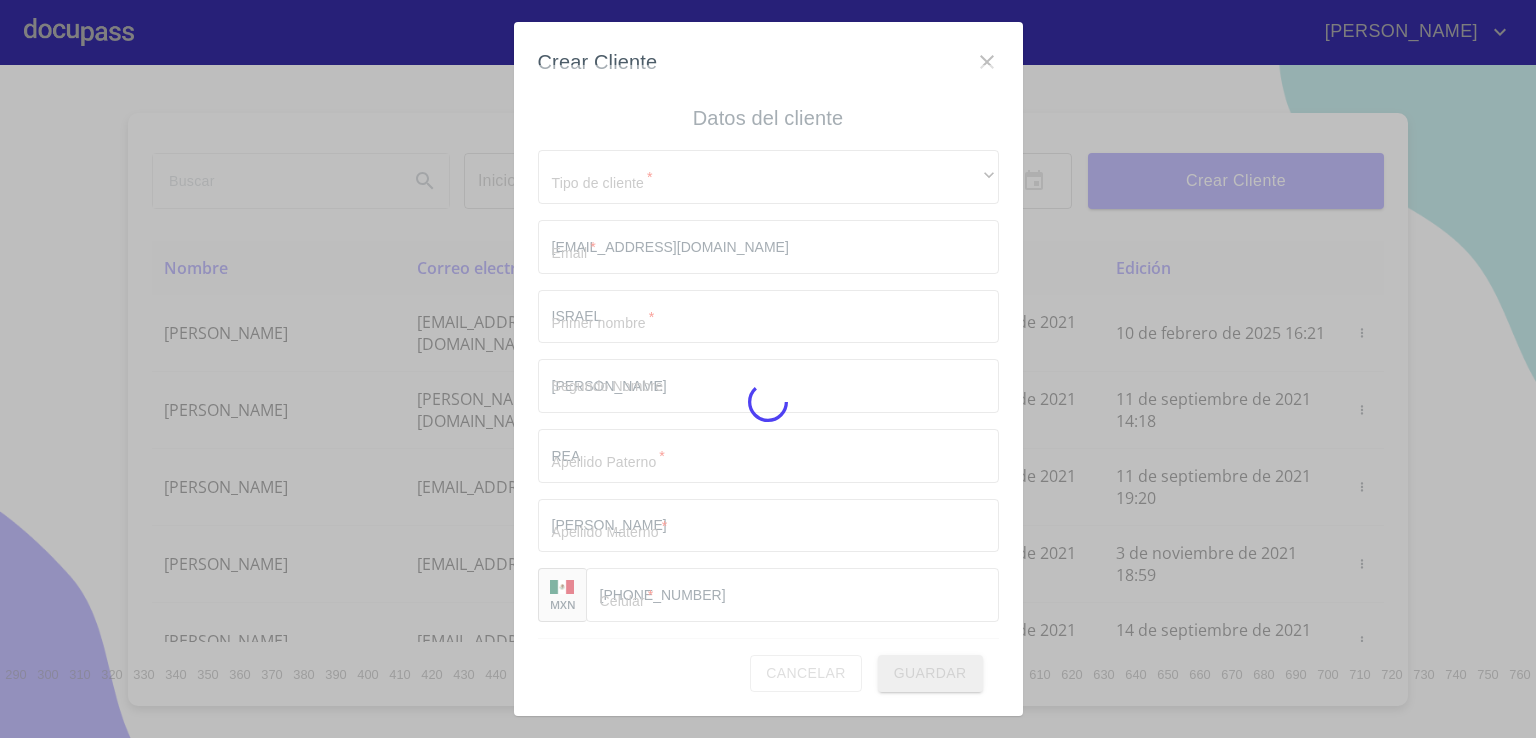 type 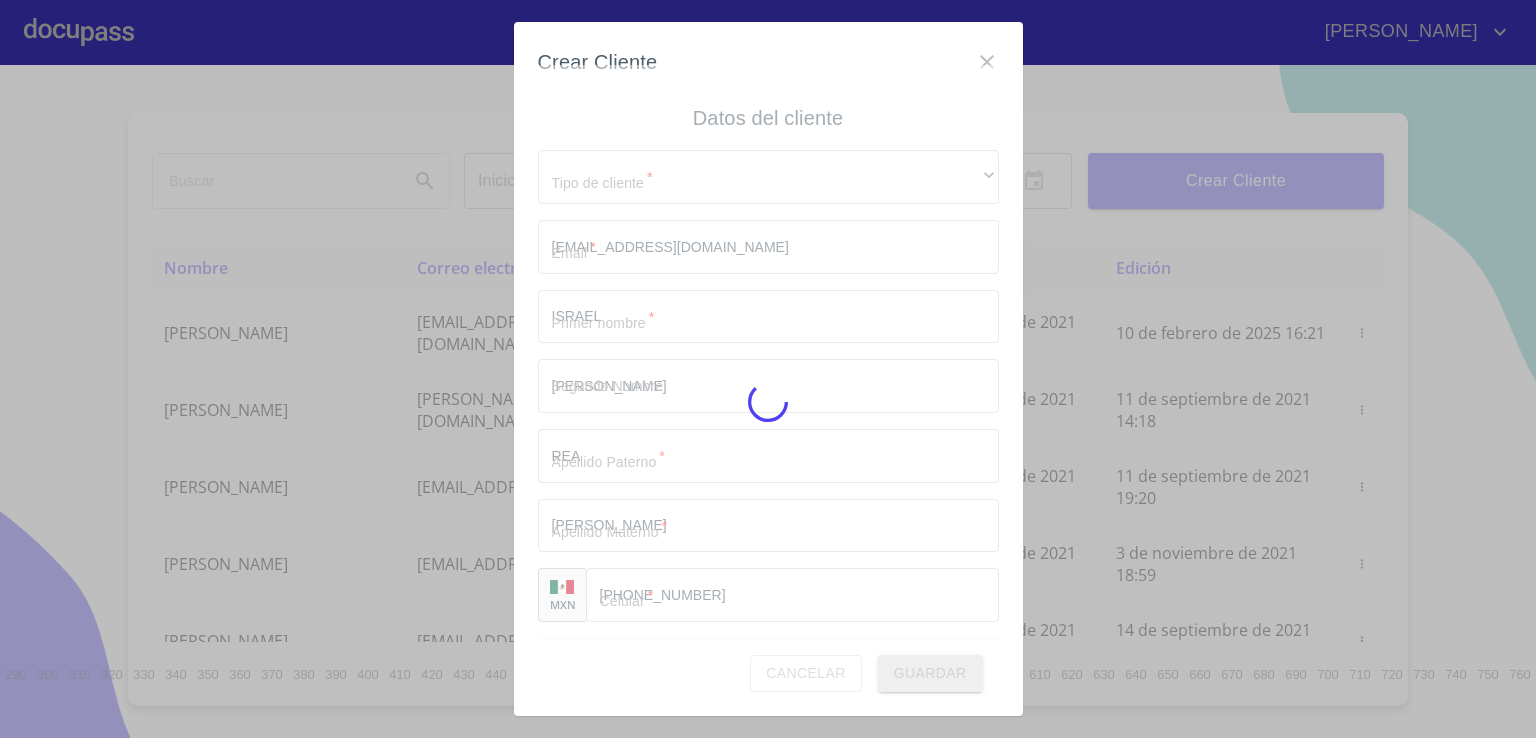 type 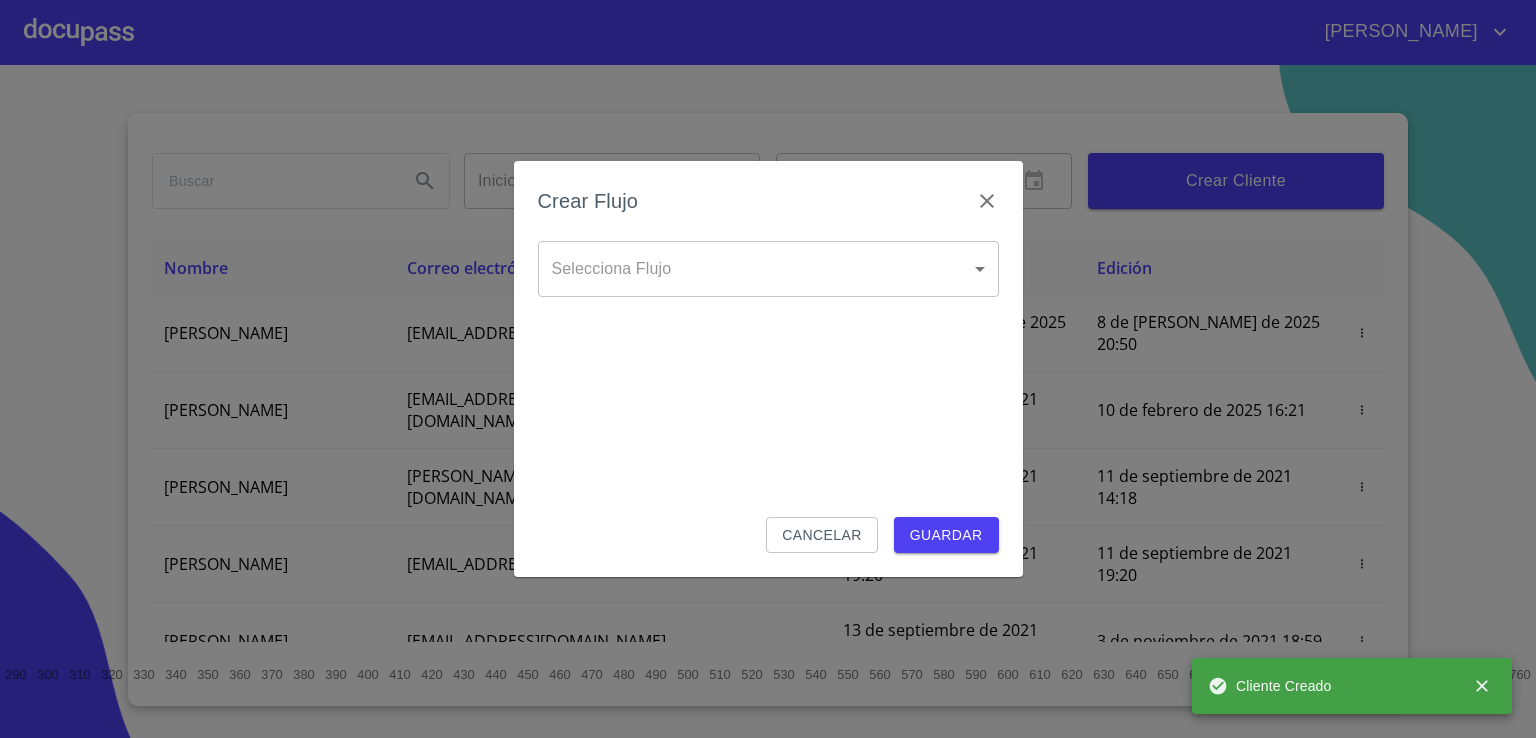 click on "[PERSON_NAME] ​ Fin ​ Crear Cliente Nombre   Correo electrónico   Registro   Edición     ISRAEL  [PERSON_NAME] [EMAIL_ADDRESS][DOMAIN_NAME] 8 de [PERSON_NAME] de 2025 20:50 8 de [PERSON_NAME] de 2025 20:50 [PERSON_NAME] GROVER [EMAIL_ADDRESS][PERSON_NAME][PERSON_NAME][DOMAIN_NAME] 10 de septiembre de 2021 18:55 10 de febrero de 2025 16:21 [PERSON_NAME] CELIS  [EMAIL_ADDRESS][PERSON_NAME][DOMAIN_NAME] 11 de septiembre de 2021 14:18 11 de septiembre de 2021 14:18 [PERSON_NAME] [PERSON_NAME][EMAIL_ADDRESS][DOMAIN_NAME] 11 de septiembre de 2021 19:20 11 de septiembre de 2021 19:20 [PERSON_NAME] [EMAIL_ADDRESS][DOMAIN_NAME] 13 de septiembre de 2021 11:06 3 de noviembre de 2021 18:59 [PERSON_NAME] [EMAIL_ADDRESS][DOMAIN_NAME] 14 de septiembre de 2021 12:26 14 de septiembre de 2021 12:26 [PERSON_NAME] [EMAIL_ADDRESS][DOMAIN_NAME] 14 de septiembre de 2021 16:35 14 de septiembre de 2021 16:35 [PERSON_NAME] [EMAIL_ADDRESS][DOMAIN_NAME] 14 de septiembre de 2021 18:24 14 de septiembre de 2021 18:24 [PERSON_NAME]  [EMAIL_ADDRESS][DOMAIN_NAME] 15 de septiembre de 2021 13:18 1 2 3 4 5 6 7 8 9" at bounding box center (768, 369) 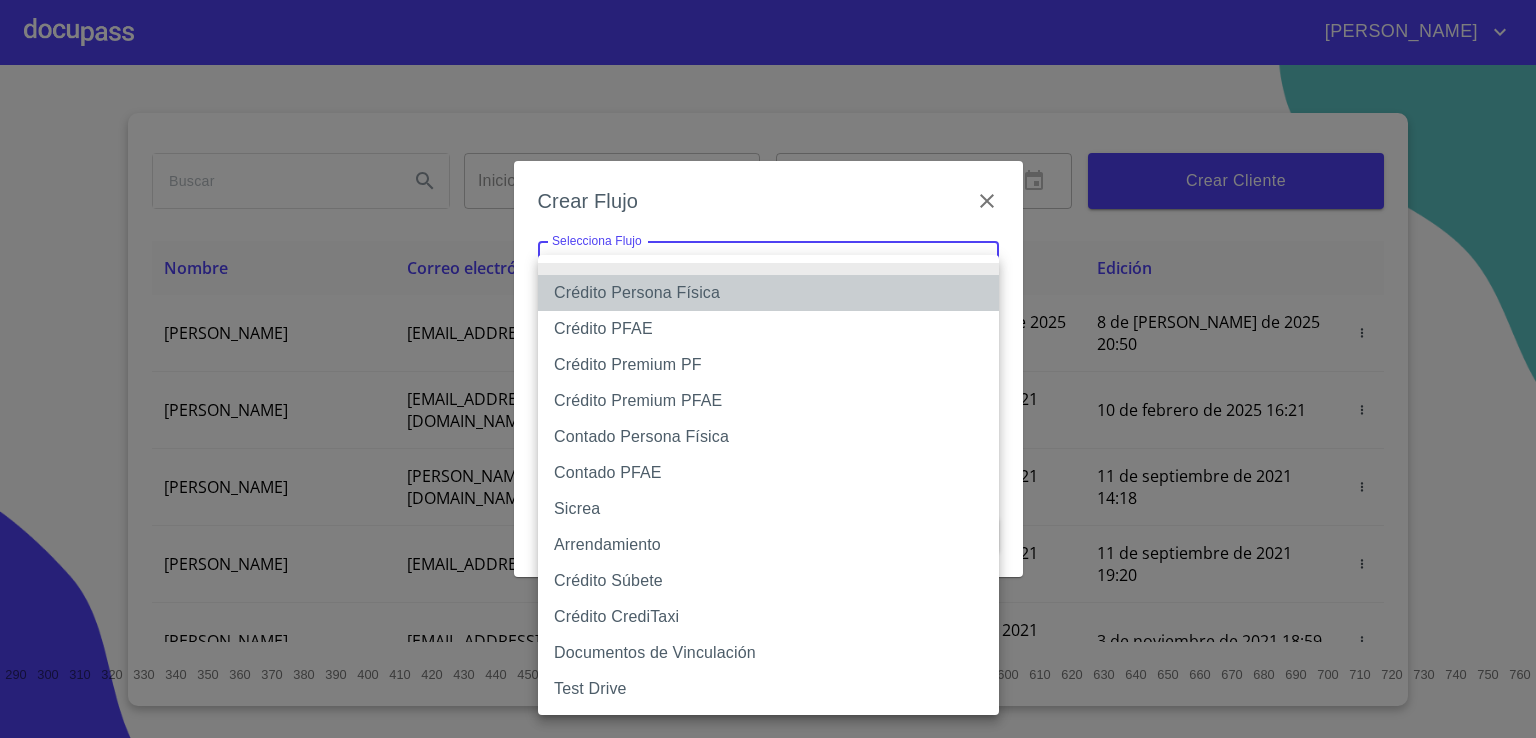 click on "Crédito Persona Física" at bounding box center [768, 293] 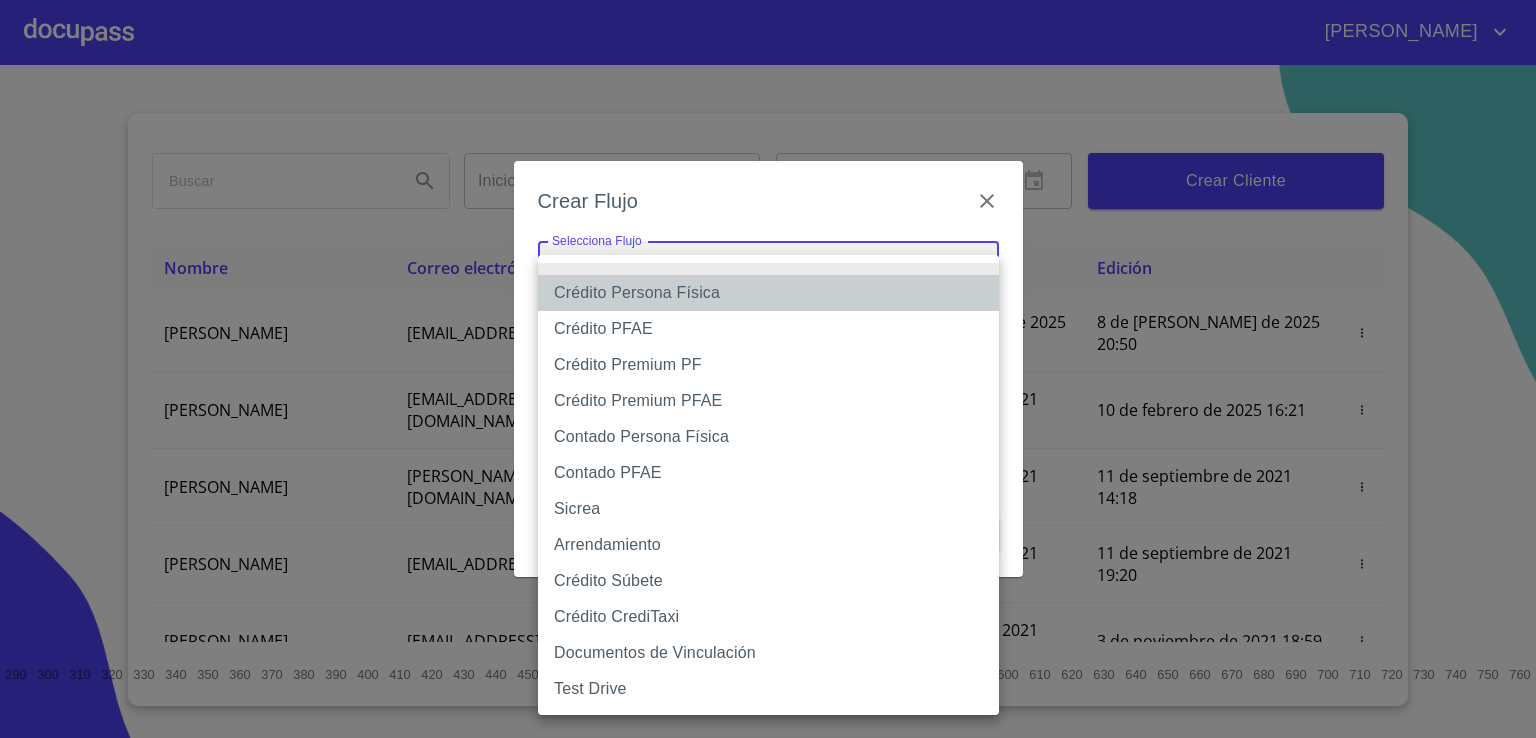 type on "6009fb3c7d1714eb8809aa97" 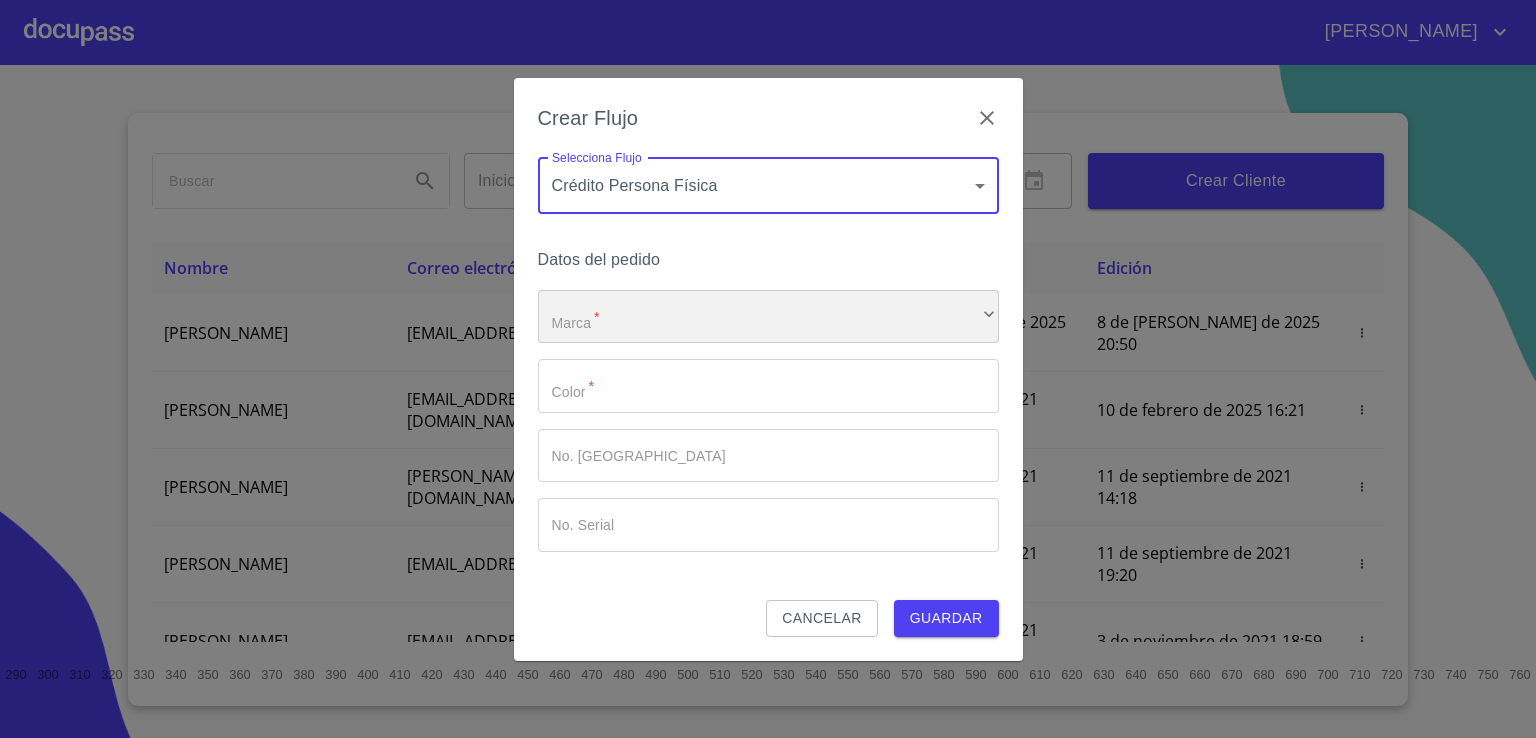 click on "​" at bounding box center [768, 317] 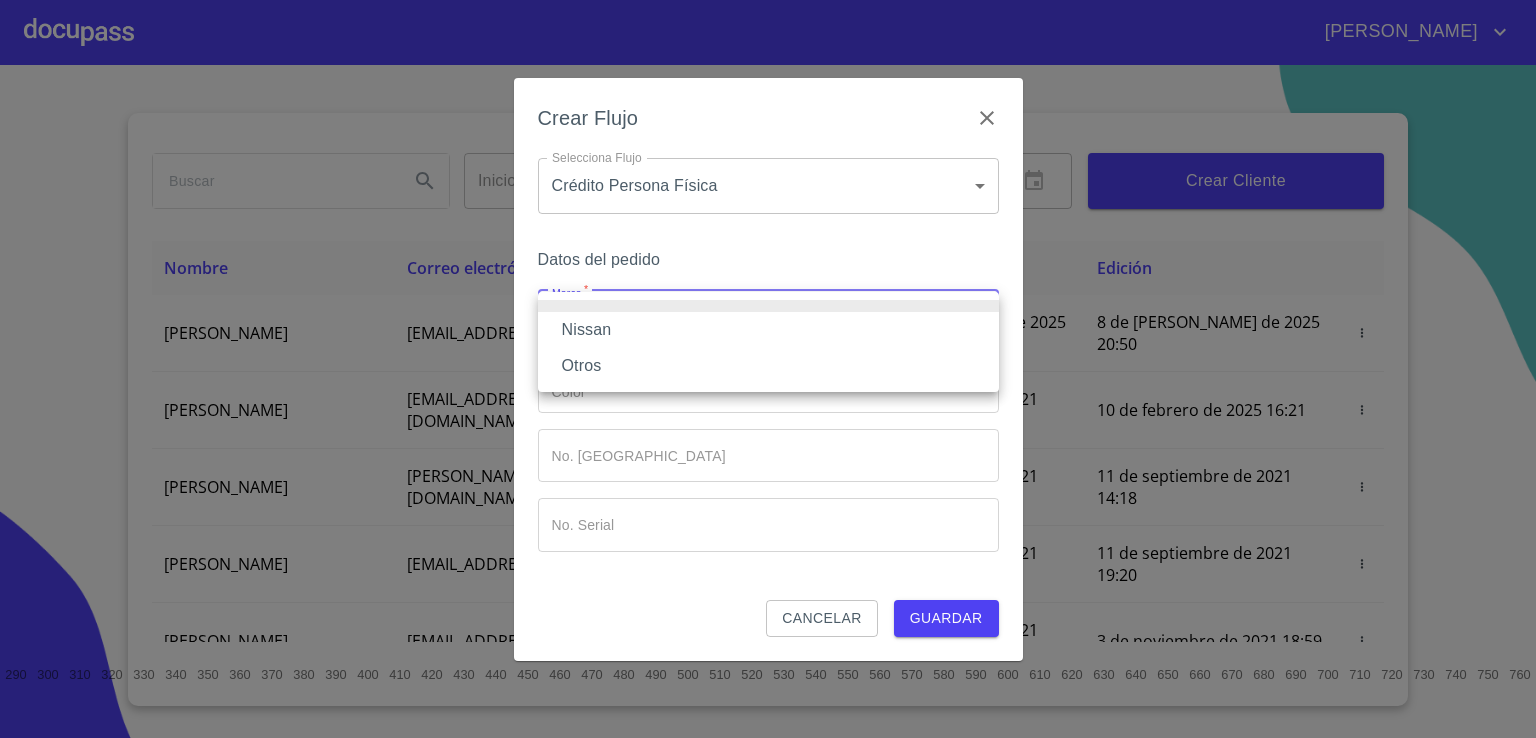 click on "Nissan" at bounding box center (768, 330) 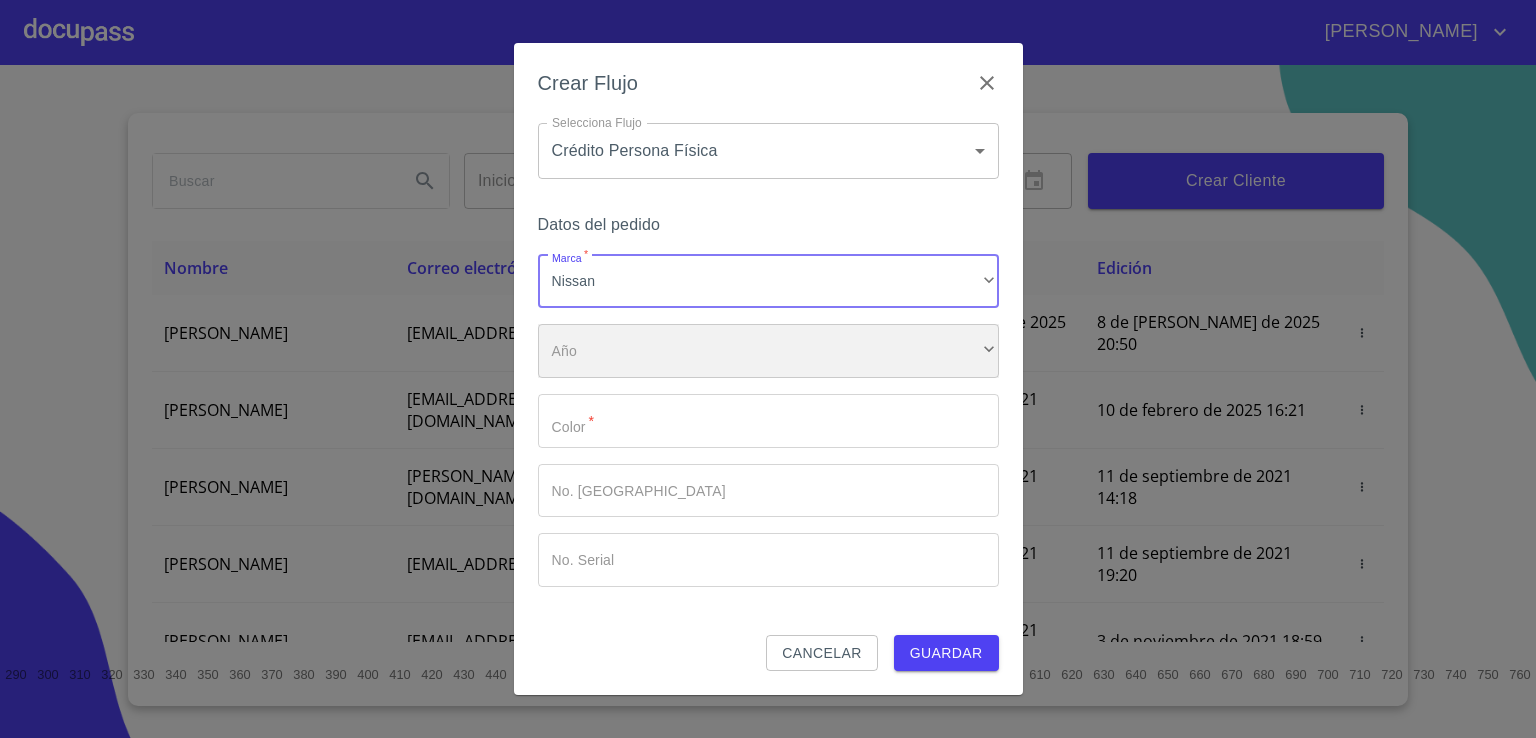 click on "​" at bounding box center [768, 351] 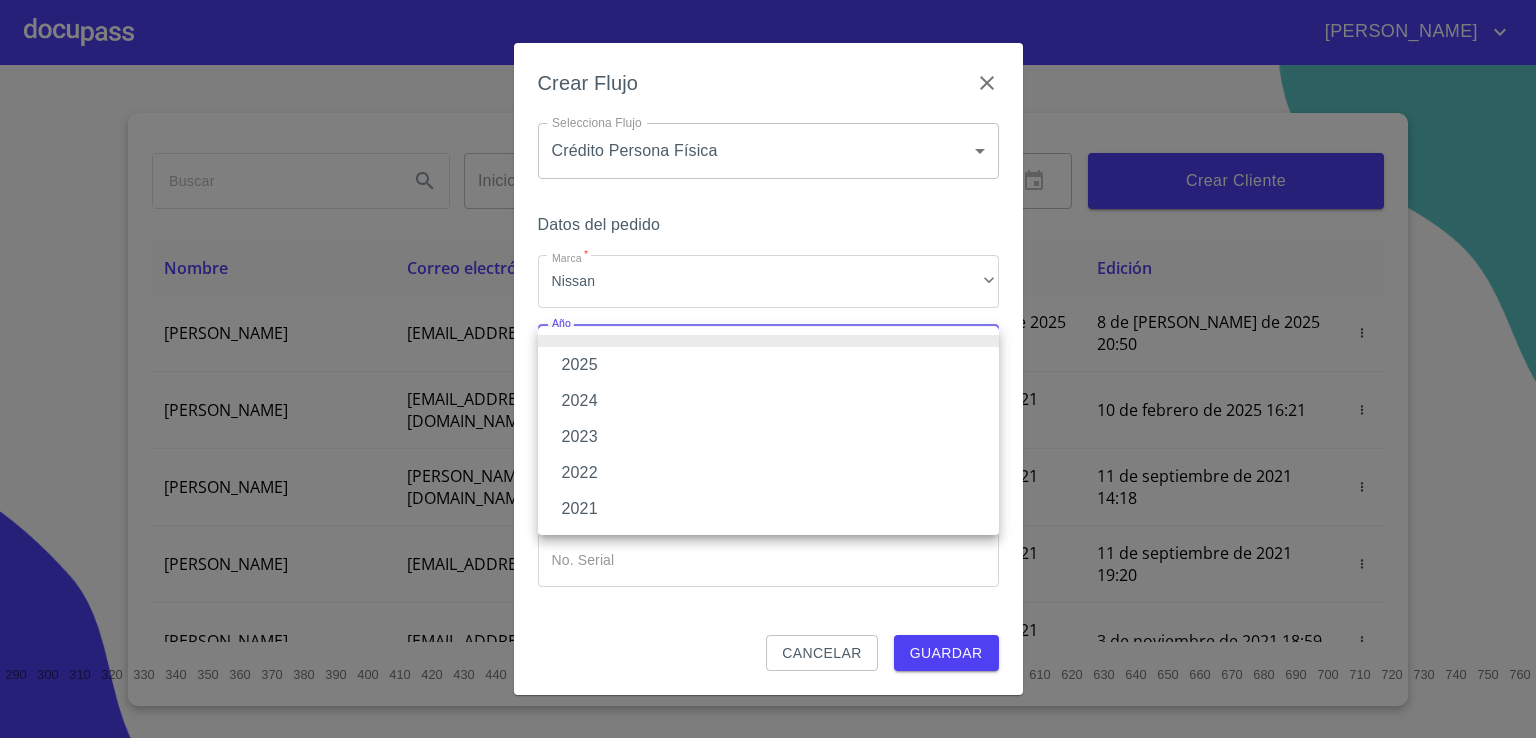 click on "2025" at bounding box center [768, 365] 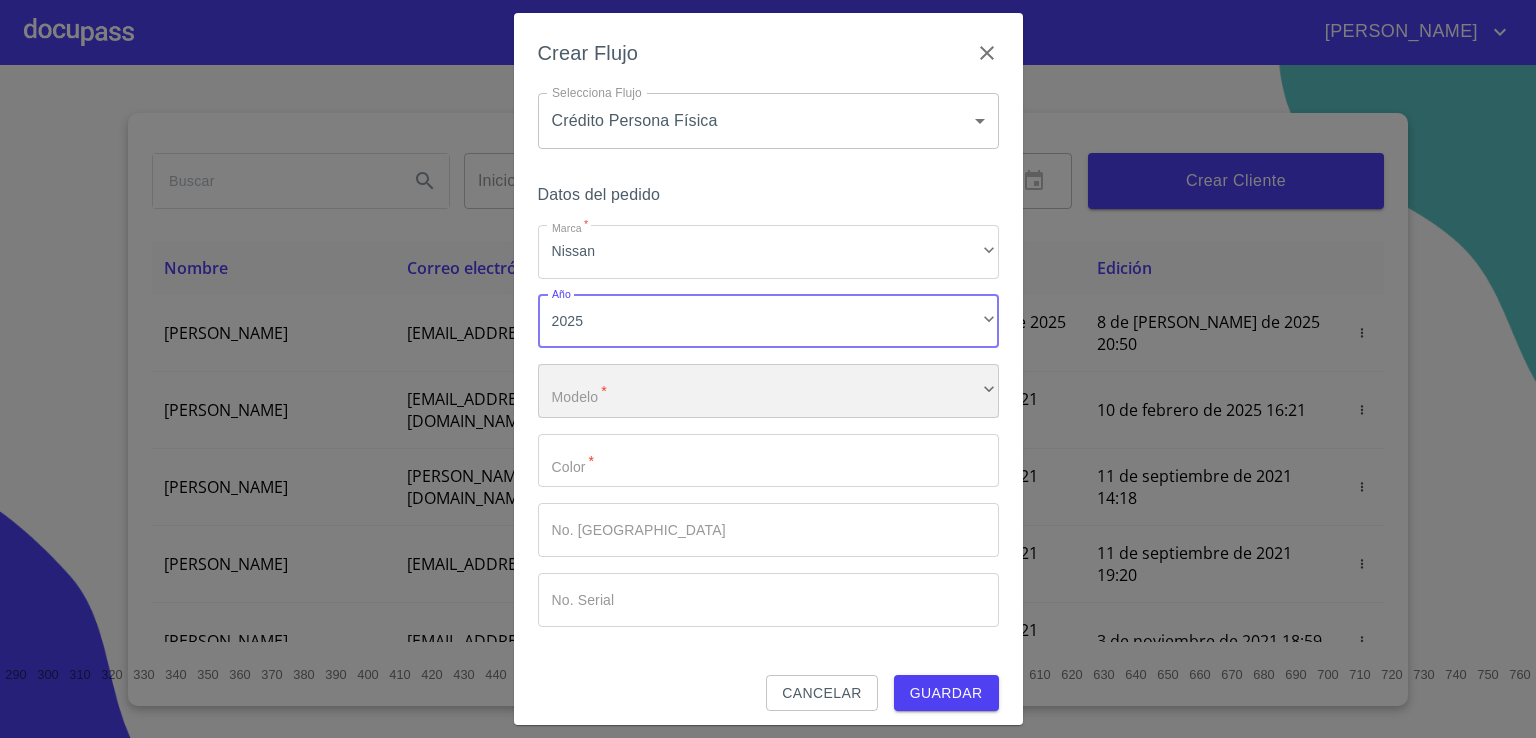 click on "​" at bounding box center (768, 391) 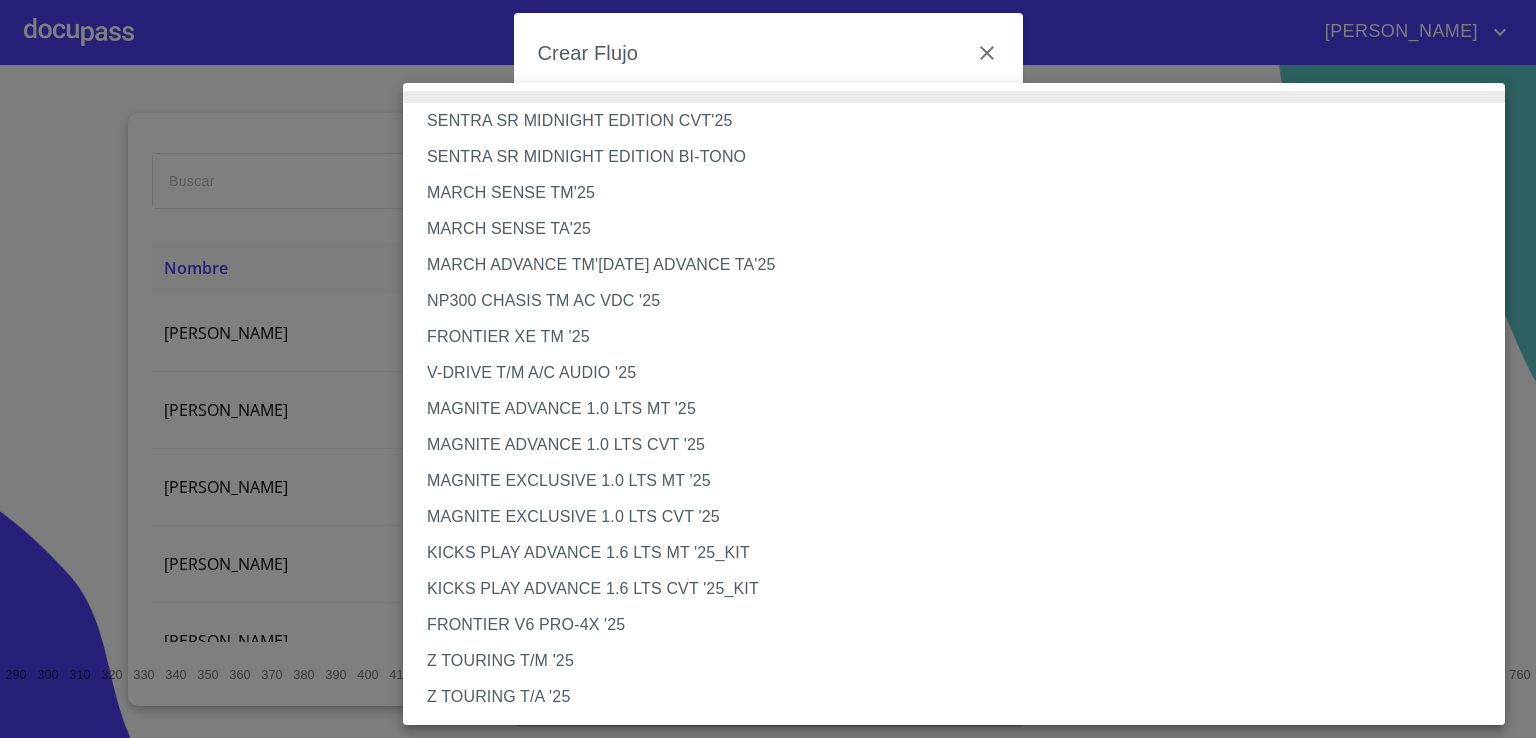 type 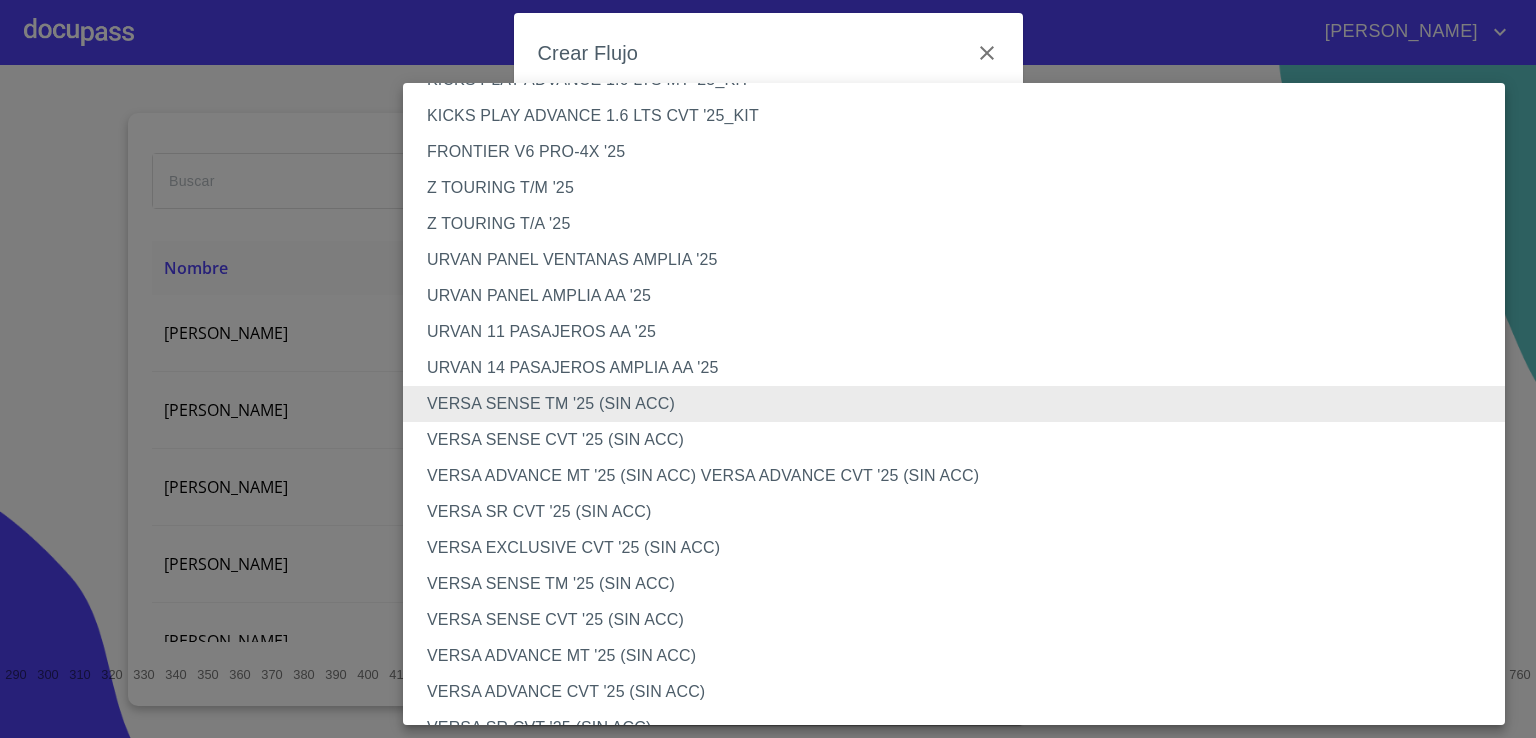 type 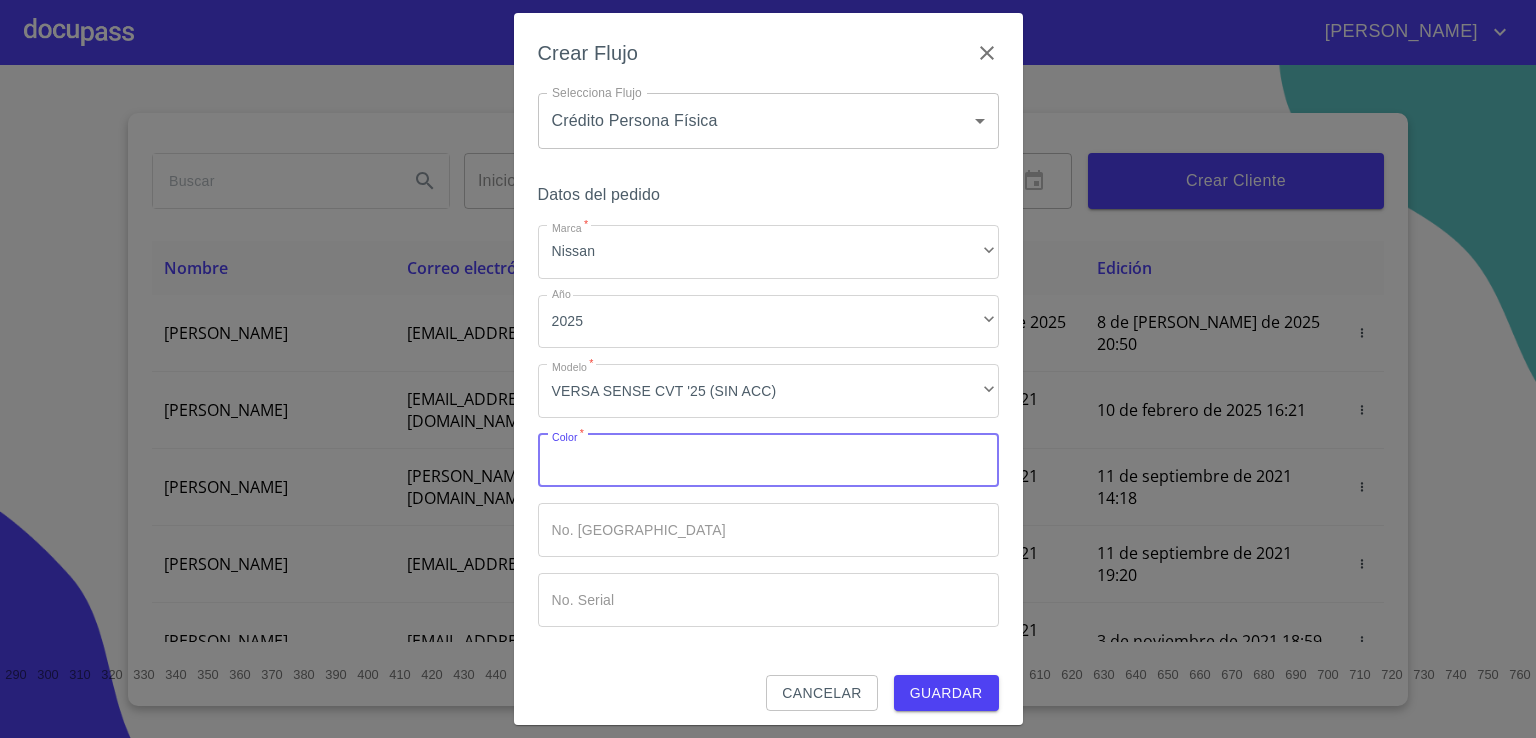 click on "Marca   *" at bounding box center [768, 461] 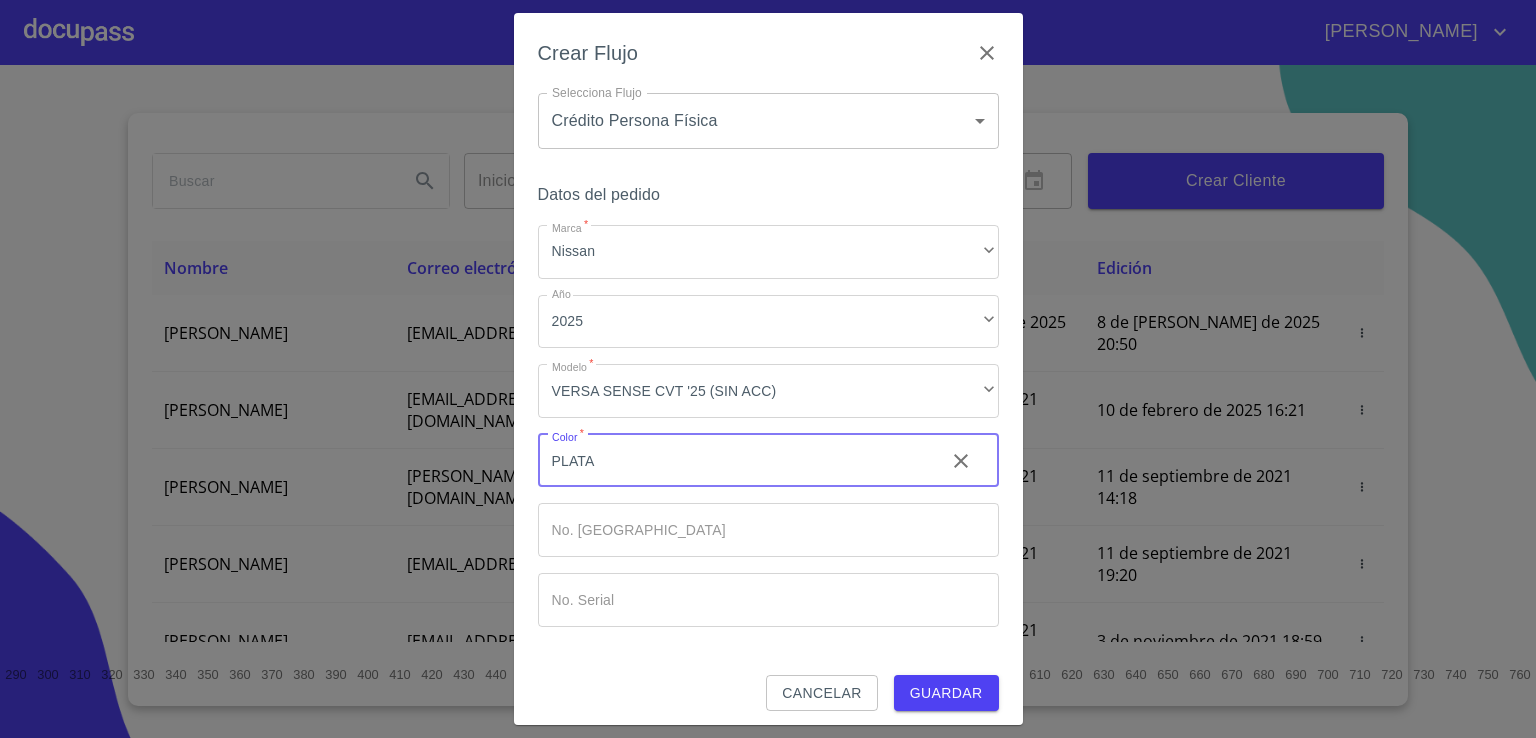 type on "PLATA" 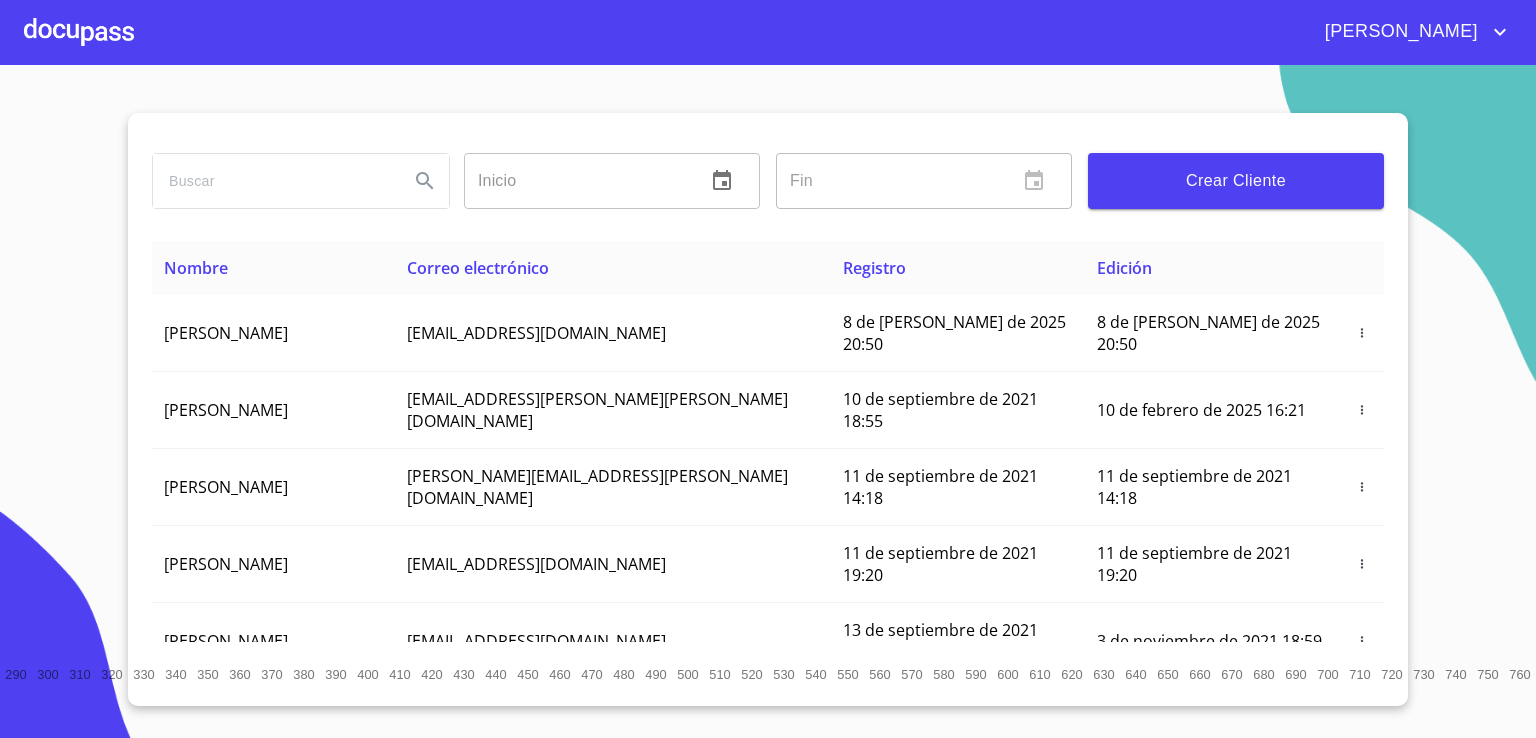 click at bounding box center [79, 32] 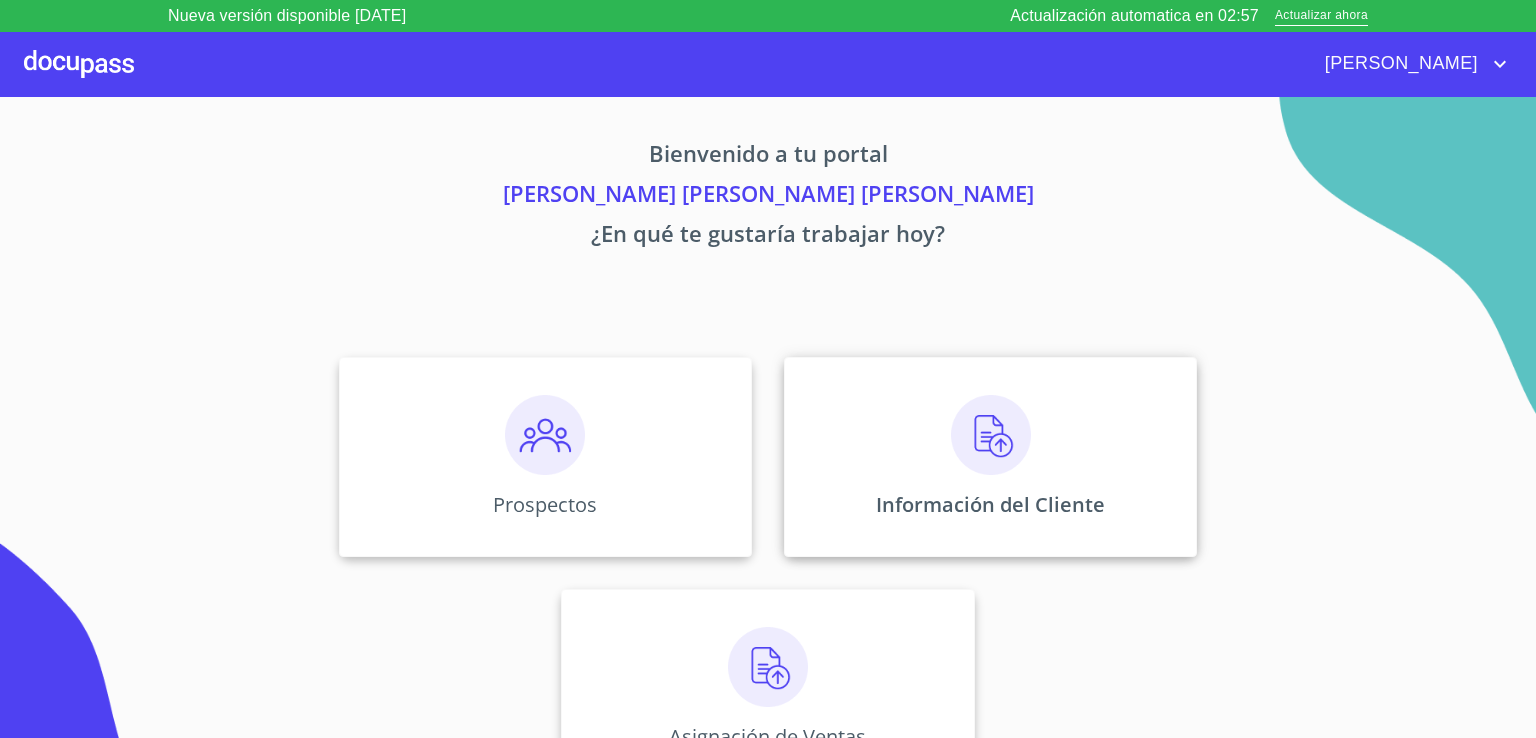 click on "Información del Cliente" at bounding box center (990, 457) 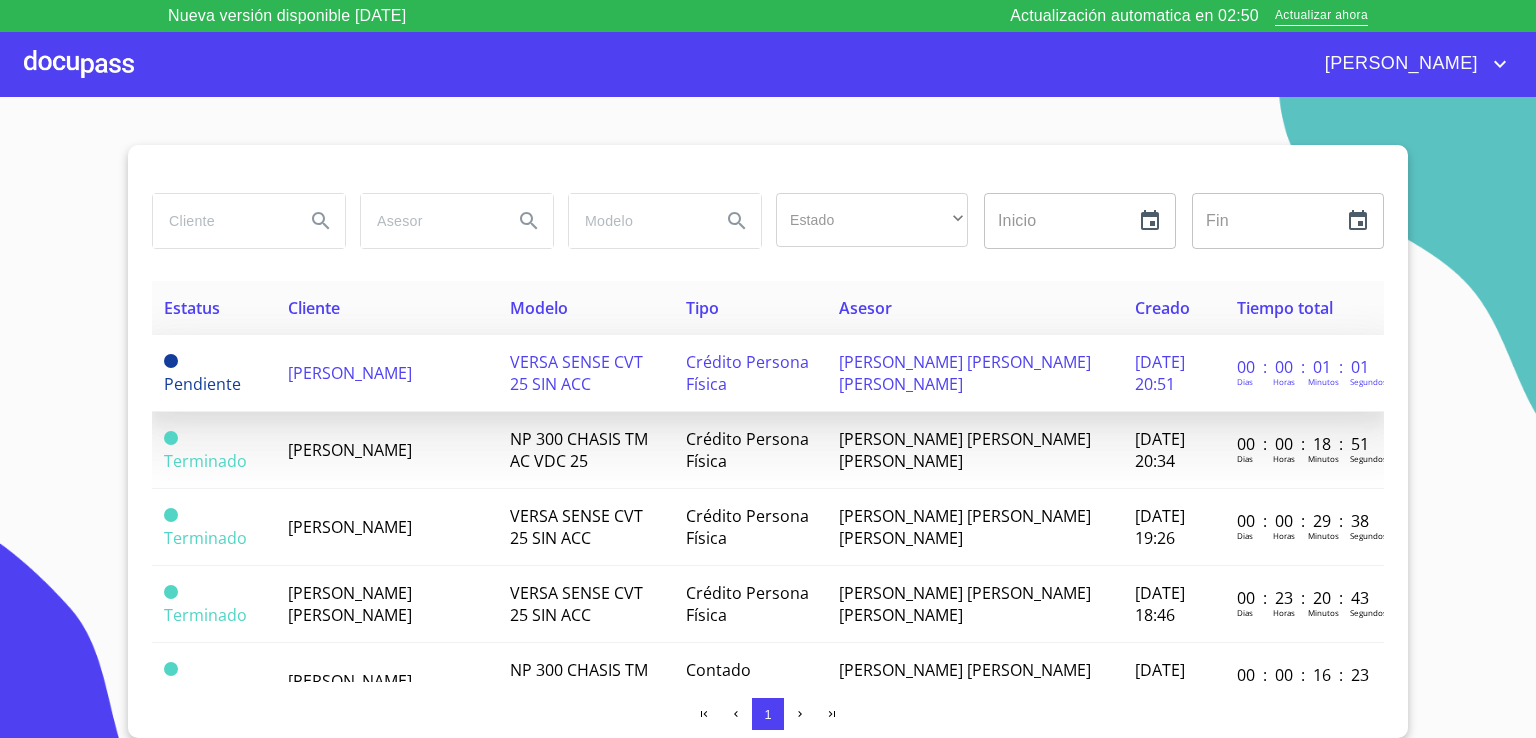click on "[PERSON_NAME]" at bounding box center (350, 373) 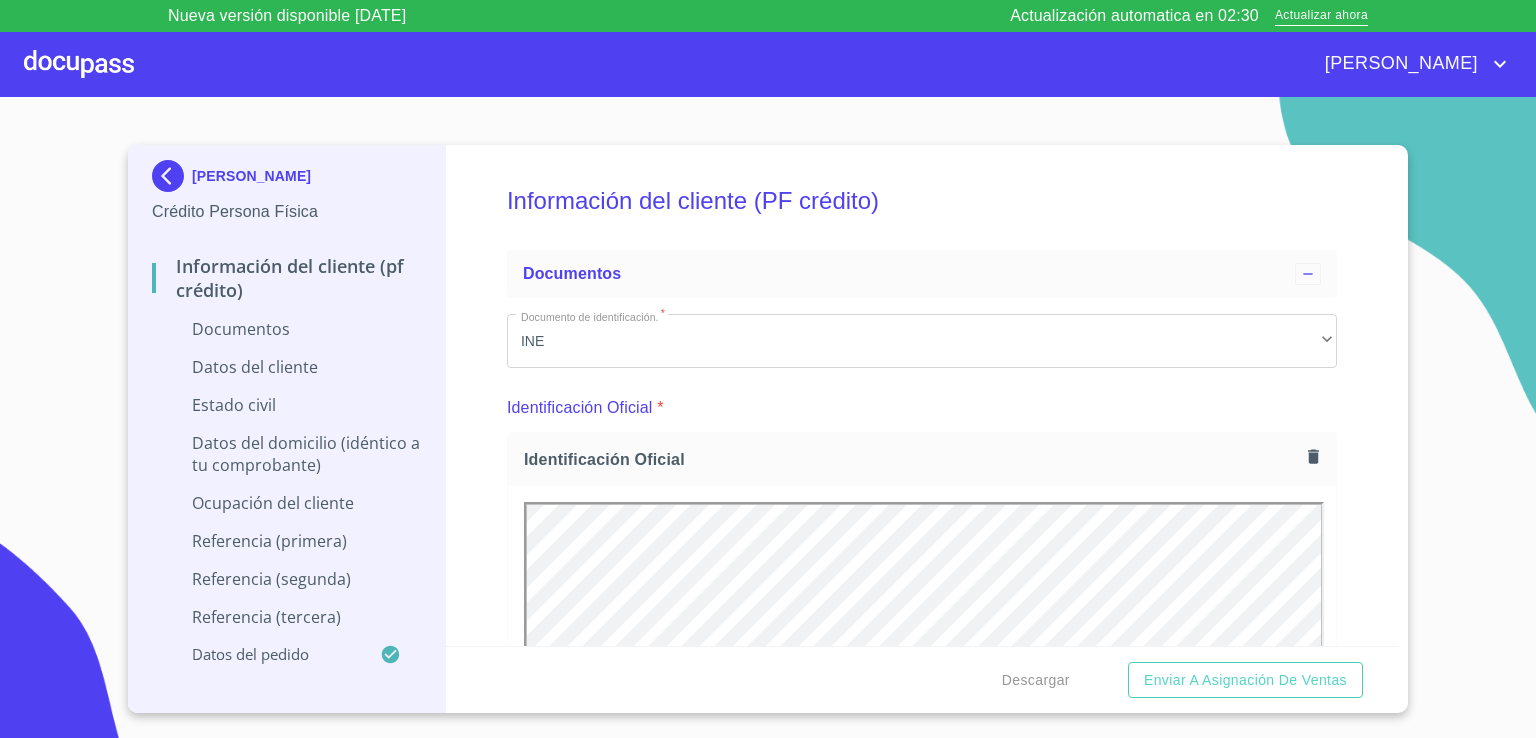 scroll, scrollTop: 0, scrollLeft: 0, axis: both 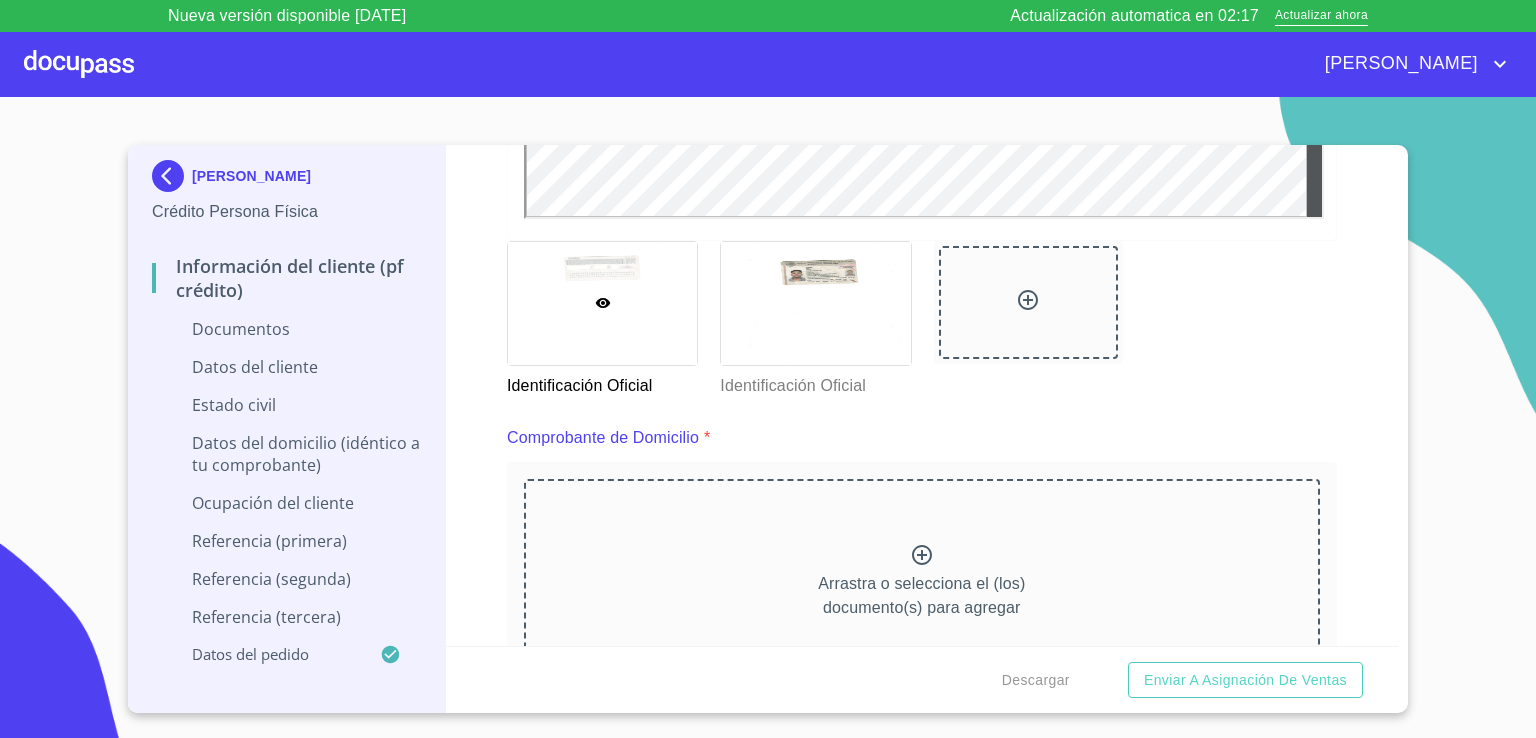 click on "Comprobante de Domicilio *" at bounding box center [922, 438] 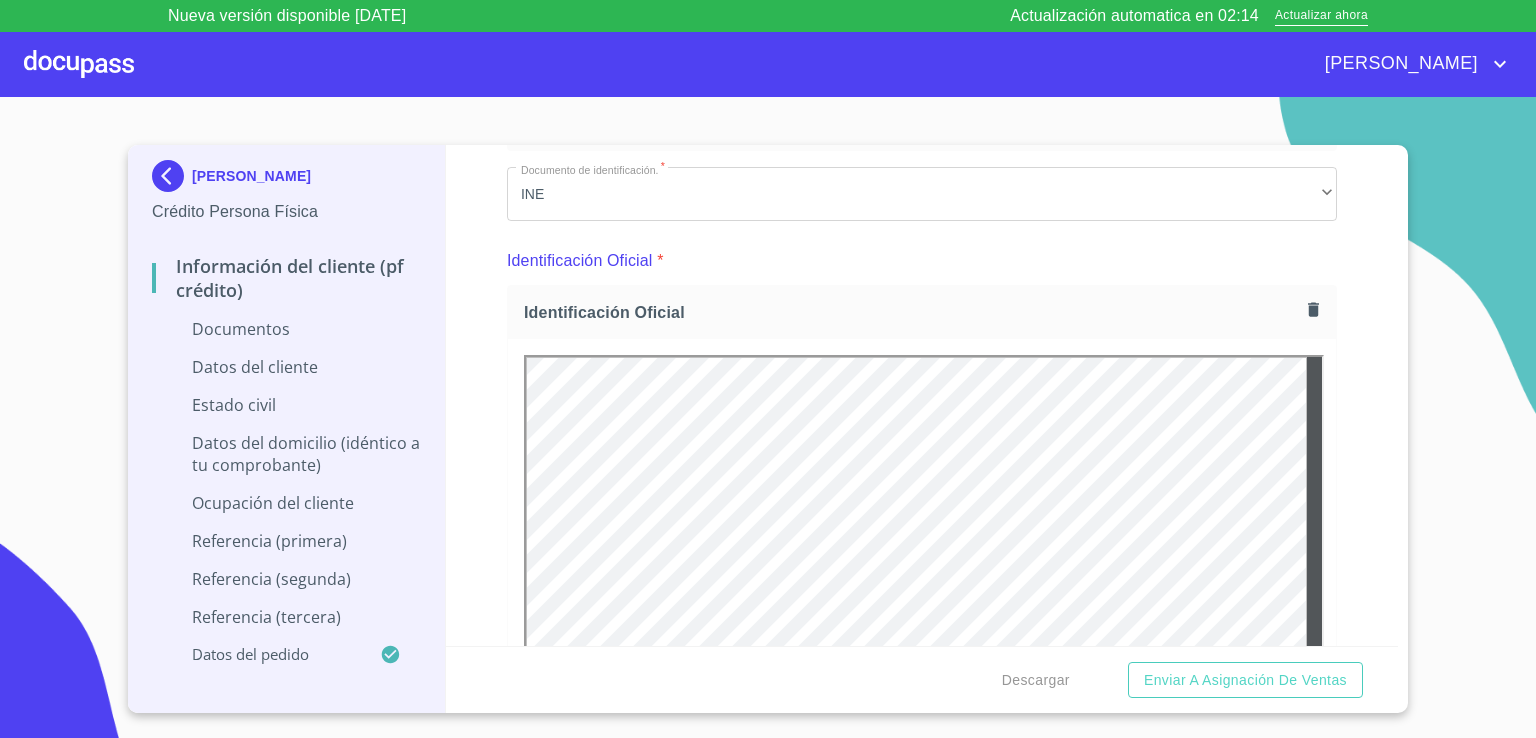 scroll, scrollTop: 763, scrollLeft: 0, axis: vertical 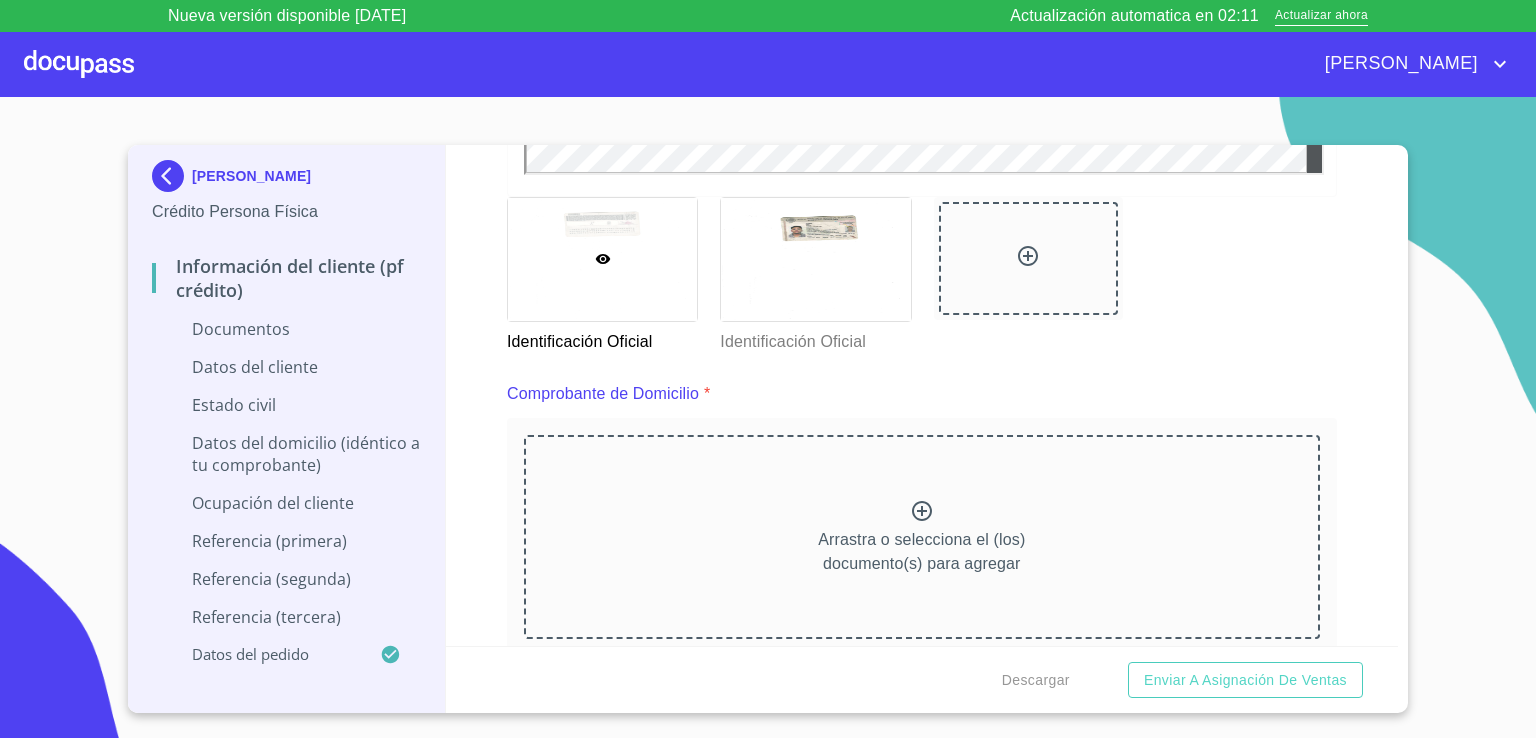 click on "Arrastra o selecciona el (los) documento(s) para agregar" at bounding box center (922, 537) 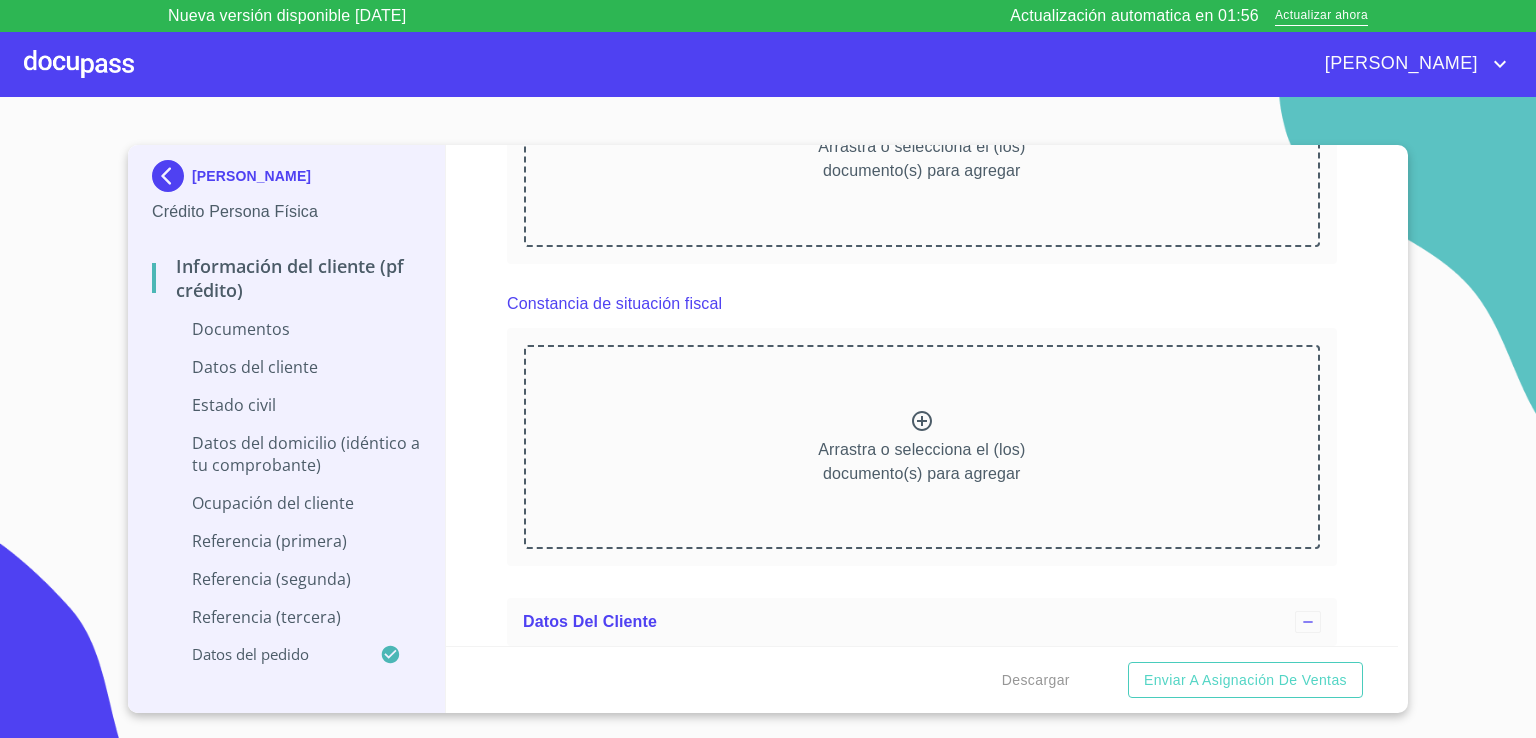 scroll, scrollTop: 2588, scrollLeft: 0, axis: vertical 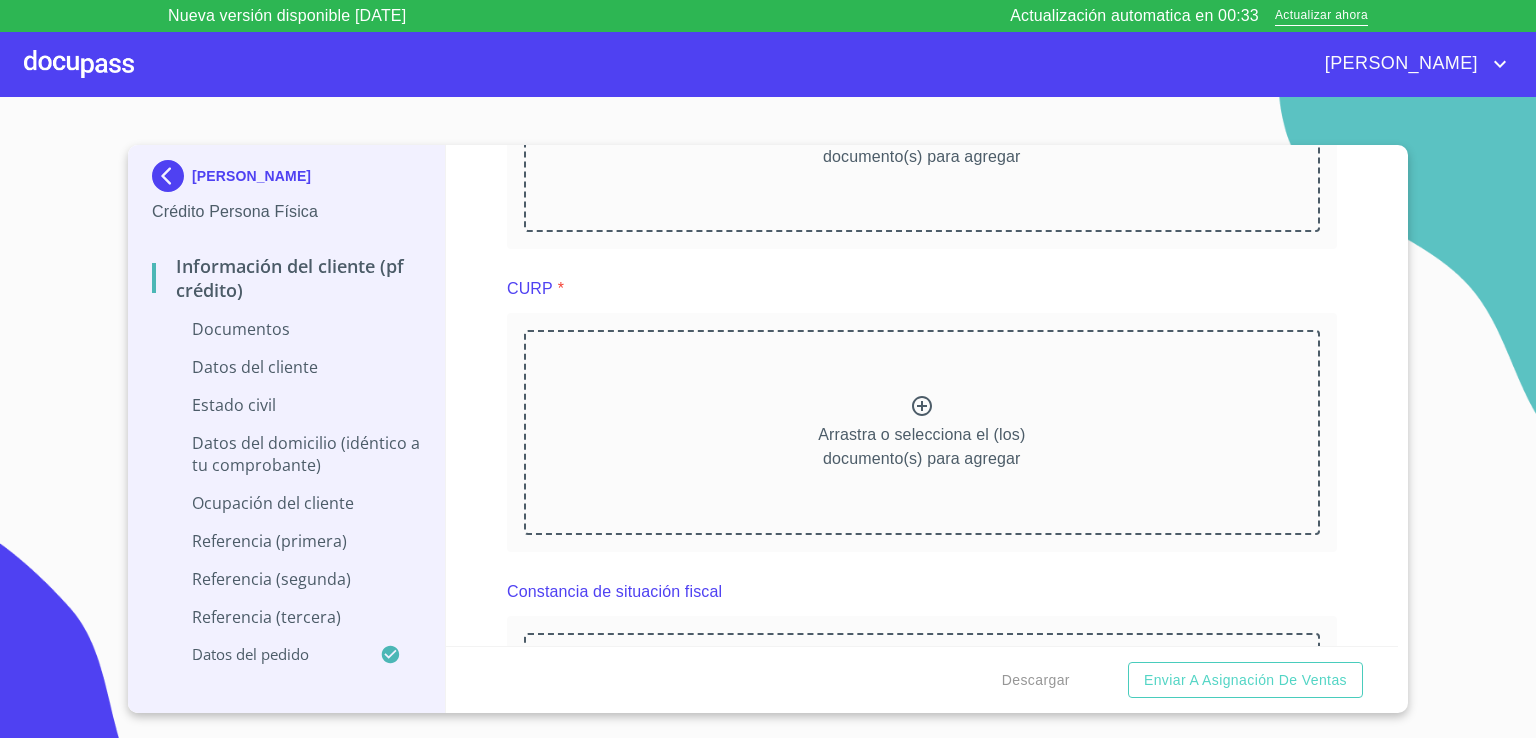 click on "[PERSON_NAME] Persona Física Información del cliente (PF crédito) Documentos Datos del cliente Estado Civil Datos del domicilio (idéntico a tu comprobante) Ocupación del Cliente Referencia (primera) Referencia (segunda) Referencia (tercera) Datos del pedido Información del cliente (PF crédito)   Documentos Documento de identificación.   * INE ​ Identificación Oficial * Identificación Oficial Identificación Oficial Identificación Oficial Comprobante de Domicilio * Comprobante de Domicilio Comprobante de [PERSON_NAME] de ingresos   * Independiente/Dueño de negocio/Persona Moral ​ Comprobante de Ingresos mes 1 * Comprobante de Ingresos mes 1 Comprobante de Ingresos mes 1 Comprobante de Ingresos mes 2 * Comprobante de Ingresos mes 2 Comprobante de Ingresos mes 2 Comprobante de Ingresos mes 3 * Arrastra o selecciona el (los) documento(s) para agregar CURP * Arrastra o selecciona el (los) documento(s) para agregar [PERSON_NAME] de situación fiscal Datos del cliente   *" at bounding box center [768, 433] 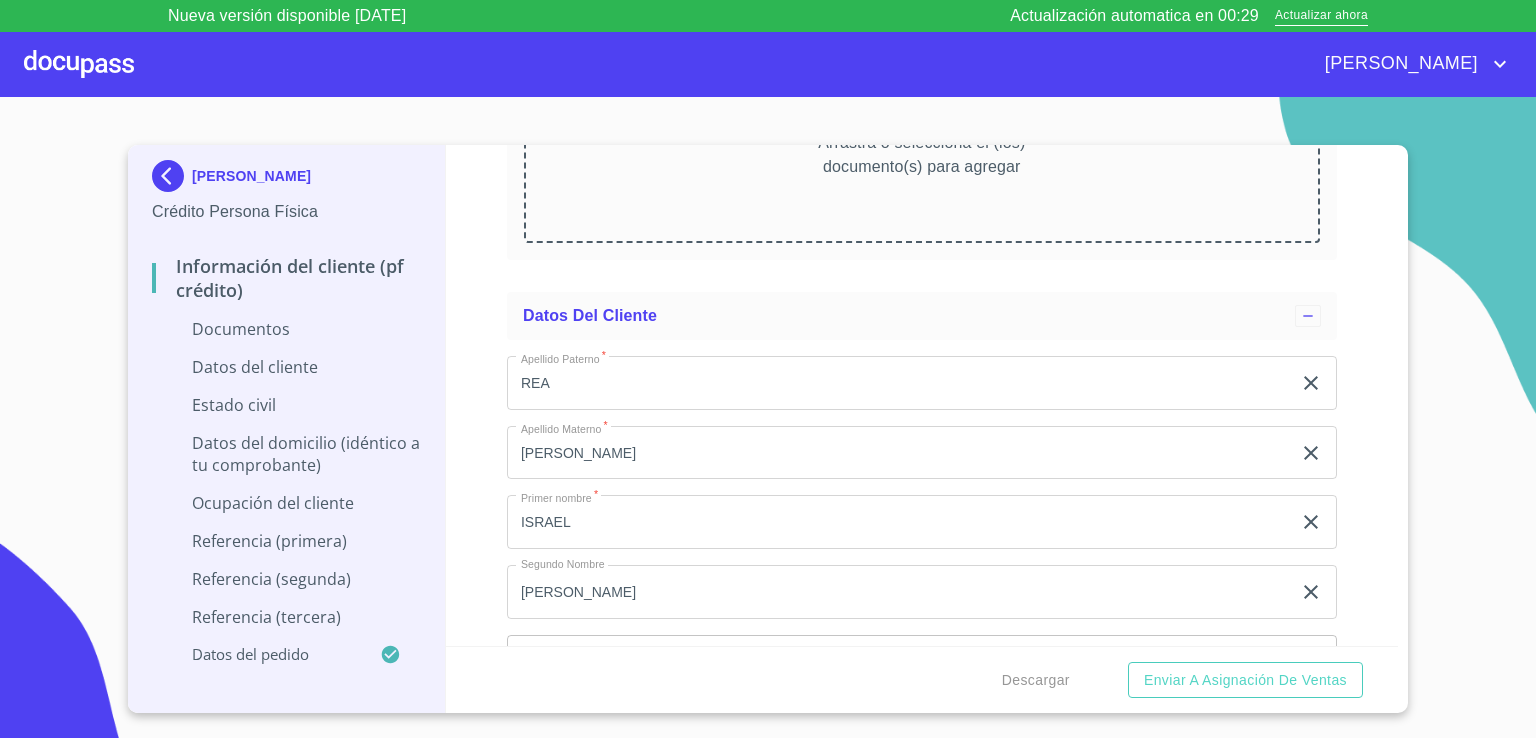 scroll, scrollTop: 4237, scrollLeft: 0, axis: vertical 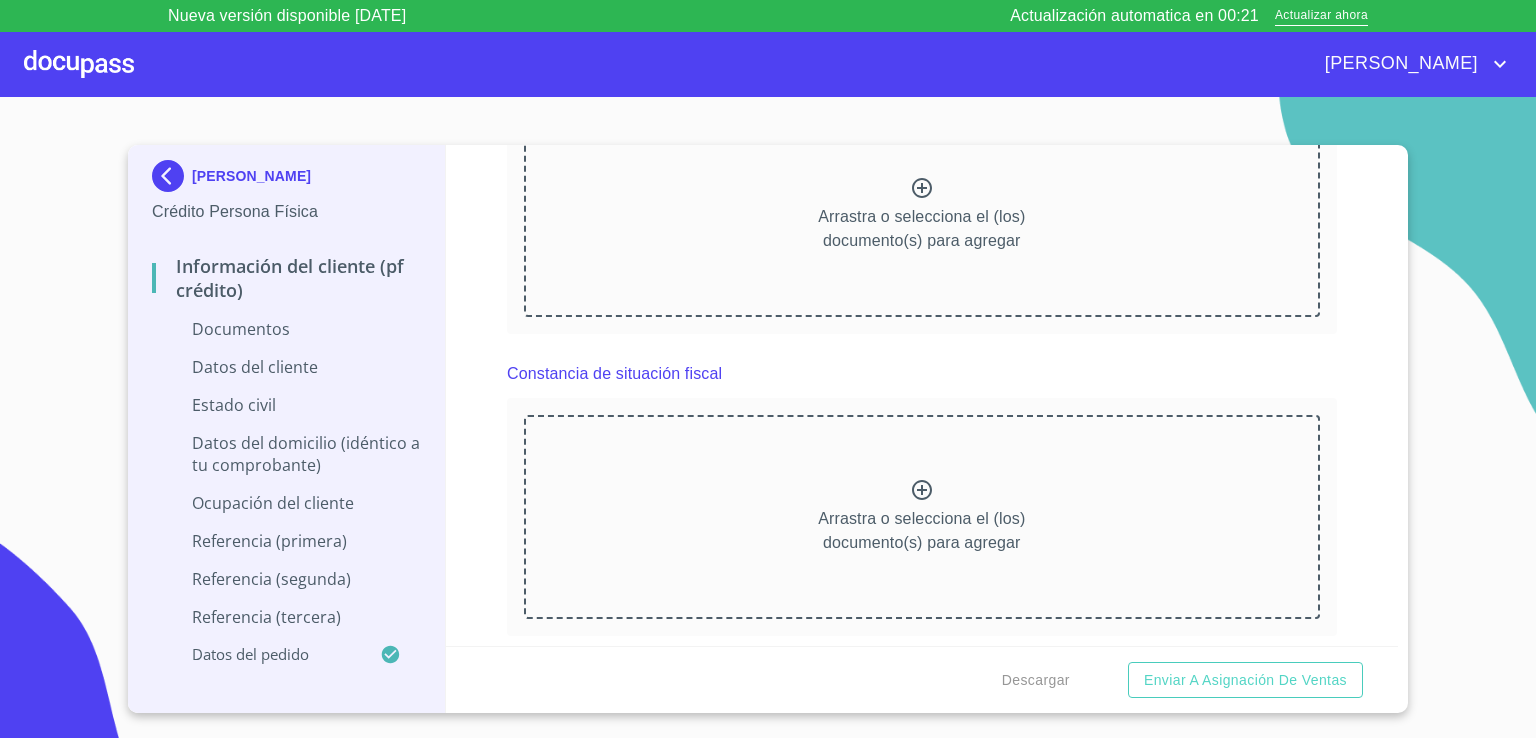 click on "Comprobante de Ingresos mes 3 *" at bounding box center [922, -804] 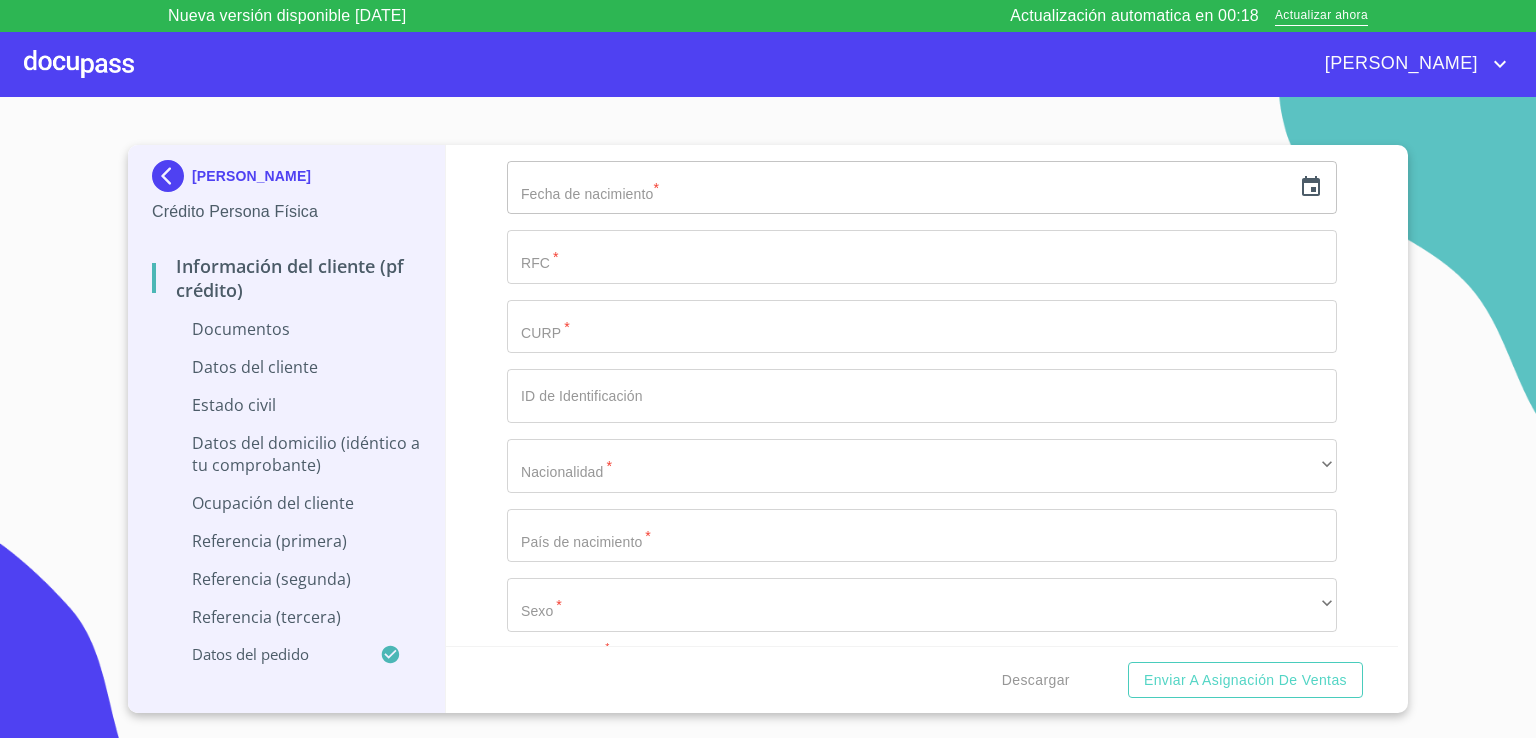 scroll, scrollTop: 5028, scrollLeft: 0, axis: vertical 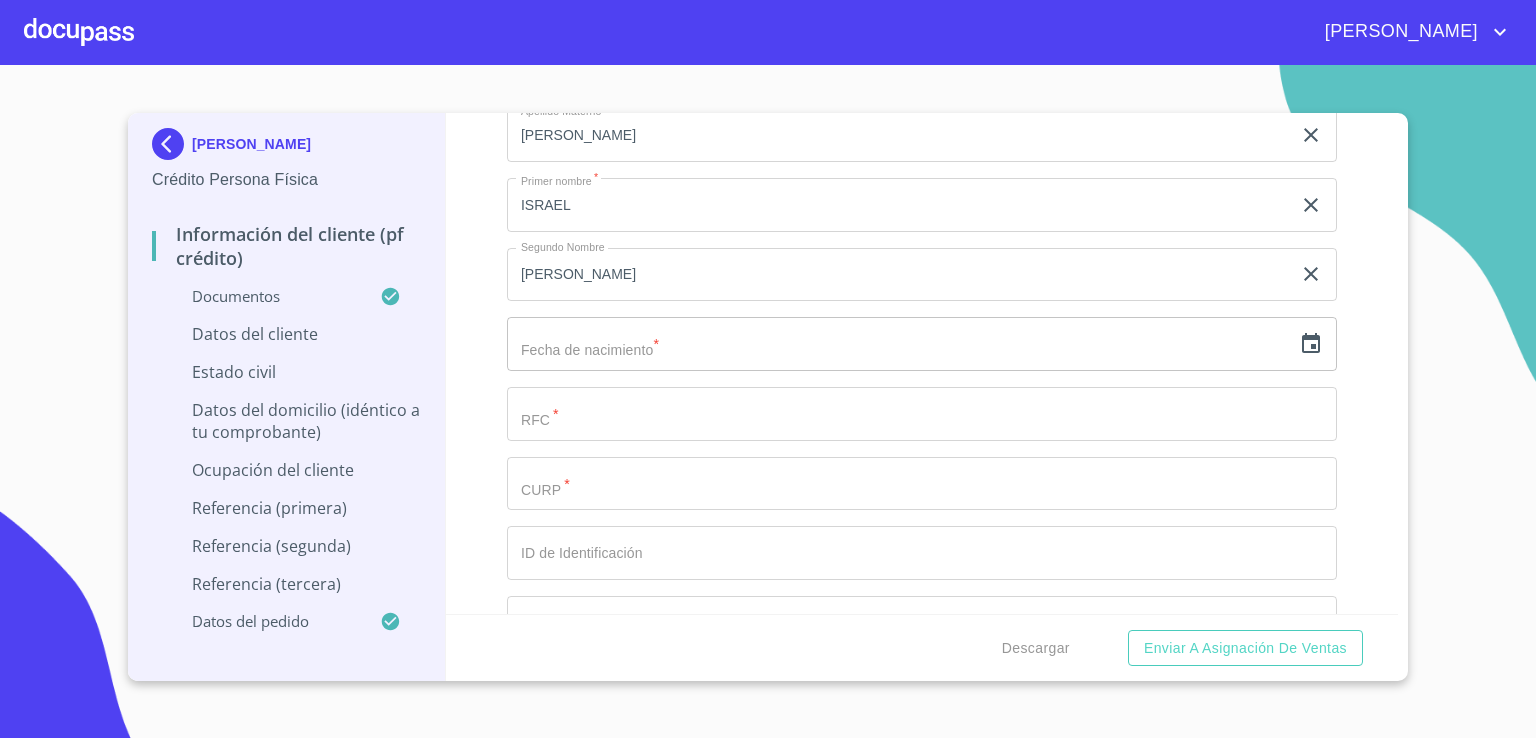 click on "Constancia de situación fiscal" at bounding box center (922, -841) 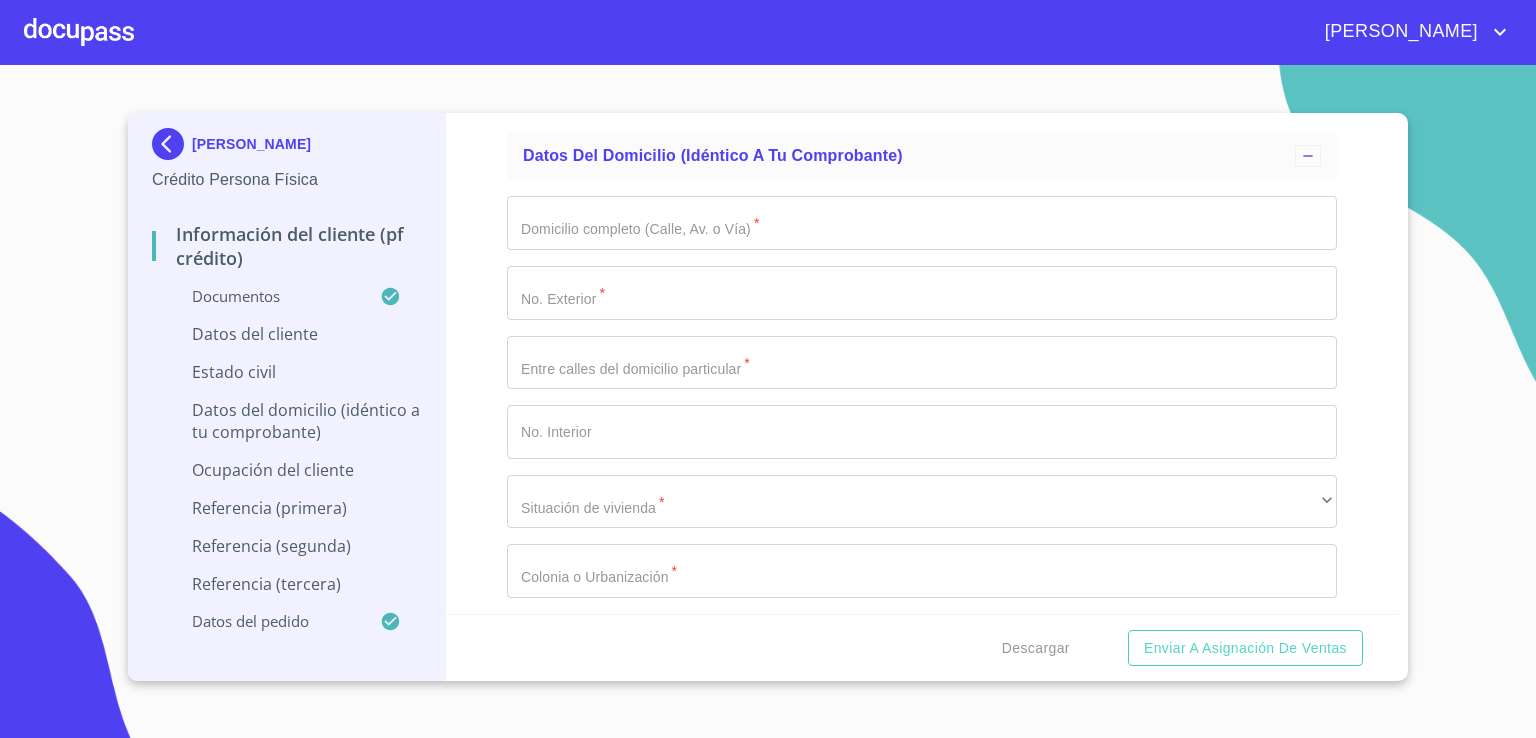 scroll, scrollTop: 6949, scrollLeft: 0, axis: vertical 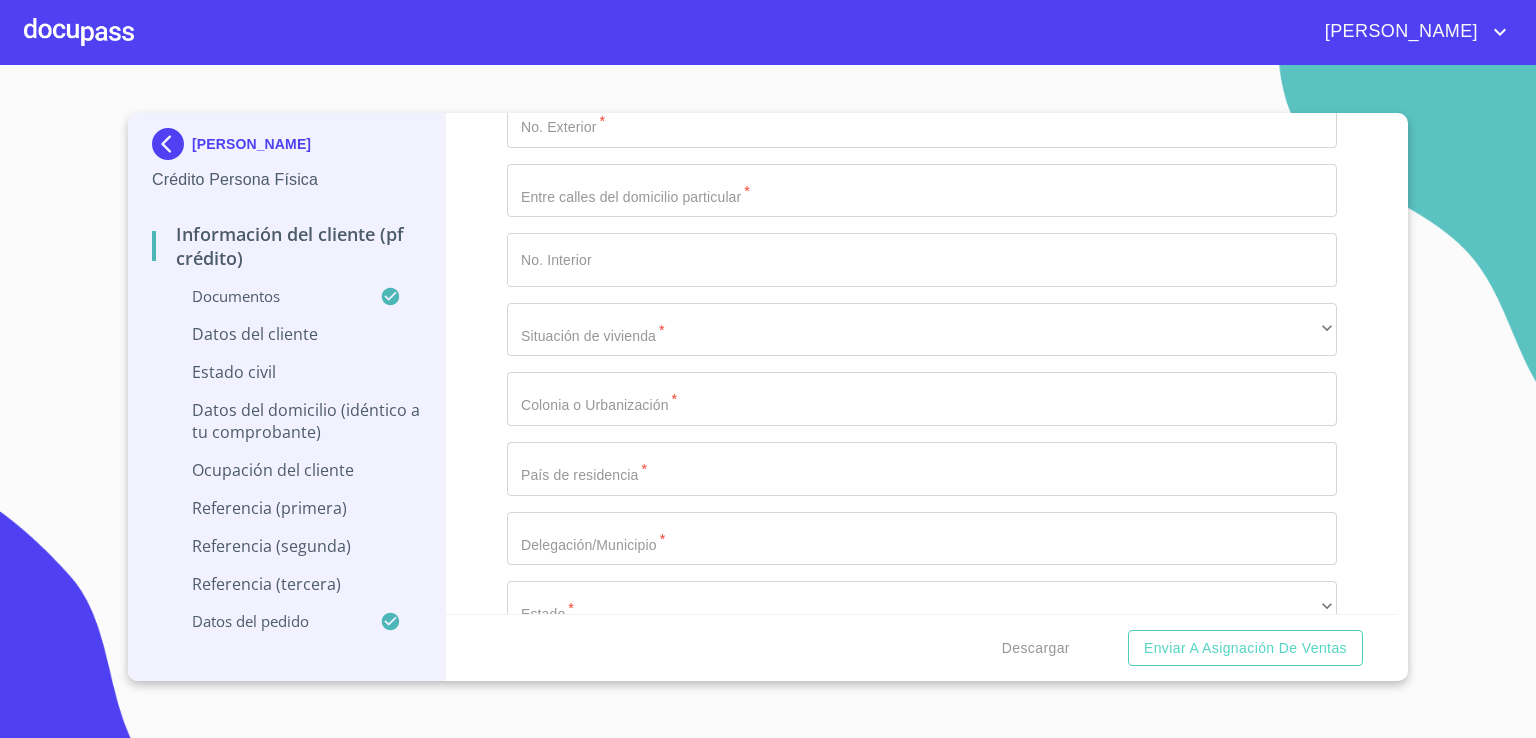 click at bounding box center [899, -736] 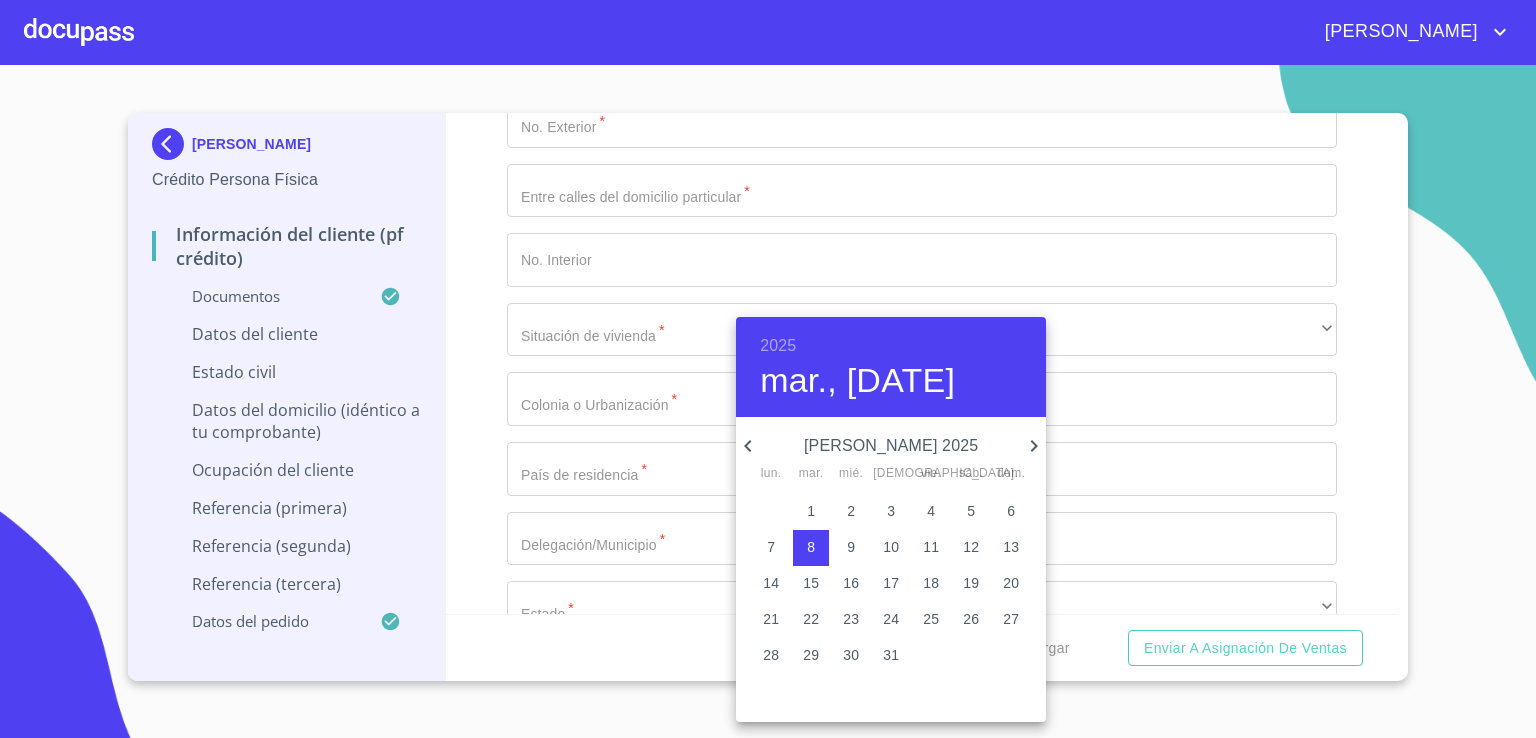 click on "2025" at bounding box center [778, 346] 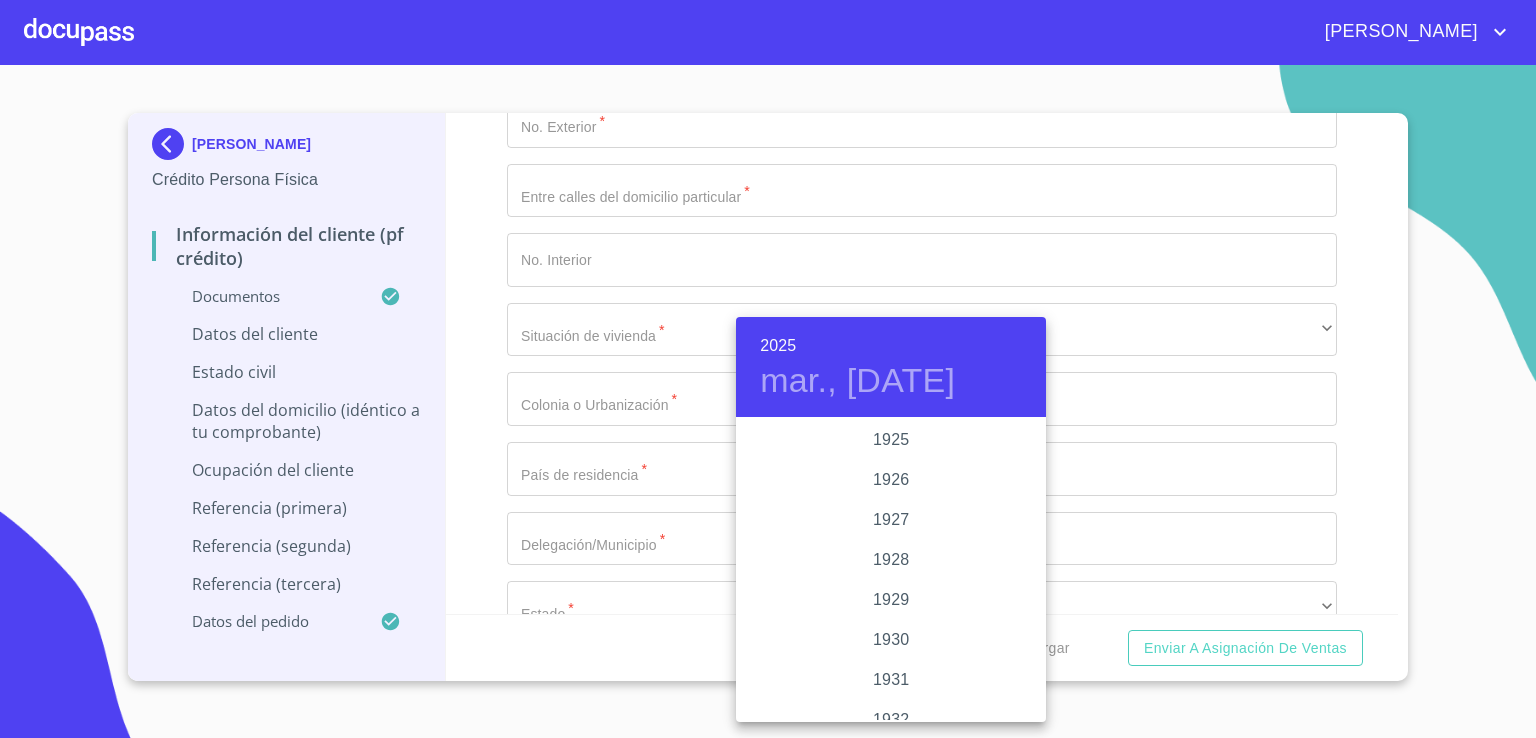 scroll, scrollTop: 3880, scrollLeft: 0, axis: vertical 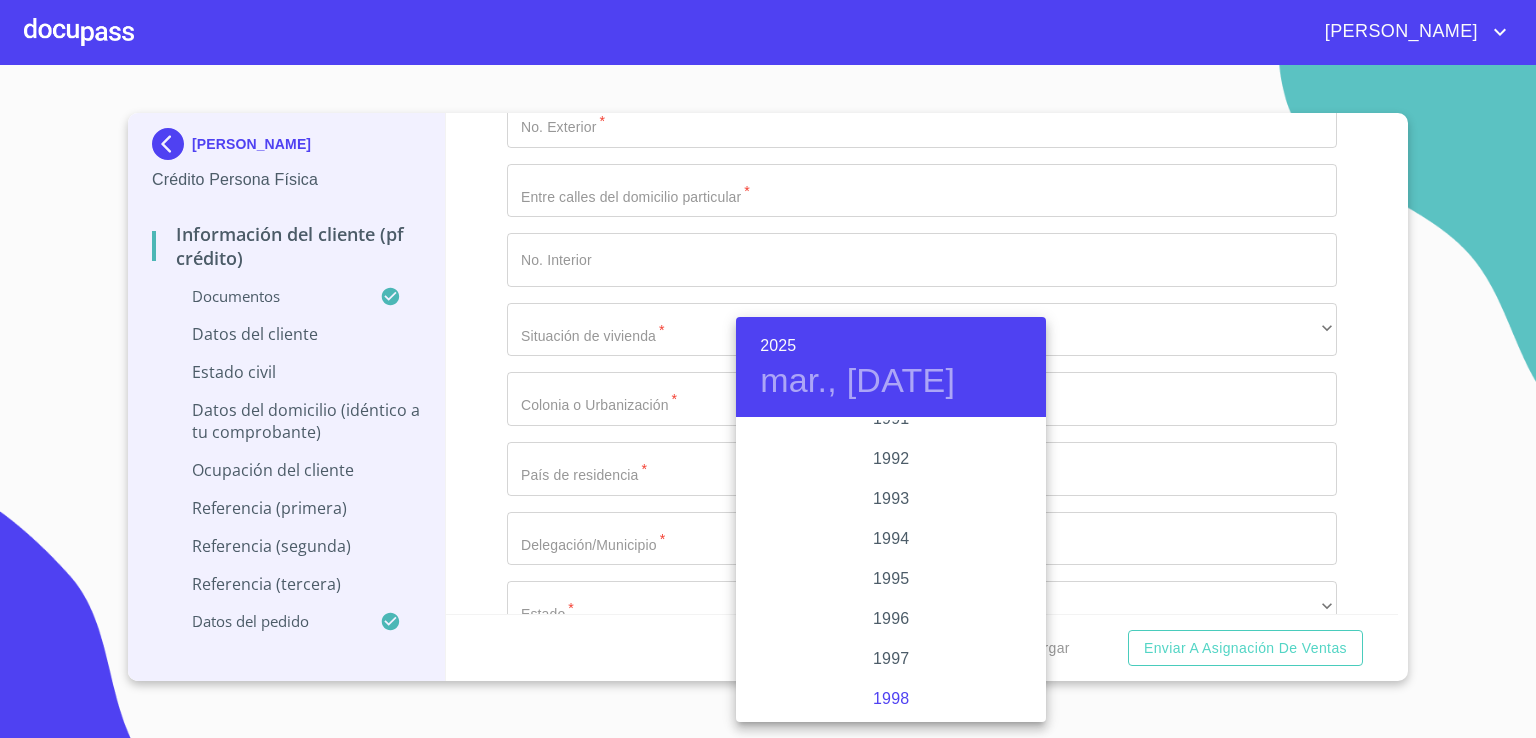click on "1998" at bounding box center [891, 699] 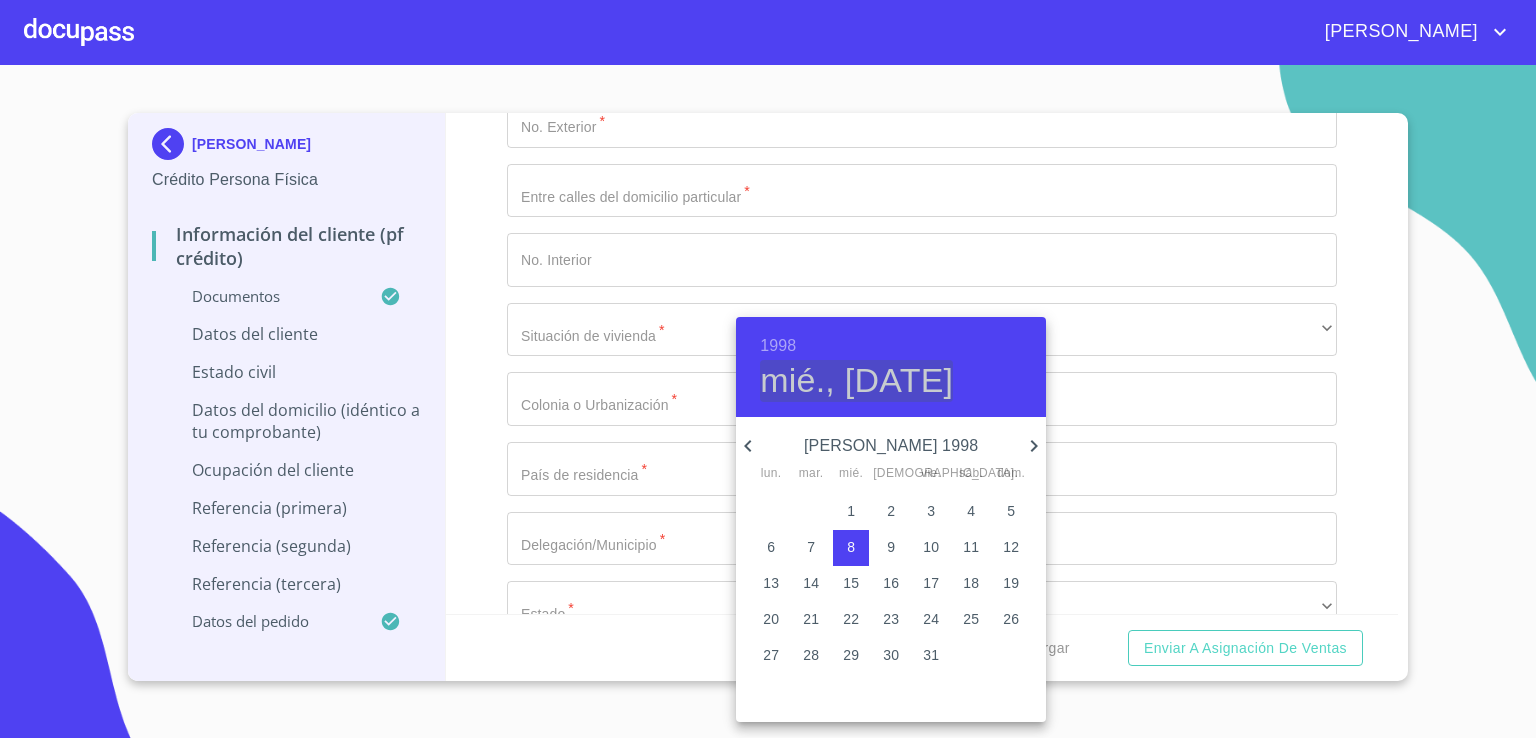 click on "mié., jul. 8" at bounding box center [856, 381] 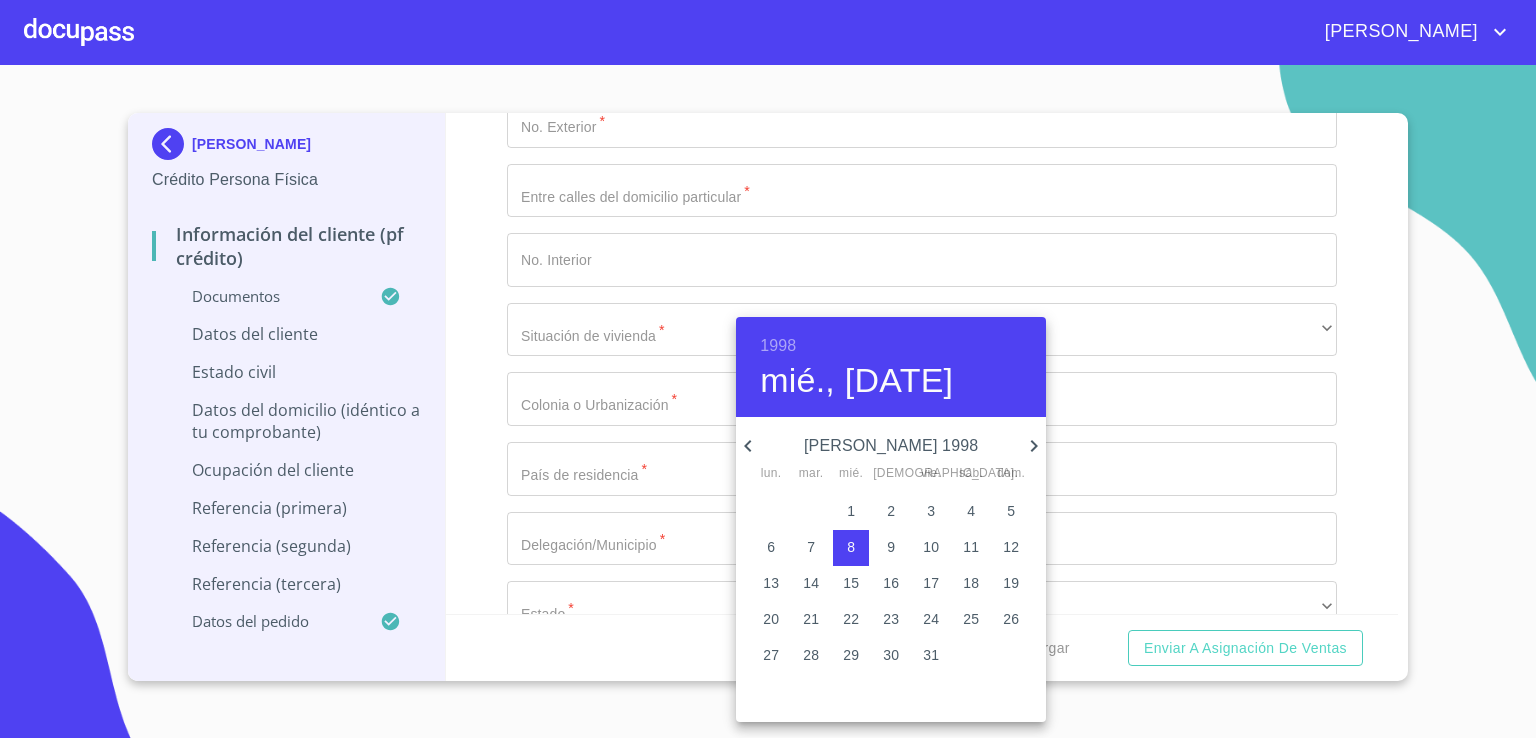 click on "mié., jul. 8" at bounding box center (856, 381) 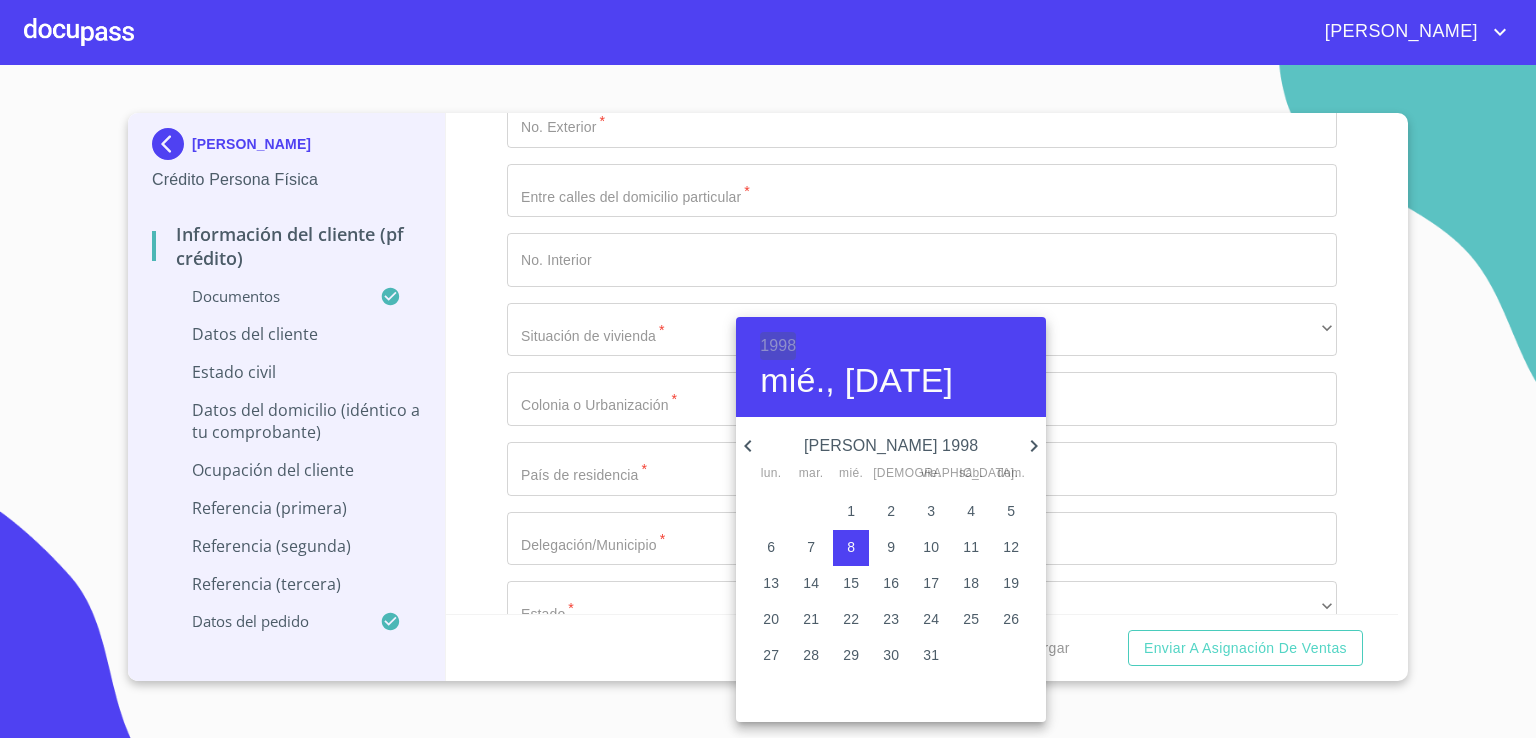 click on "1998" at bounding box center (778, 346) 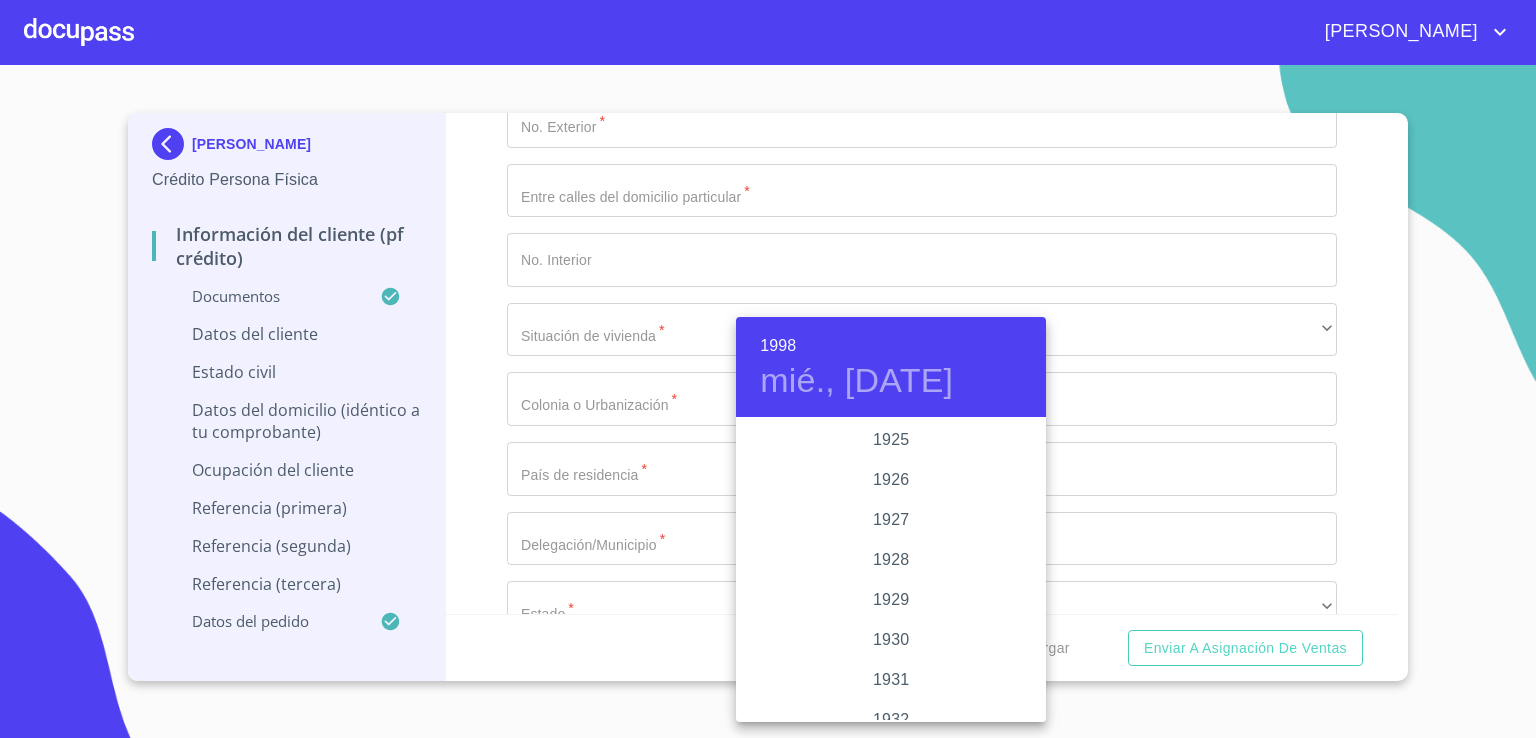 scroll, scrollTop: 2800, scrollLeft: 0, axis: vertical 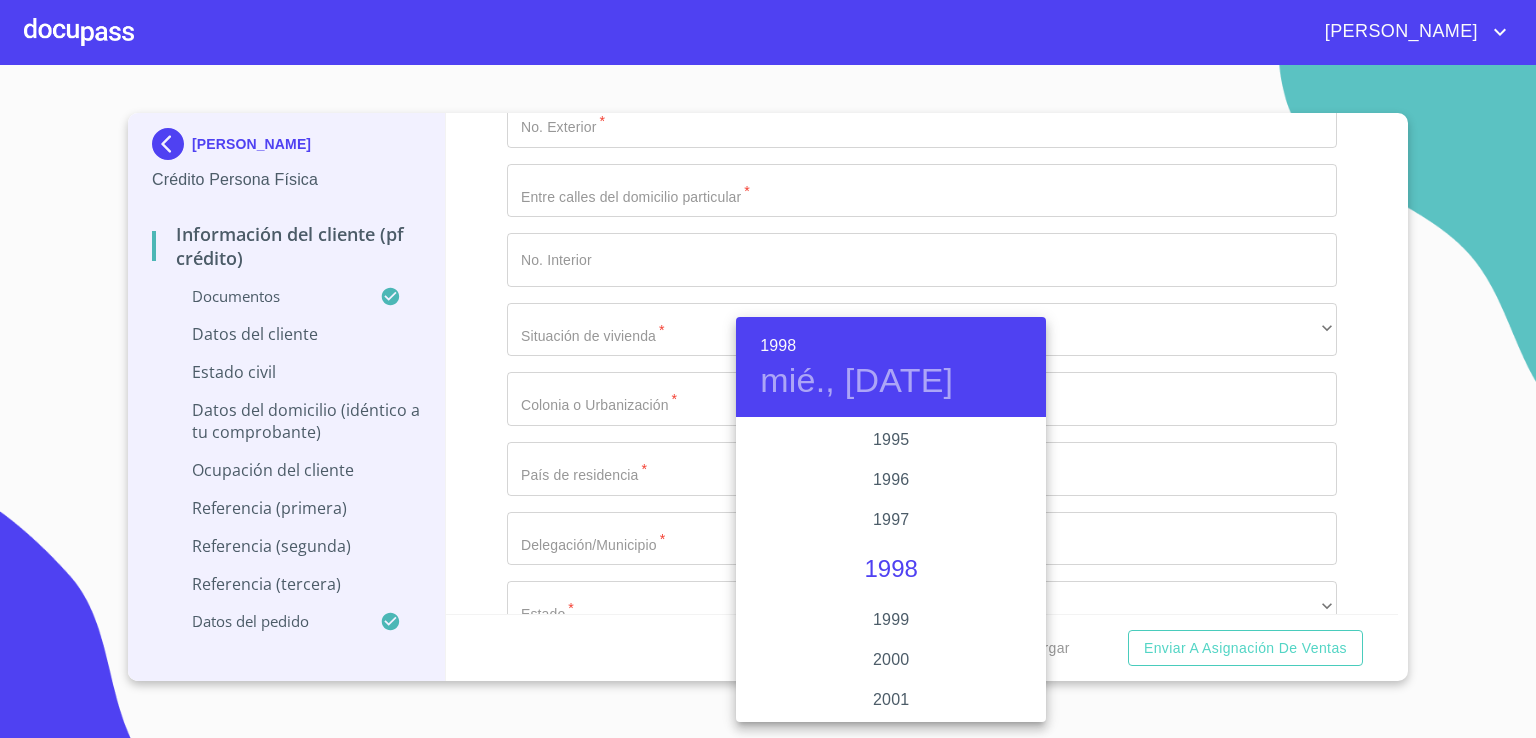 click on "1998" at bounding box center (891, 570) 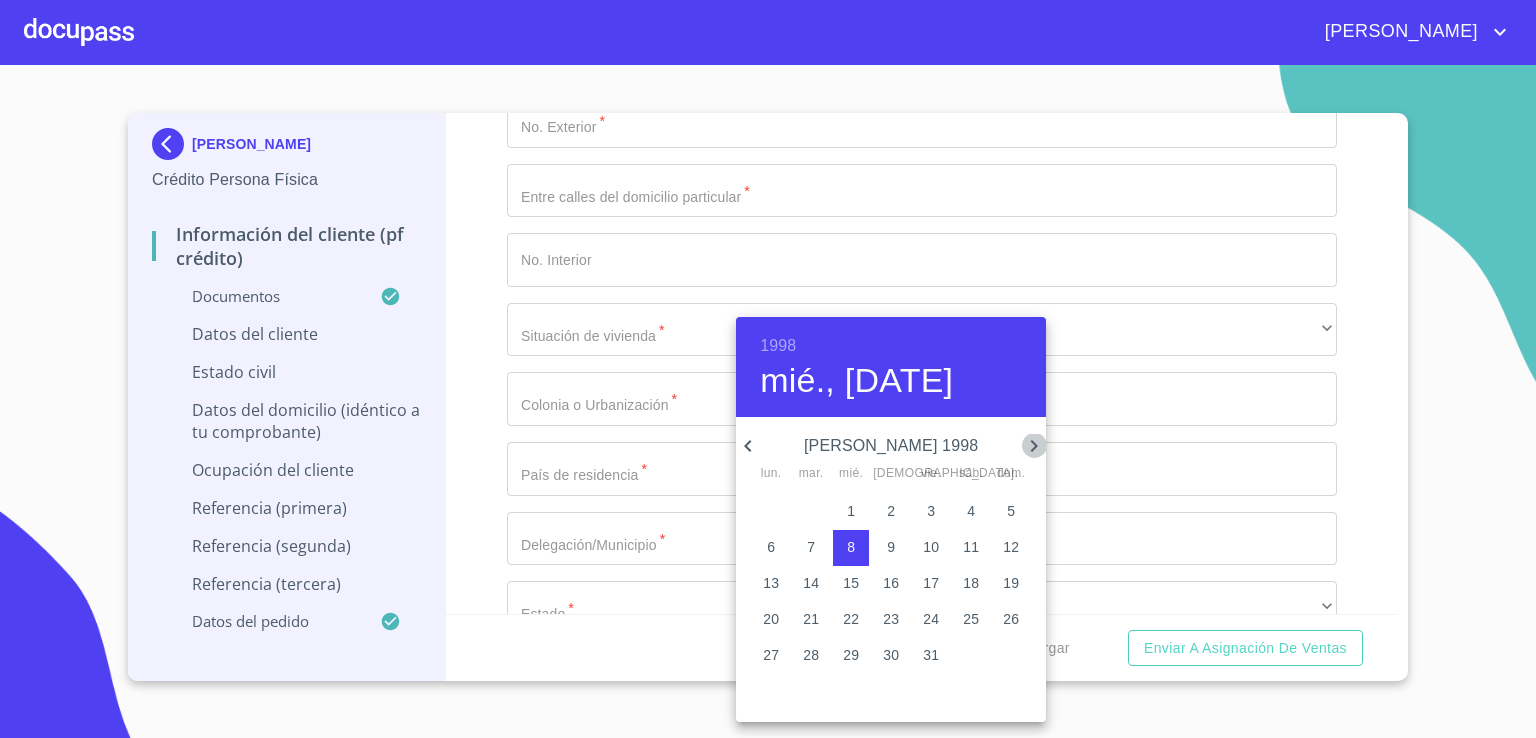 click 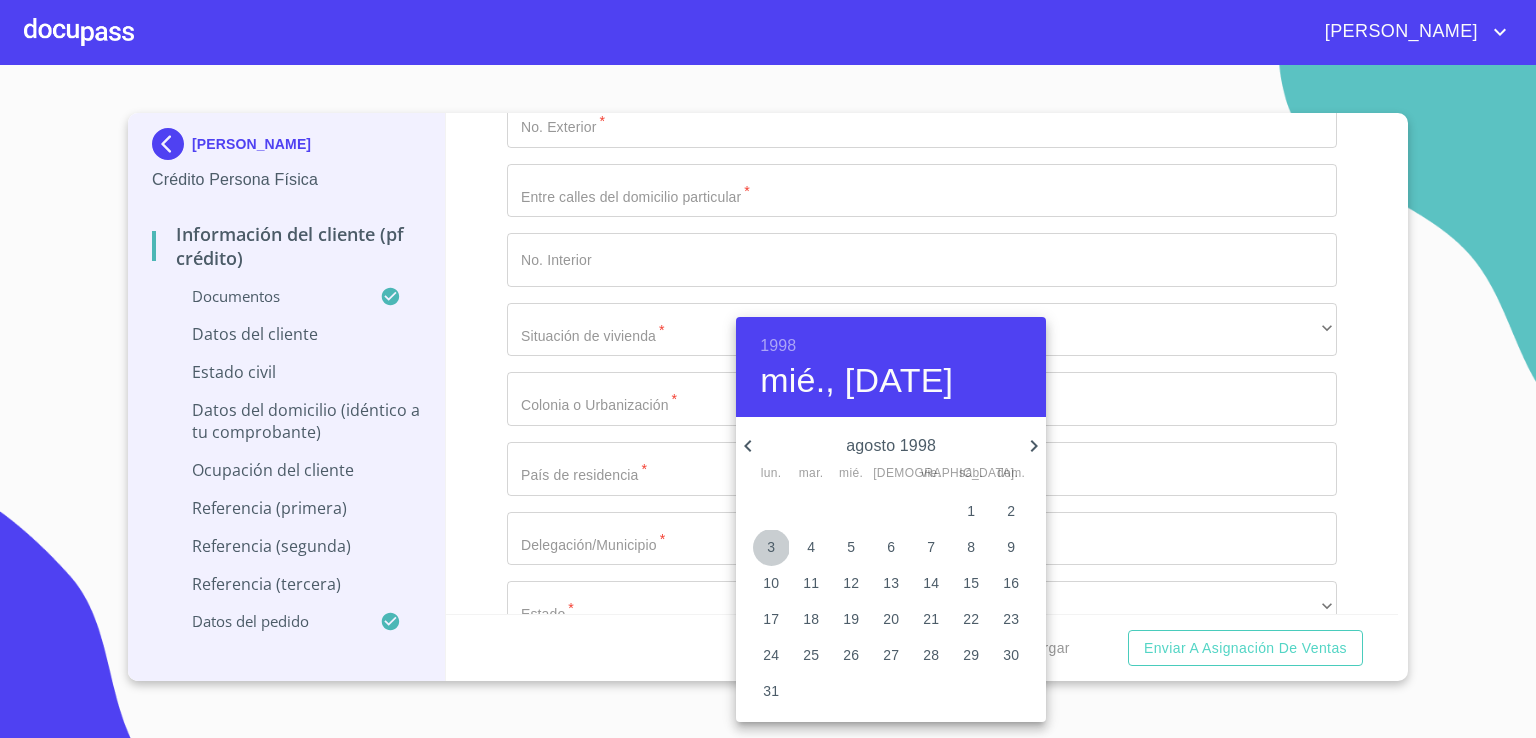click on "3" at bounding box center (771, 547) 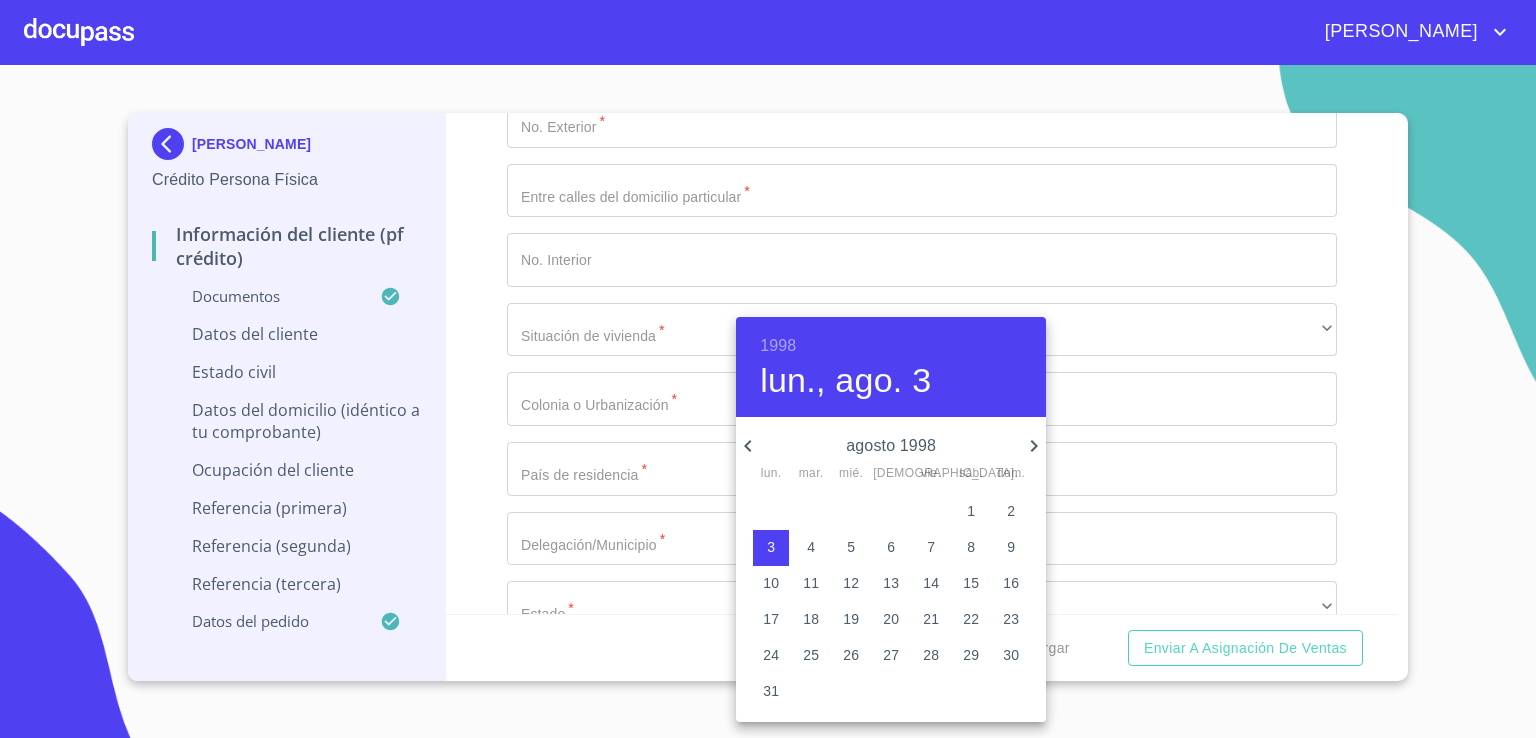 click at bounding box center (768, 369) 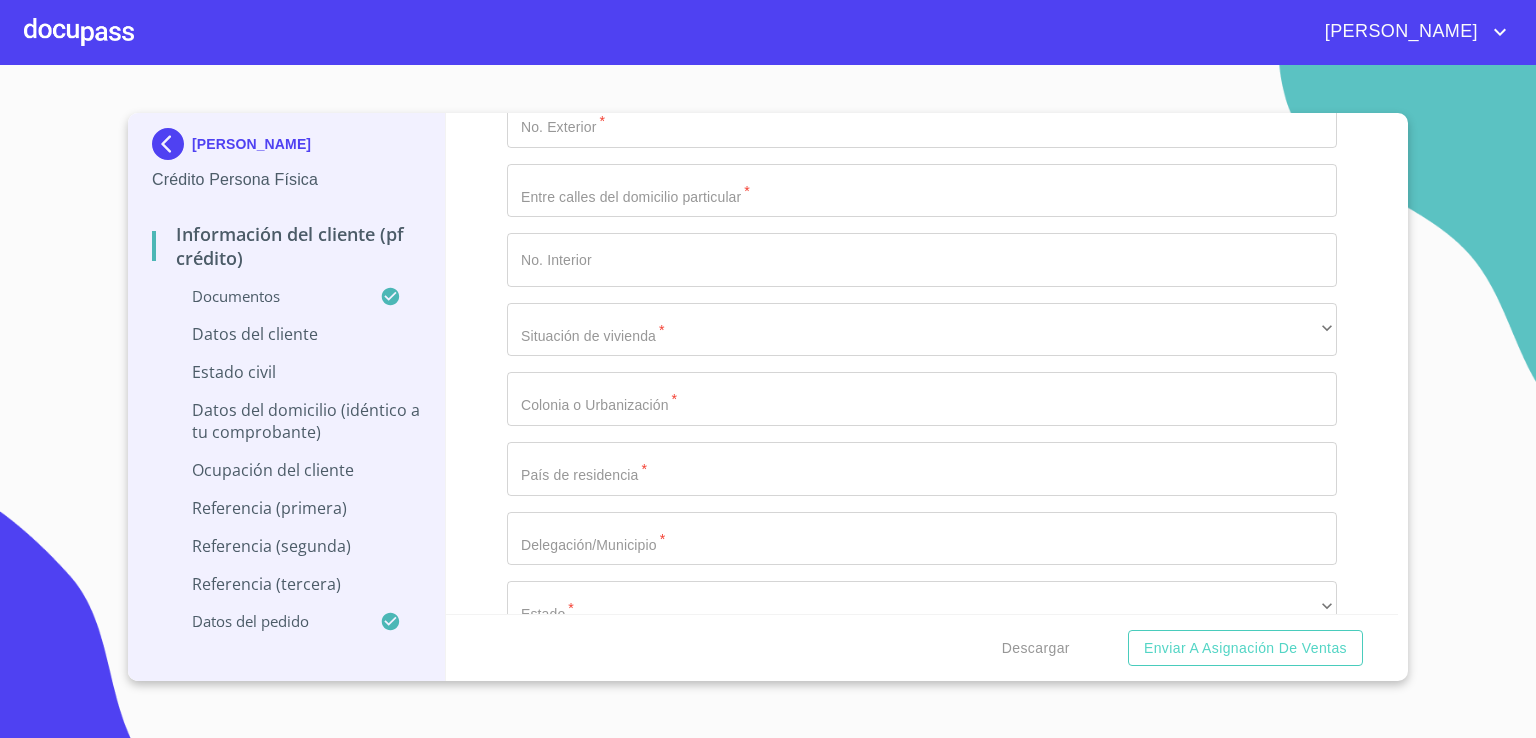 paste on "REOI980803J80" 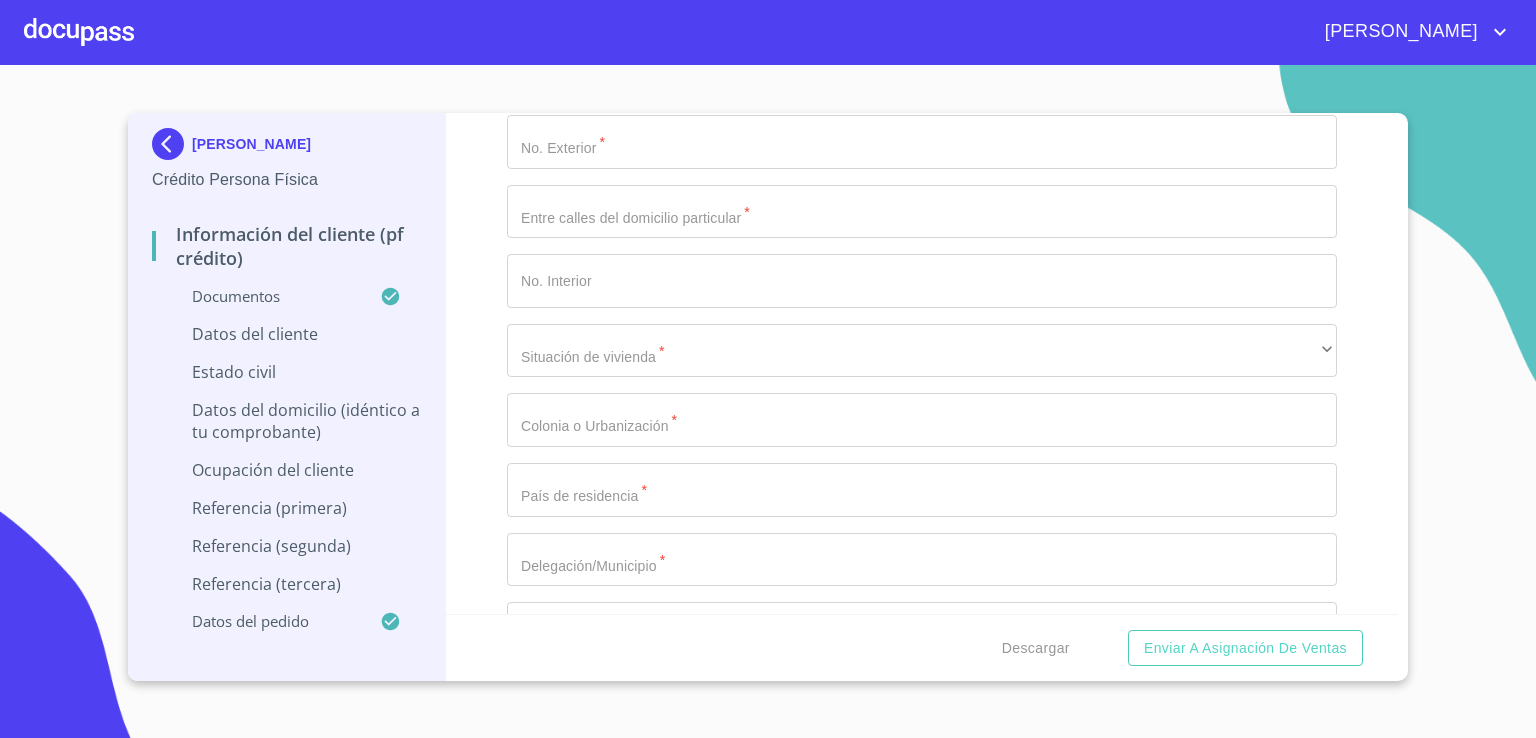 scroll, scrollTop: 7076, scrollLeft: 0, axis: vertical 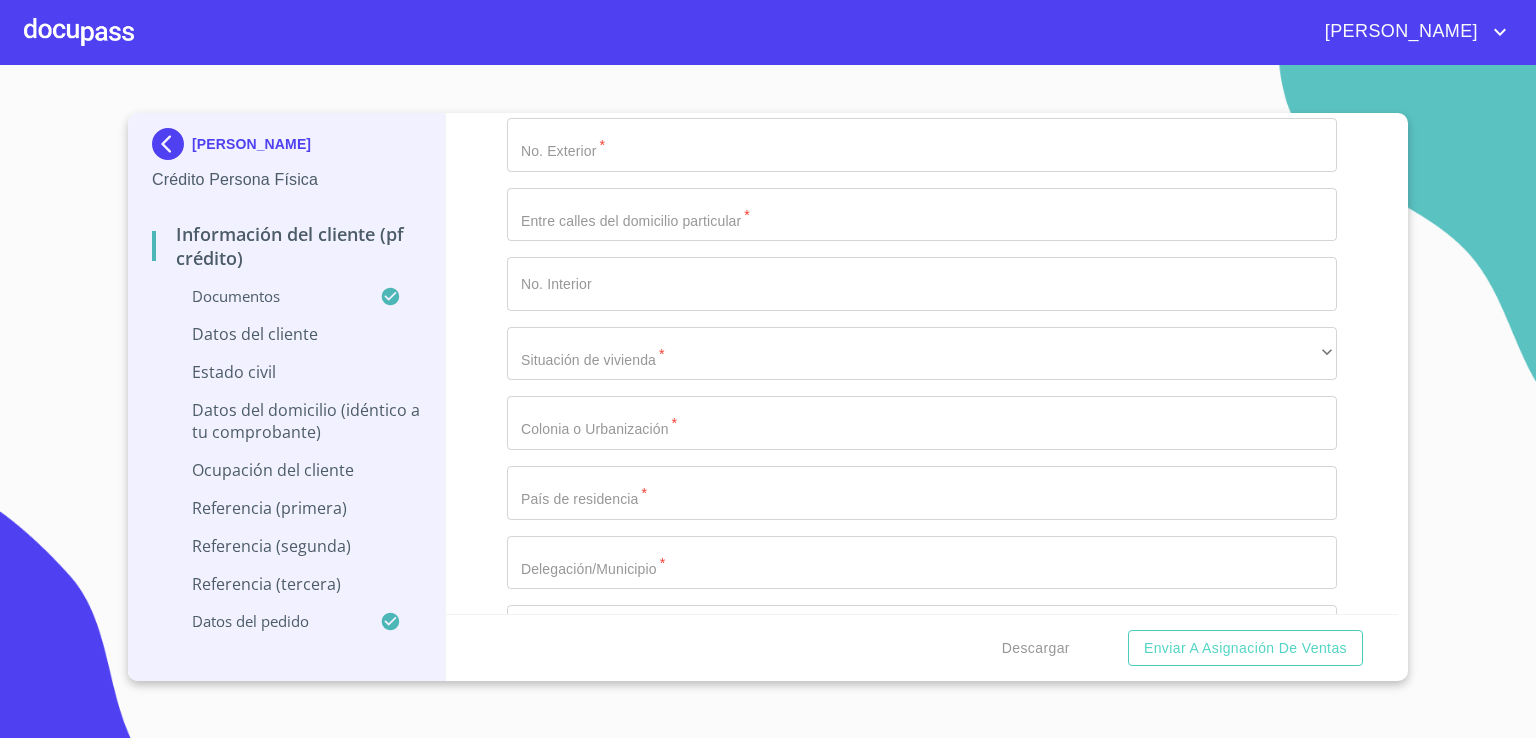 type on "REOI980803J80" 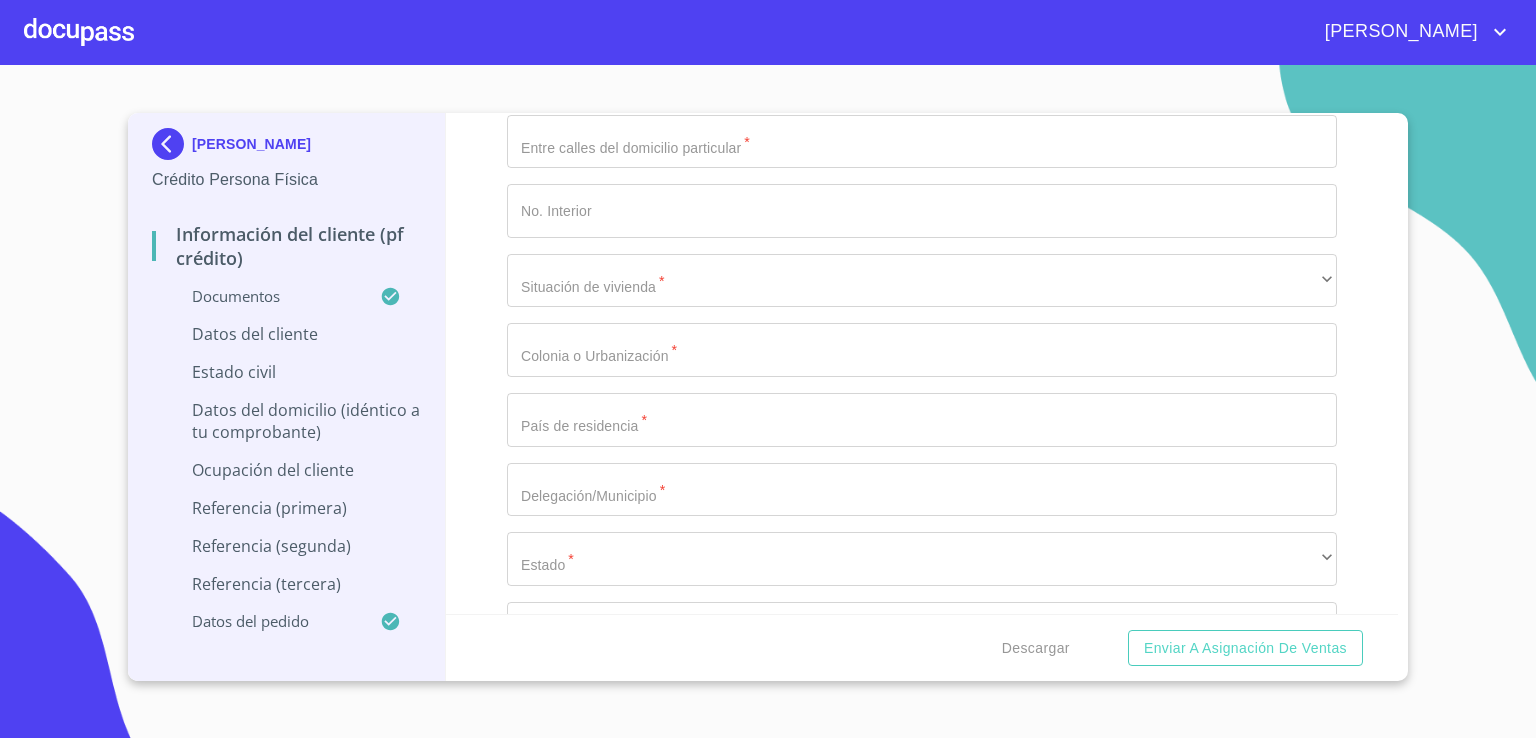 scroll, scrollTop: 7151, scrollLeft: 0, axis: vertical 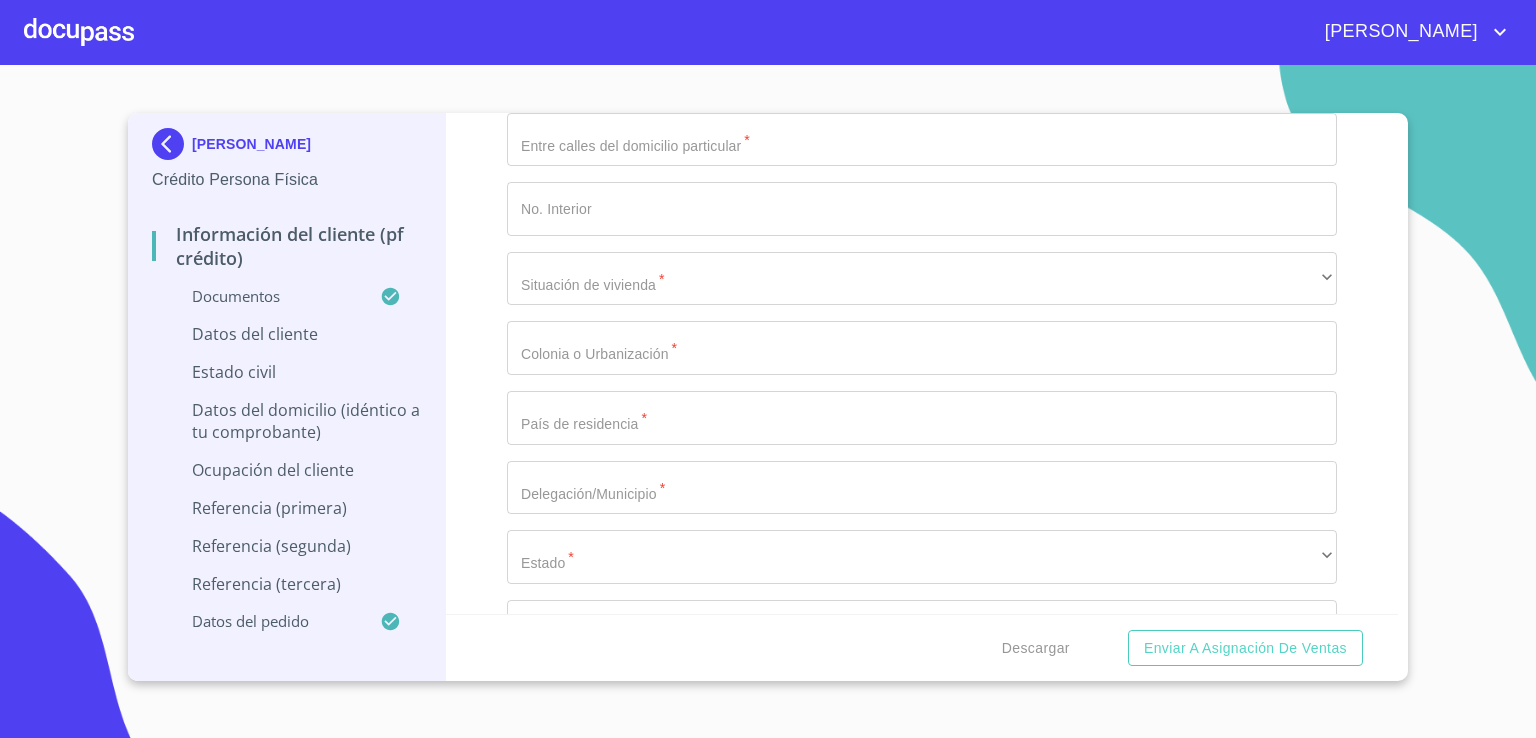 type on "REOI980803HJCXRS03" 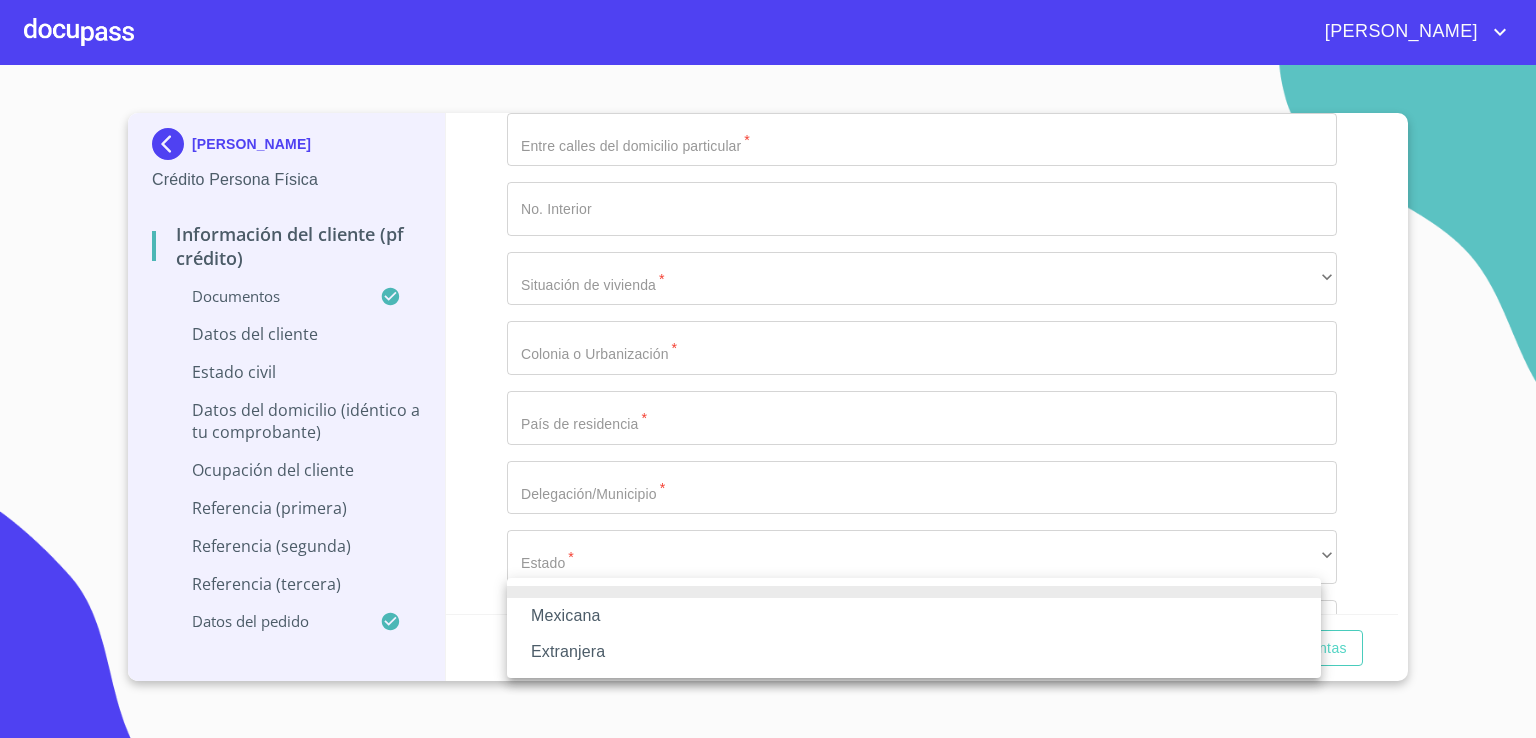 click on "Mexicana" at bounding box center (914, 616) 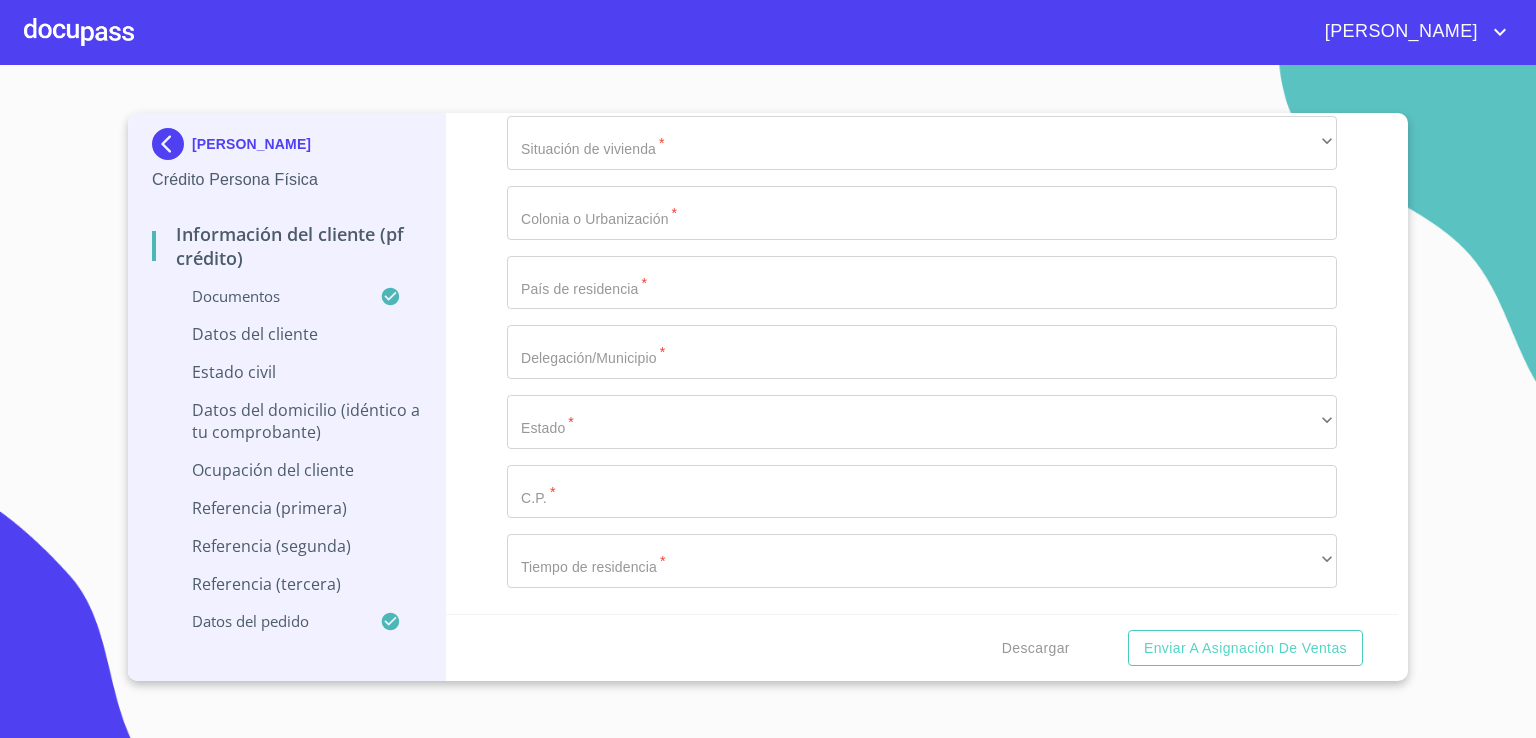 scroll, scrollTop: 7404, scrollLeft: 0, axis: vertical 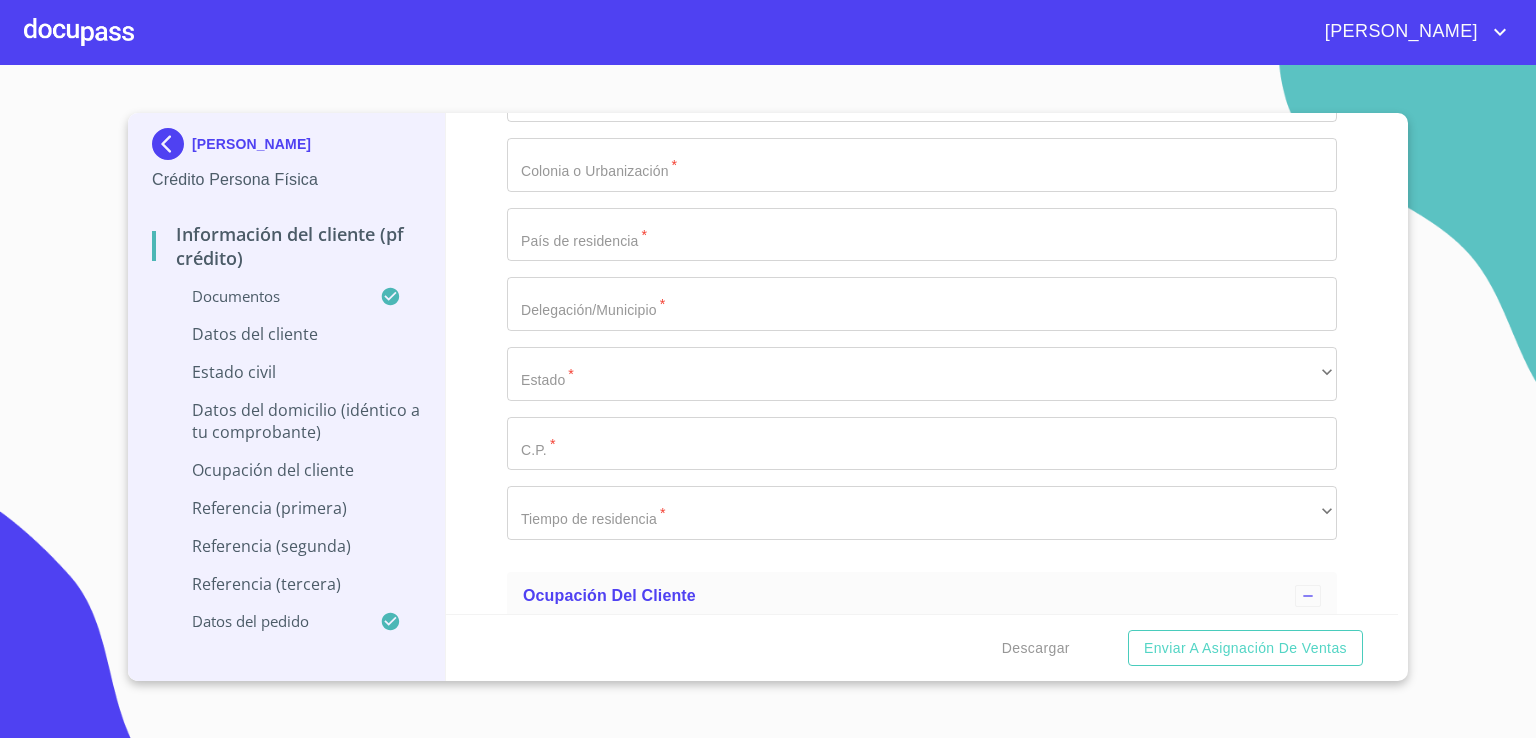 click on "Documento de identificación.   *" at bounding box center (899, -1318) 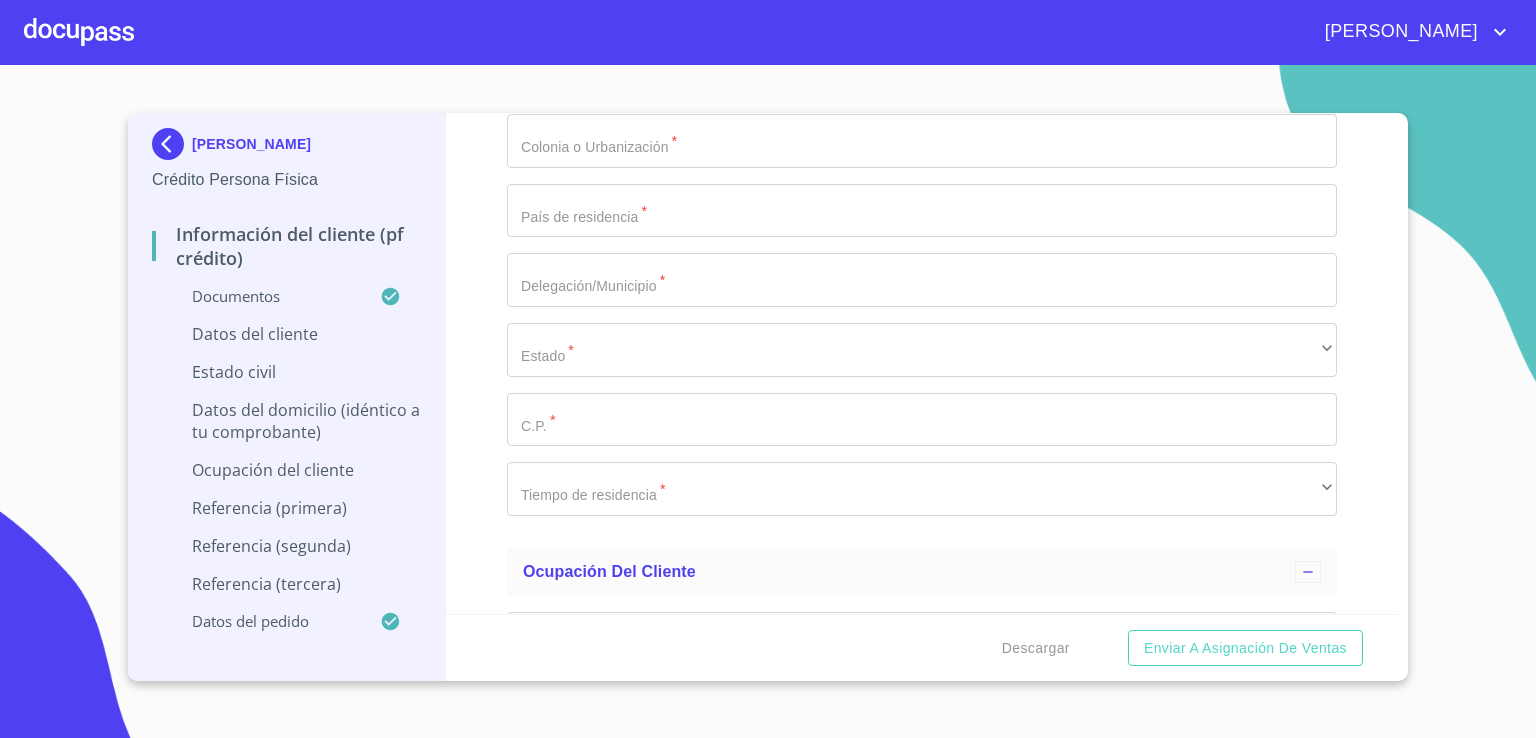 type on "MEXICO" 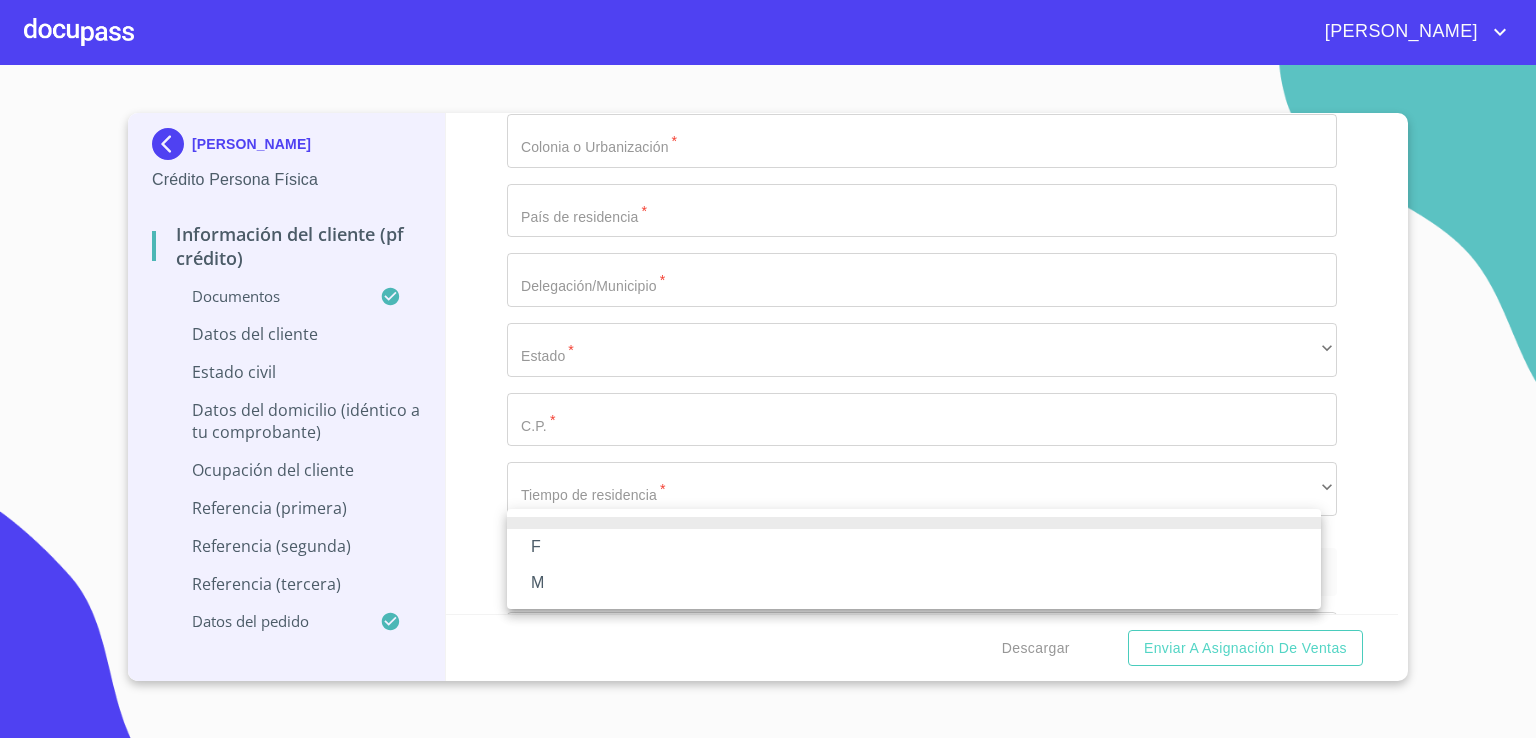 click on "M" at bounding box center [914, 583] 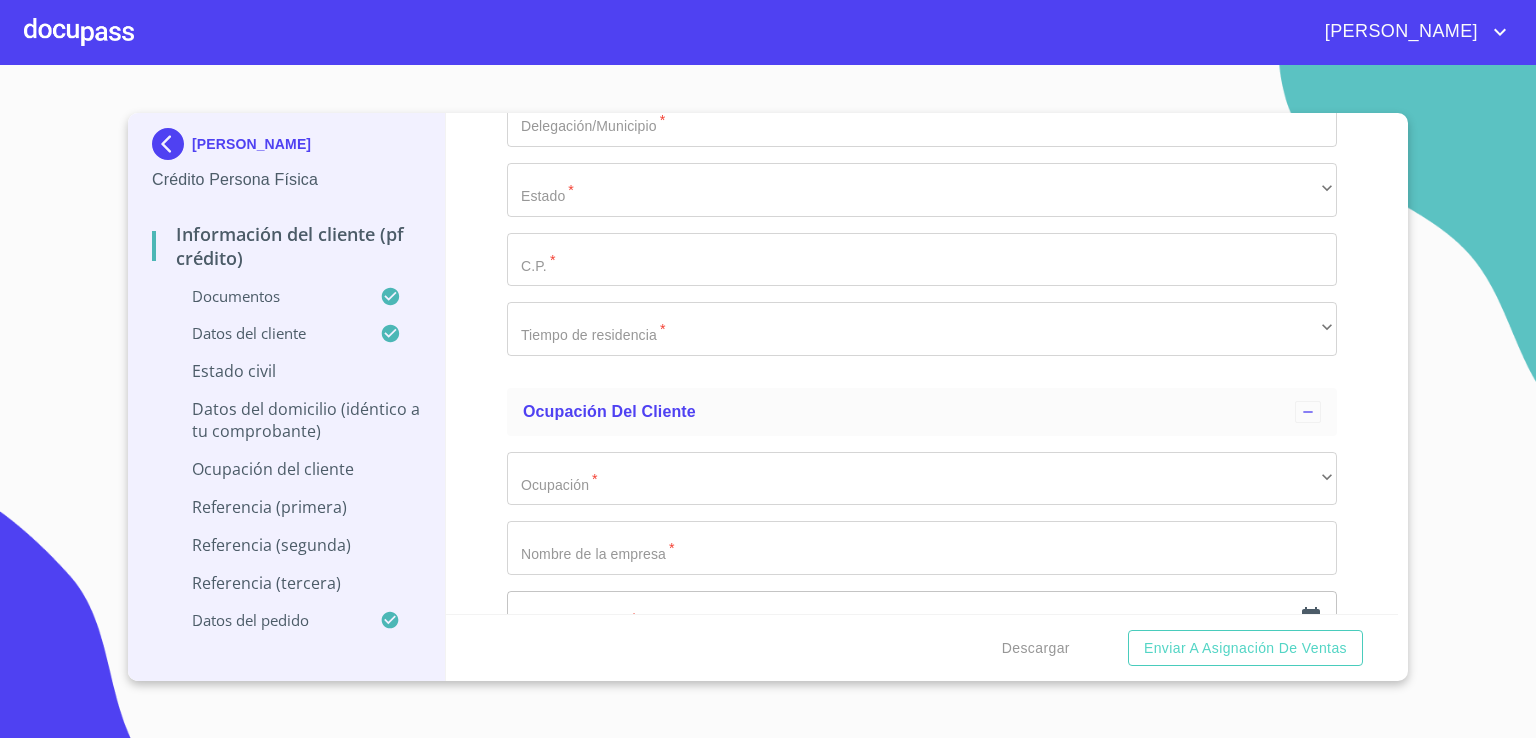 scroll, scrollTop: 7640, scrollLeft: 0, axis: vertical 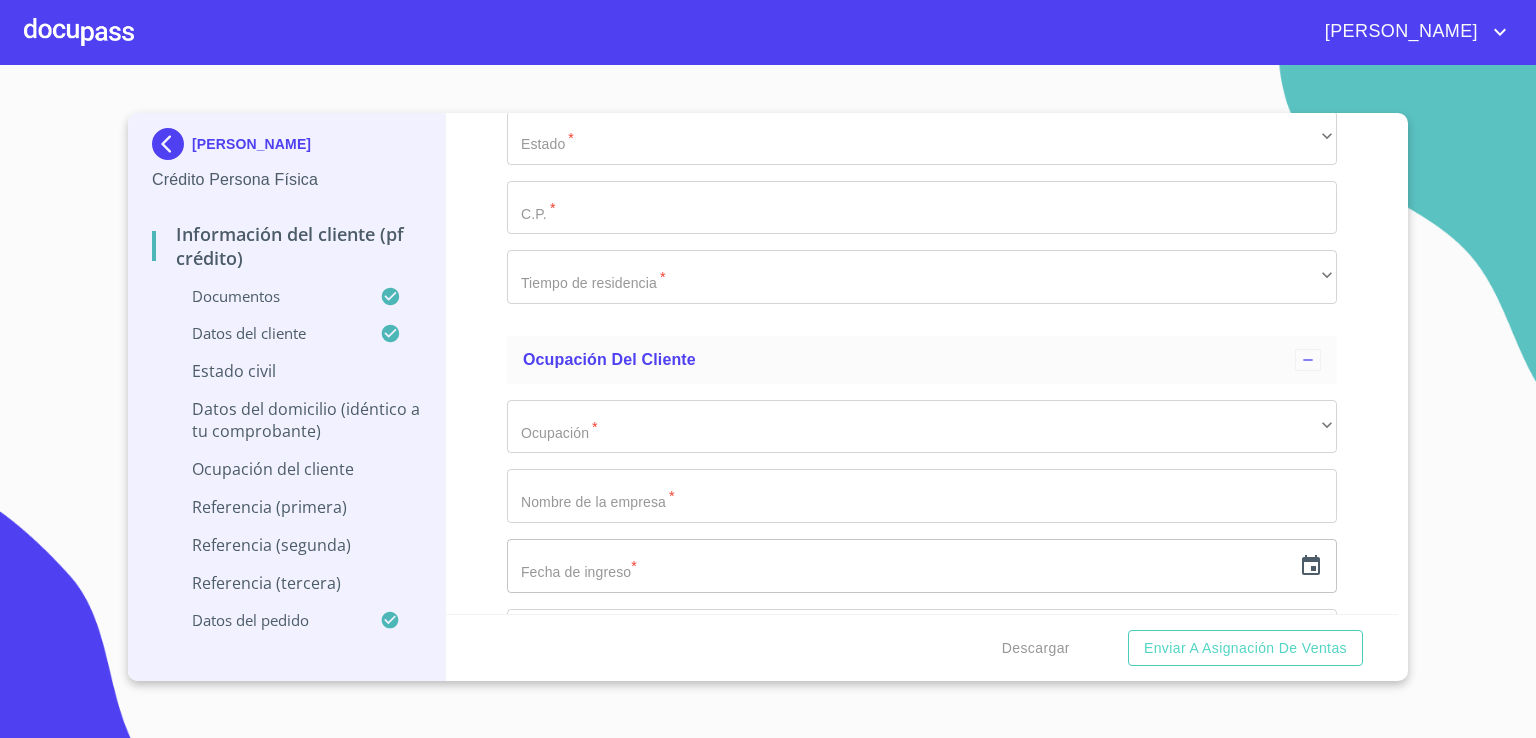 click on "​" at bounding box center [922, -569] 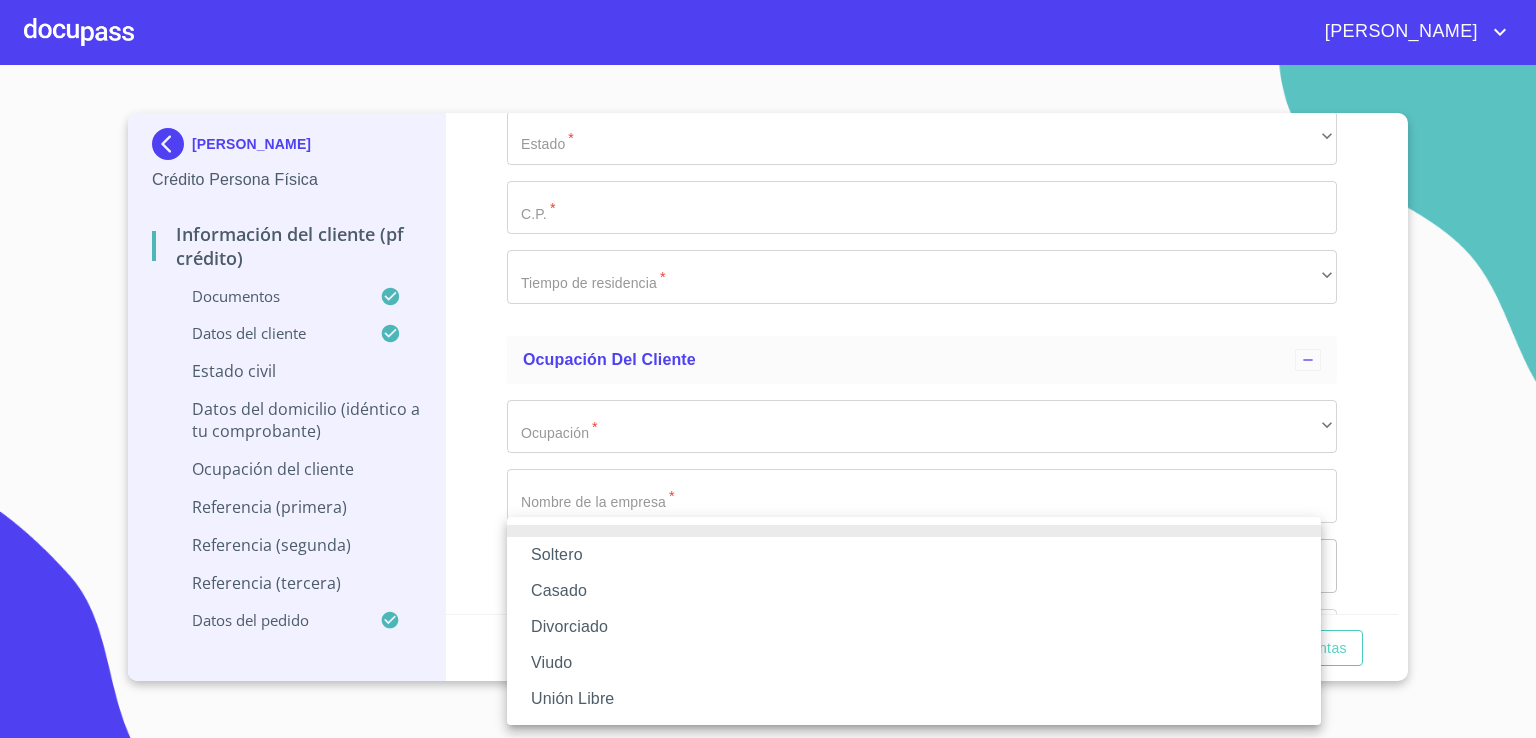 click on "Soltero" at bounding box center (914, 555) 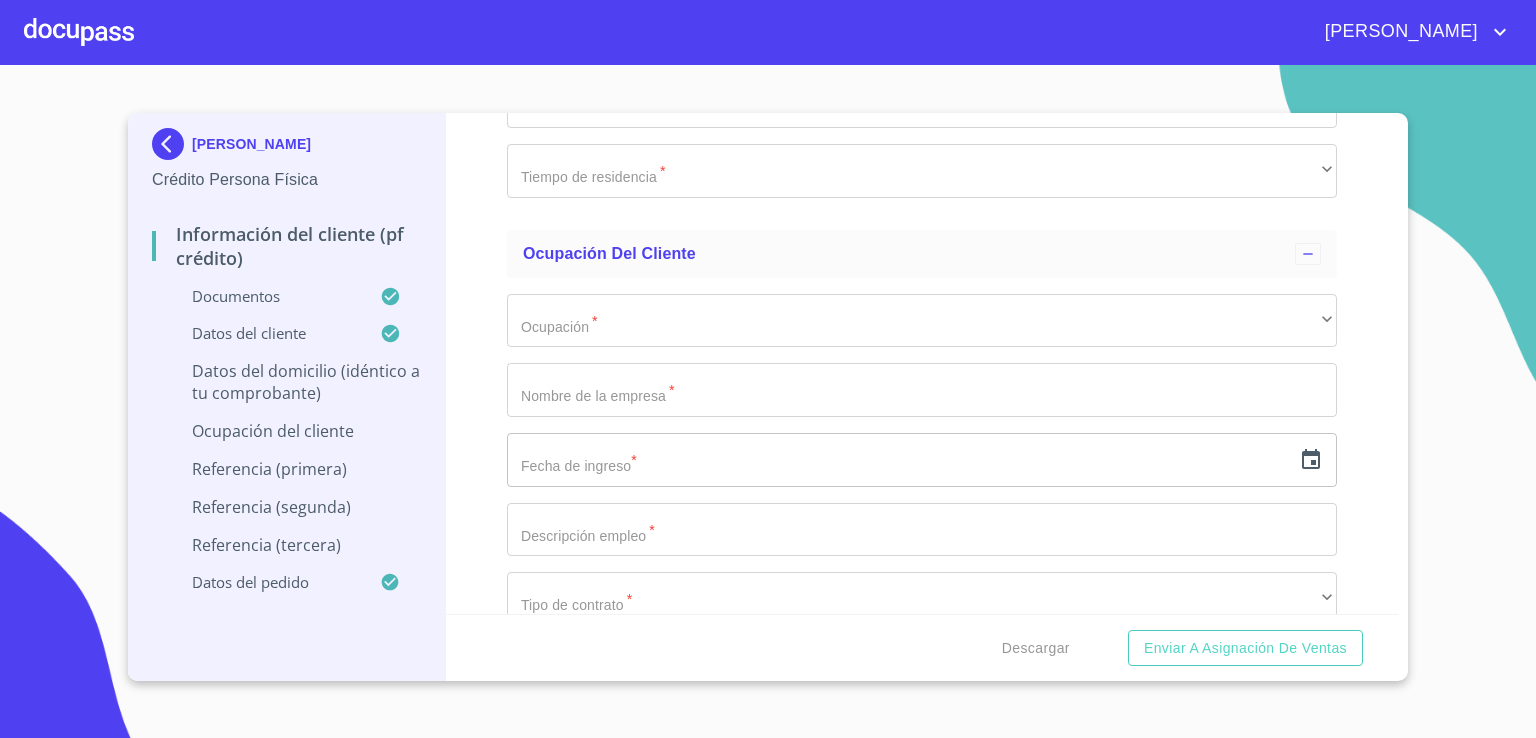 scroll, scrollTop: 7839, scrollLeft: 0, axis: vertical 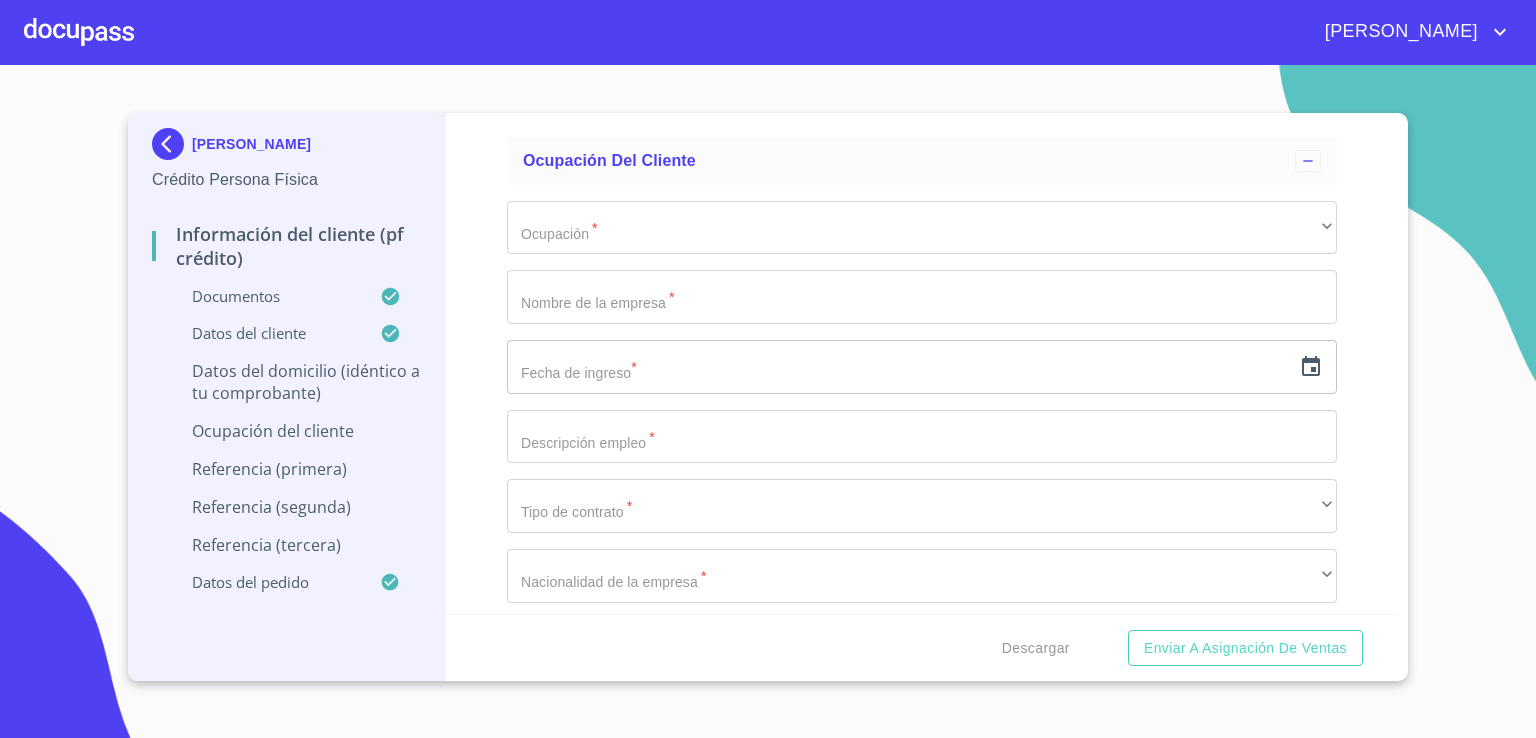 click on "Documento de identificación.   *" at bounding box center (899, -1753) 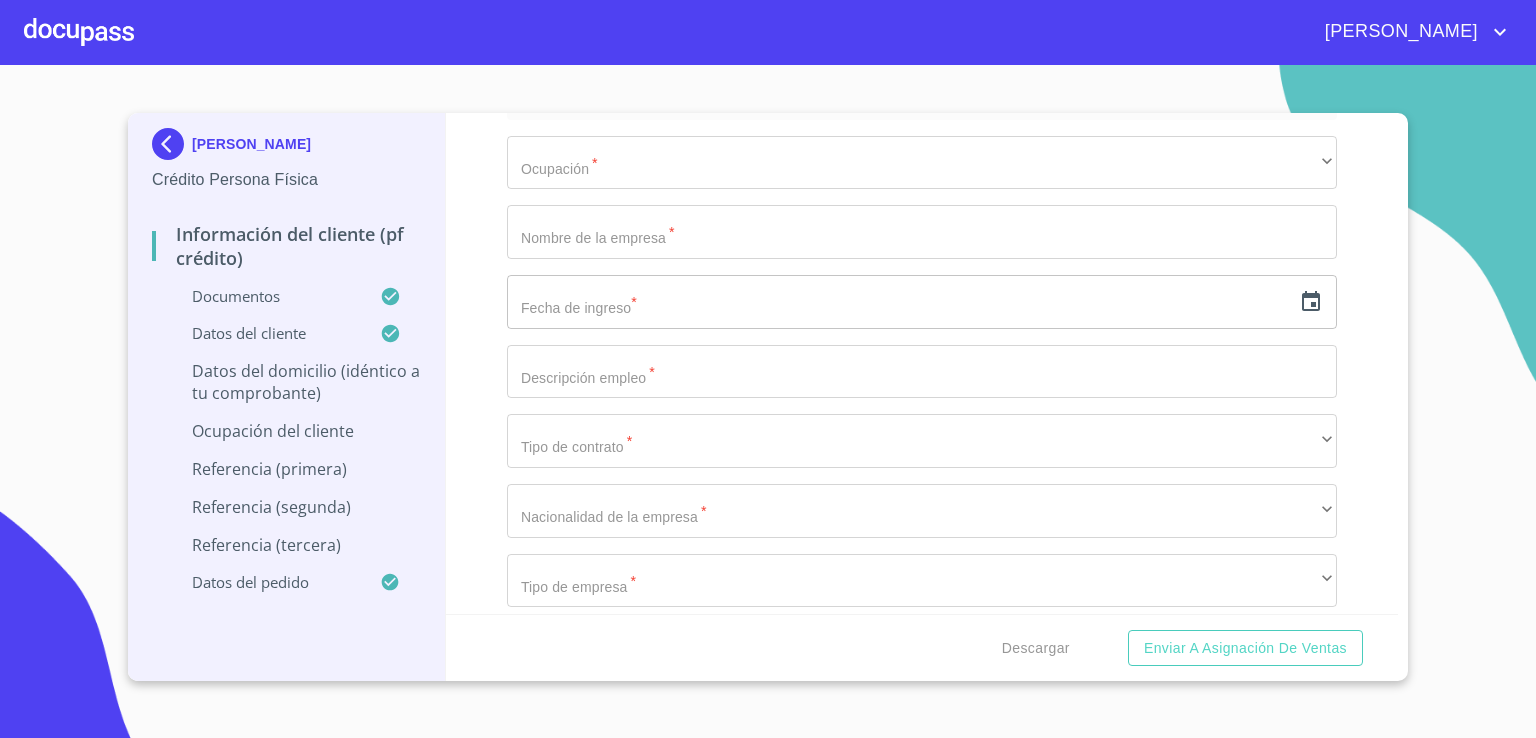 scroll, scrollTop: 7957, scrollLeft: 0, axis: vertical 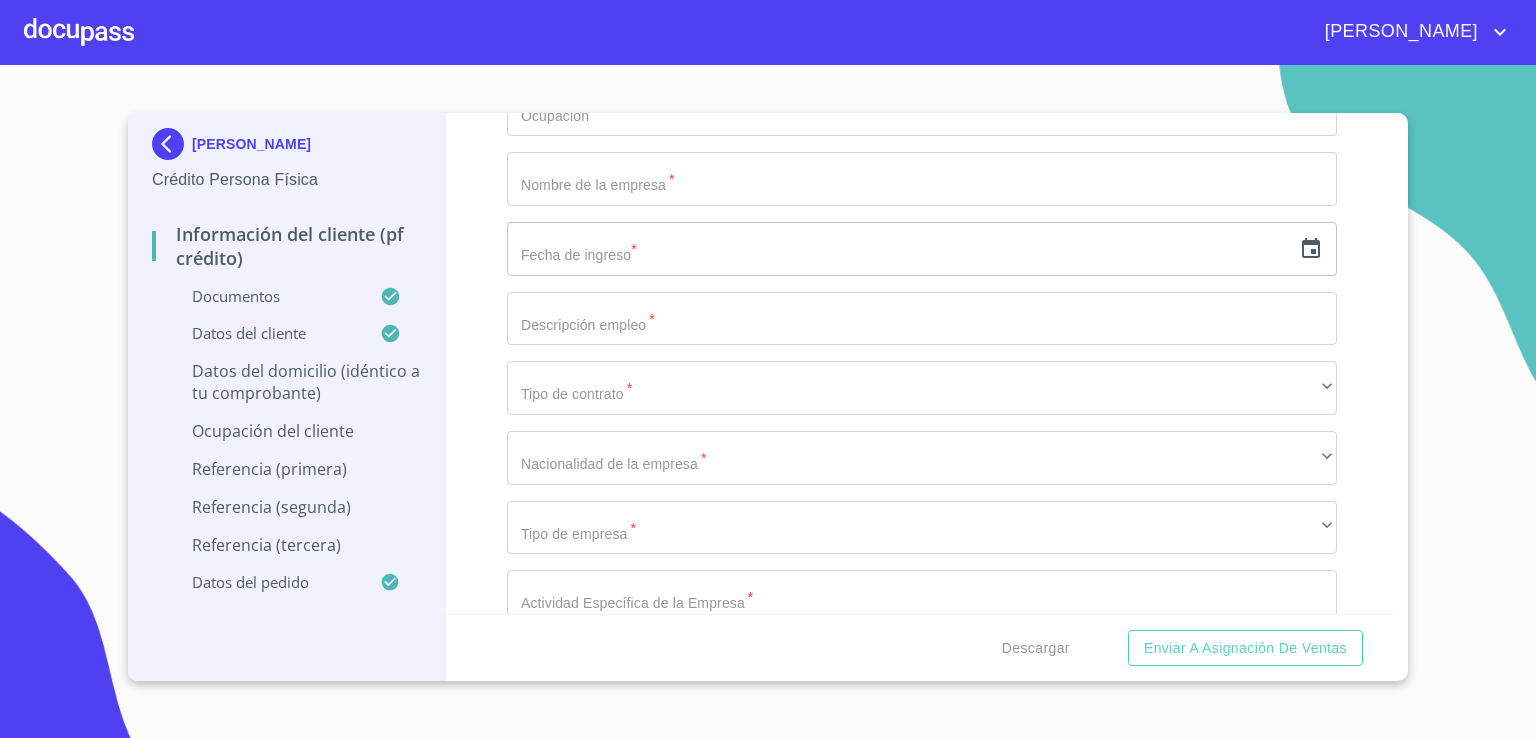 type on "828" 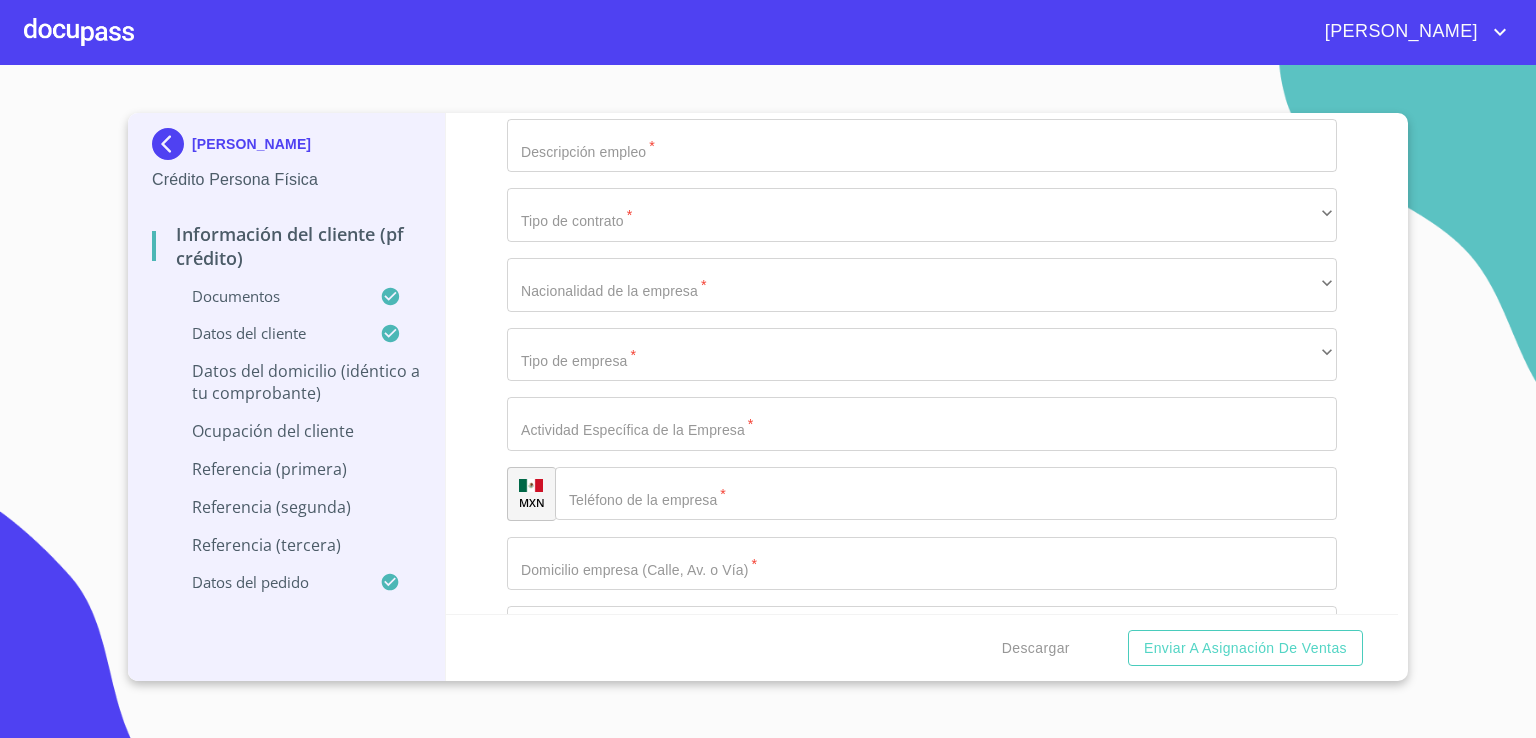 scroll, scrollTop: 8132, scrollLeft: 0, axis: vertical 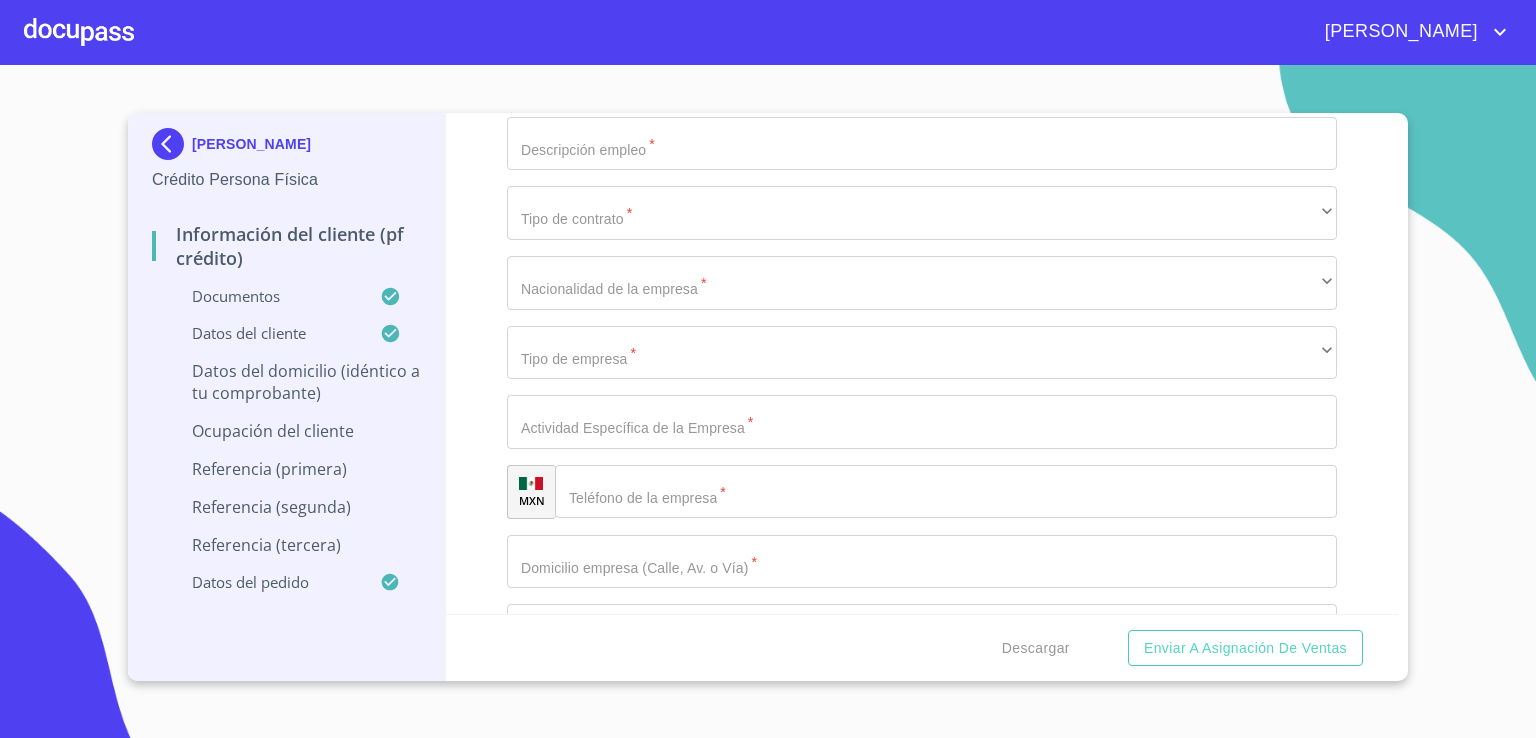 type on "CALLE JAZMIN Y AVENIDA DE LAS ROSAS" 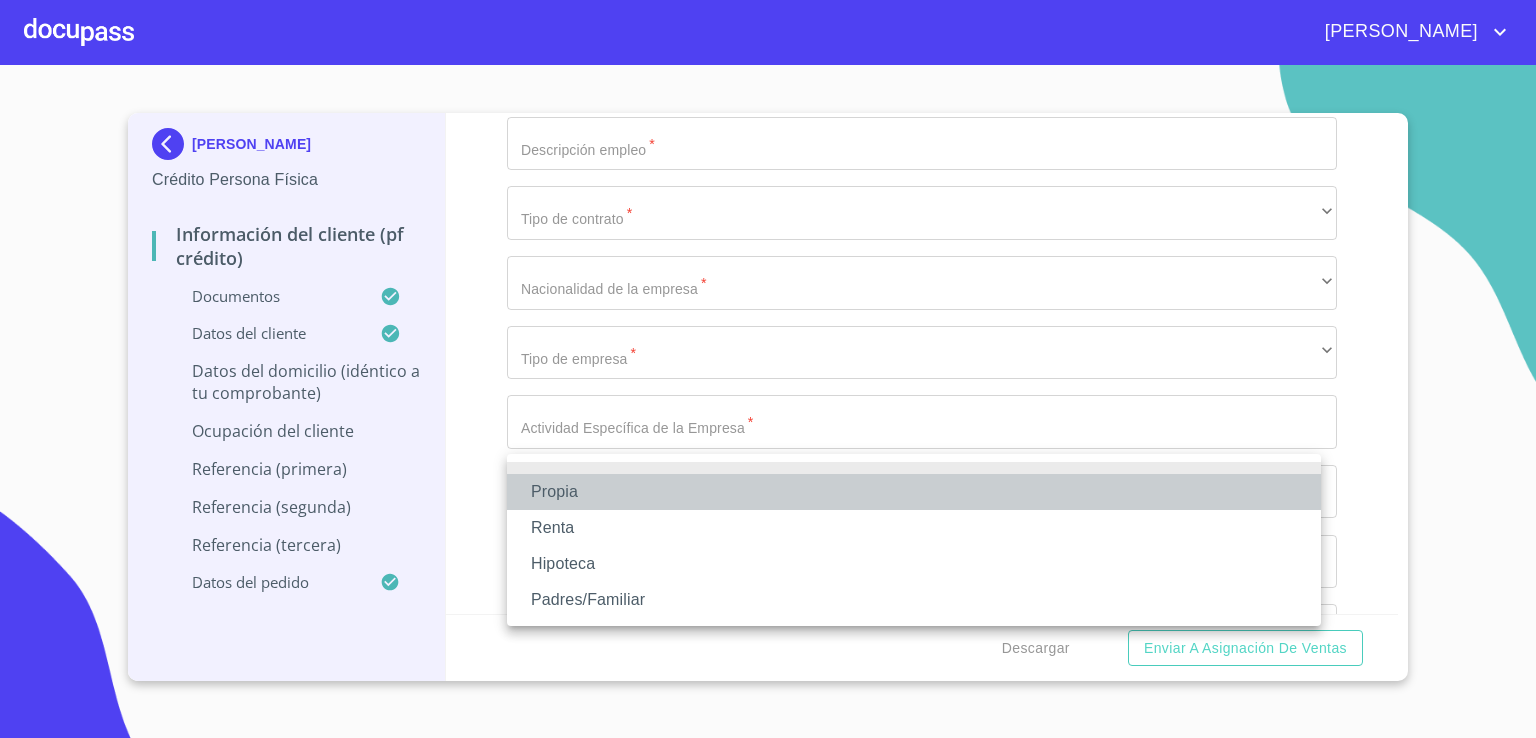 click on "Propia" at bounding box center [914, 492] 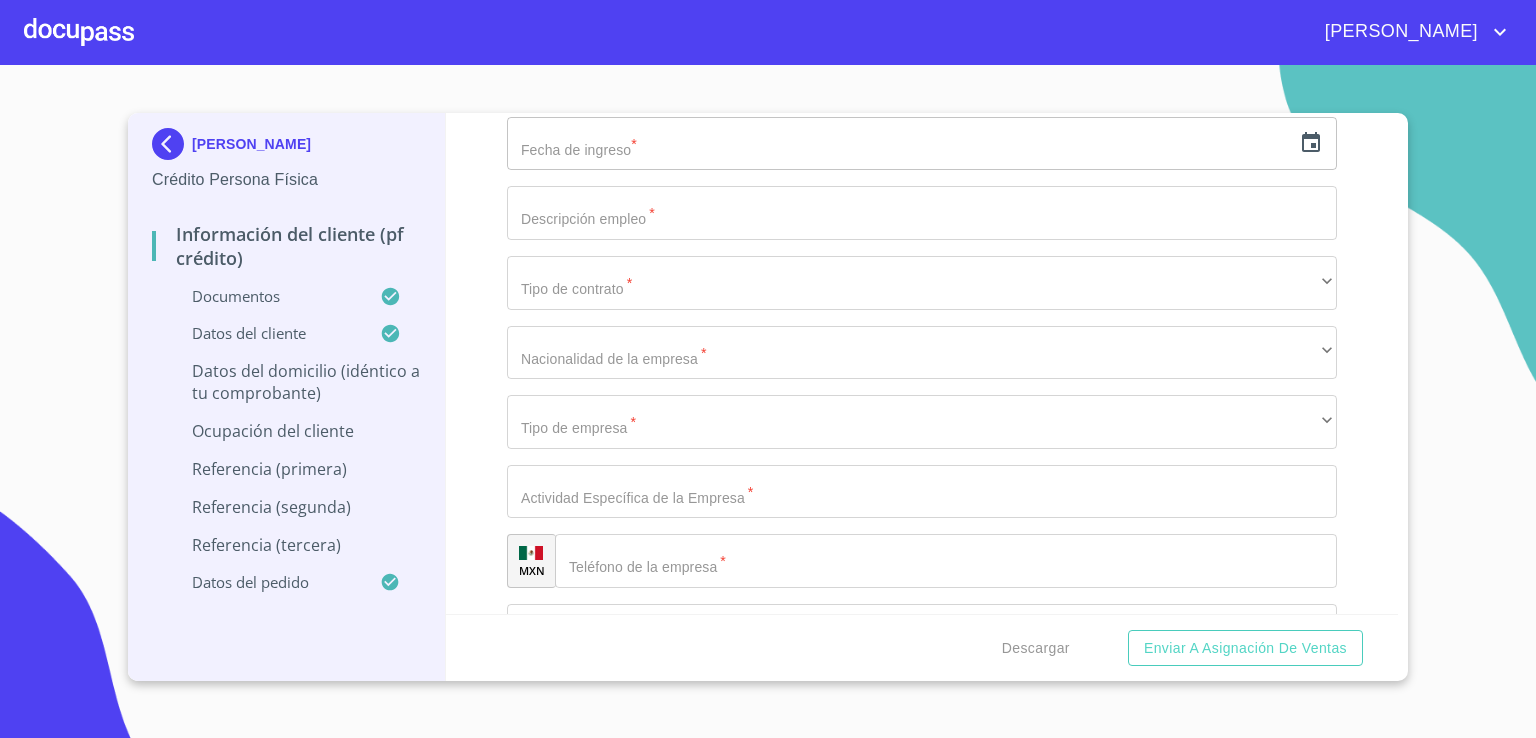 click on "Propia" at bounding box center [922, -633] 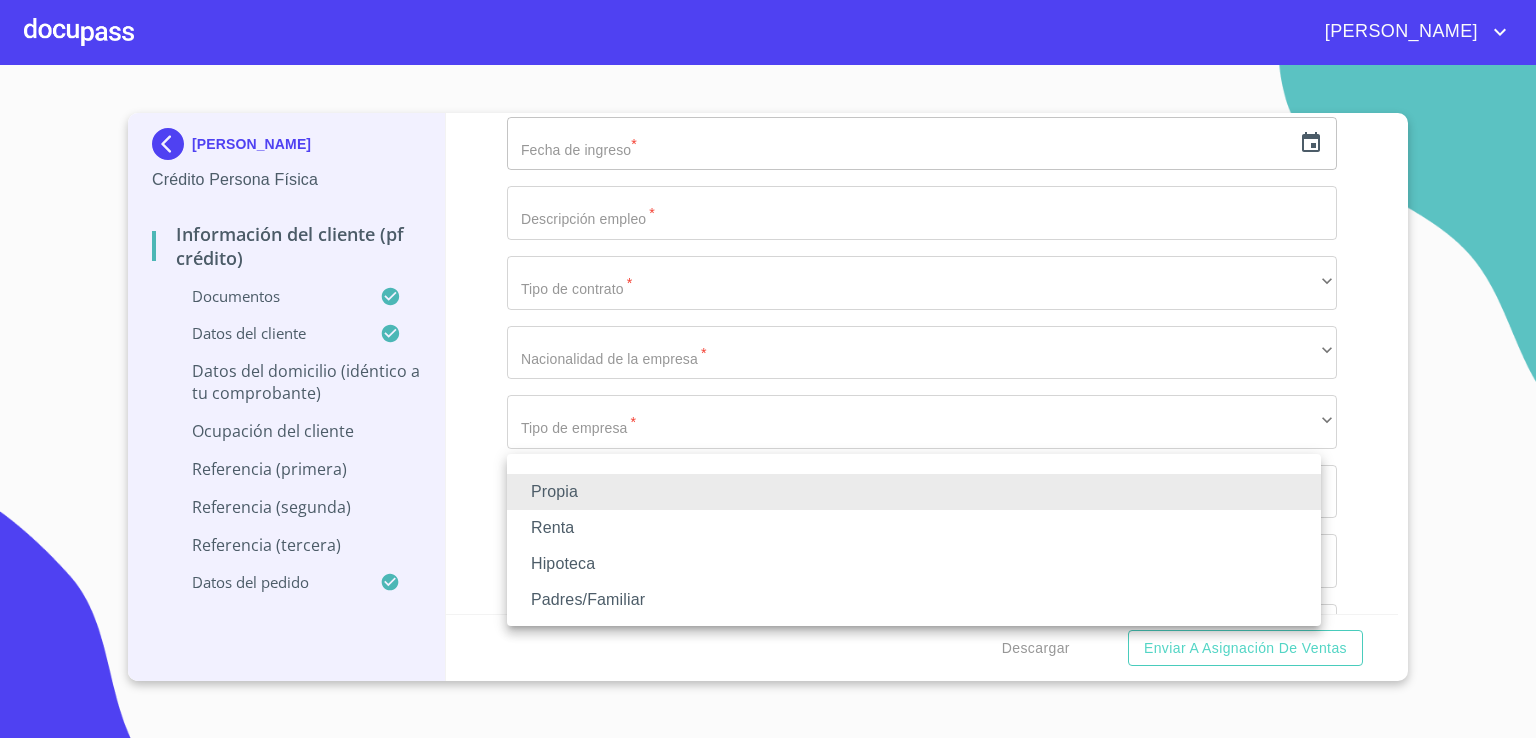 click on "Propia" at bounding box center (914, 492) 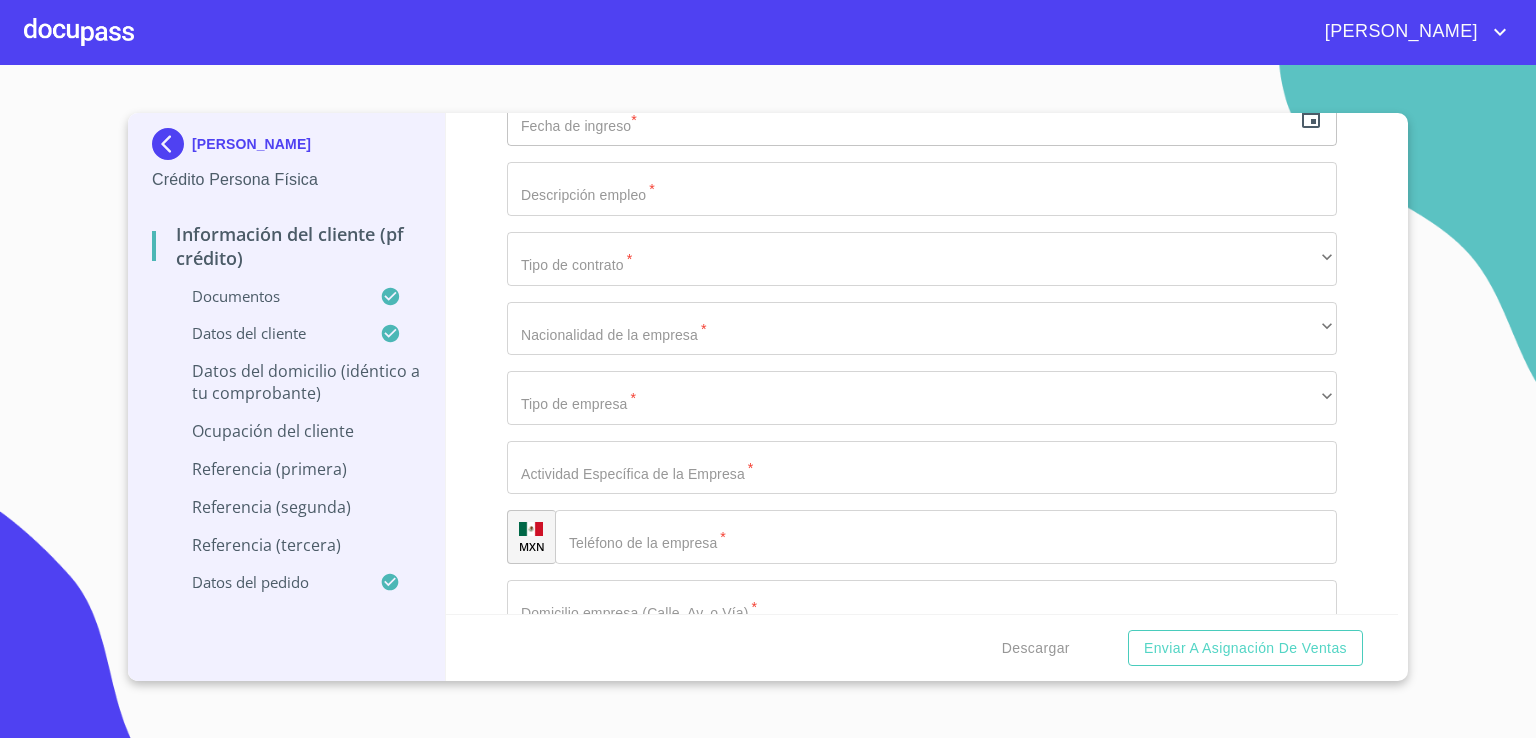 scroll, scrollTop: 8156, scrollLeft: 0, axis: vertical 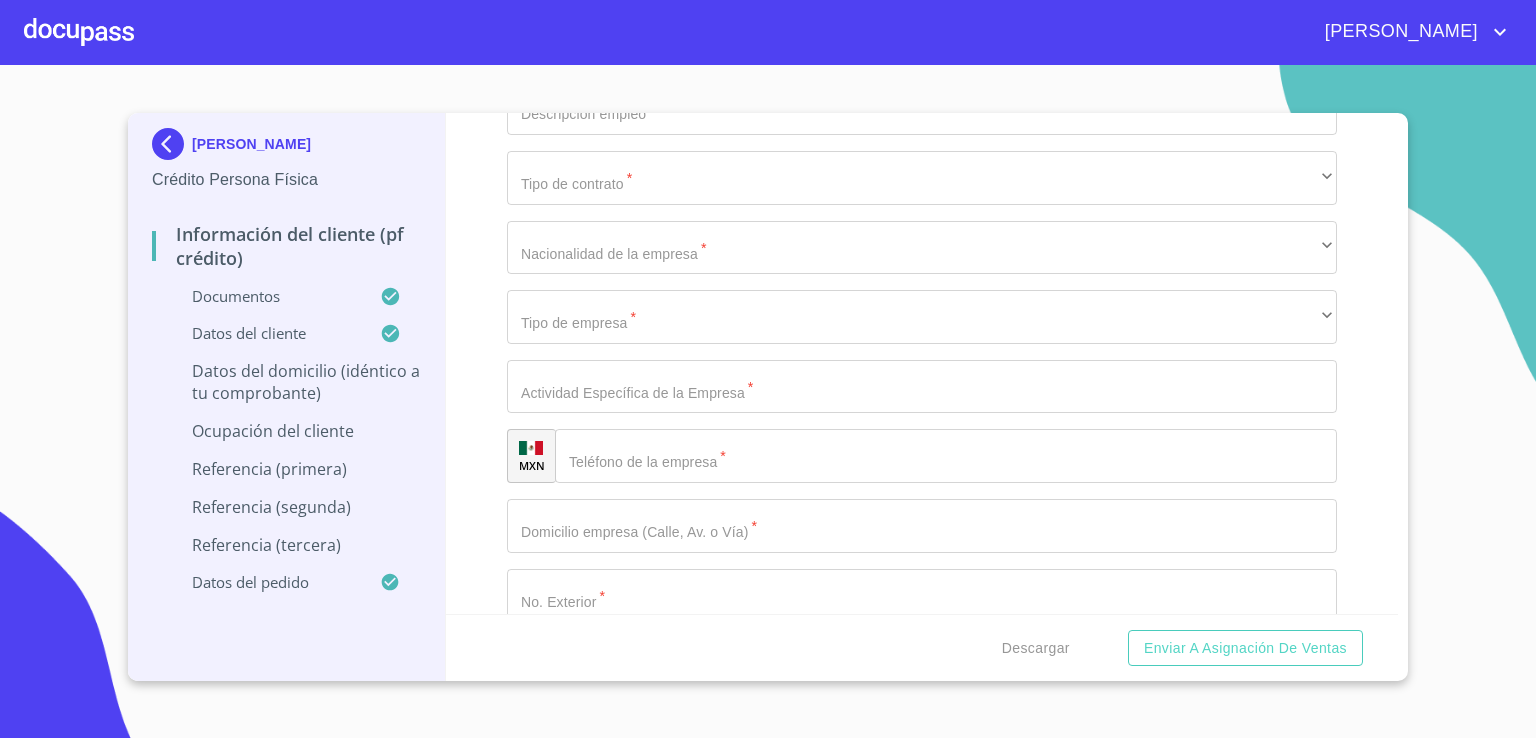 type on "$1,500,000" 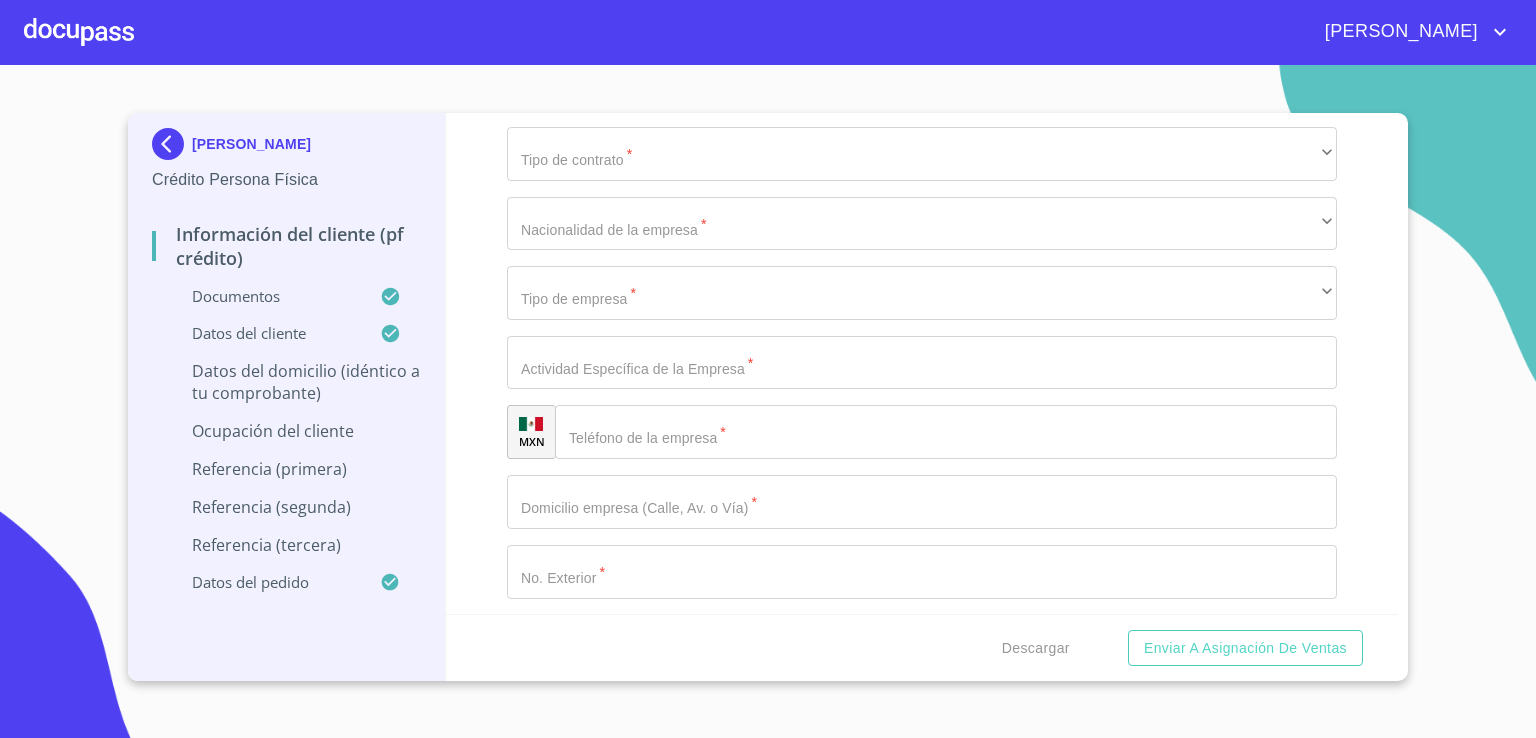 scroll, scrollTop: 8300, scrollLeft: 0, axis: vertical 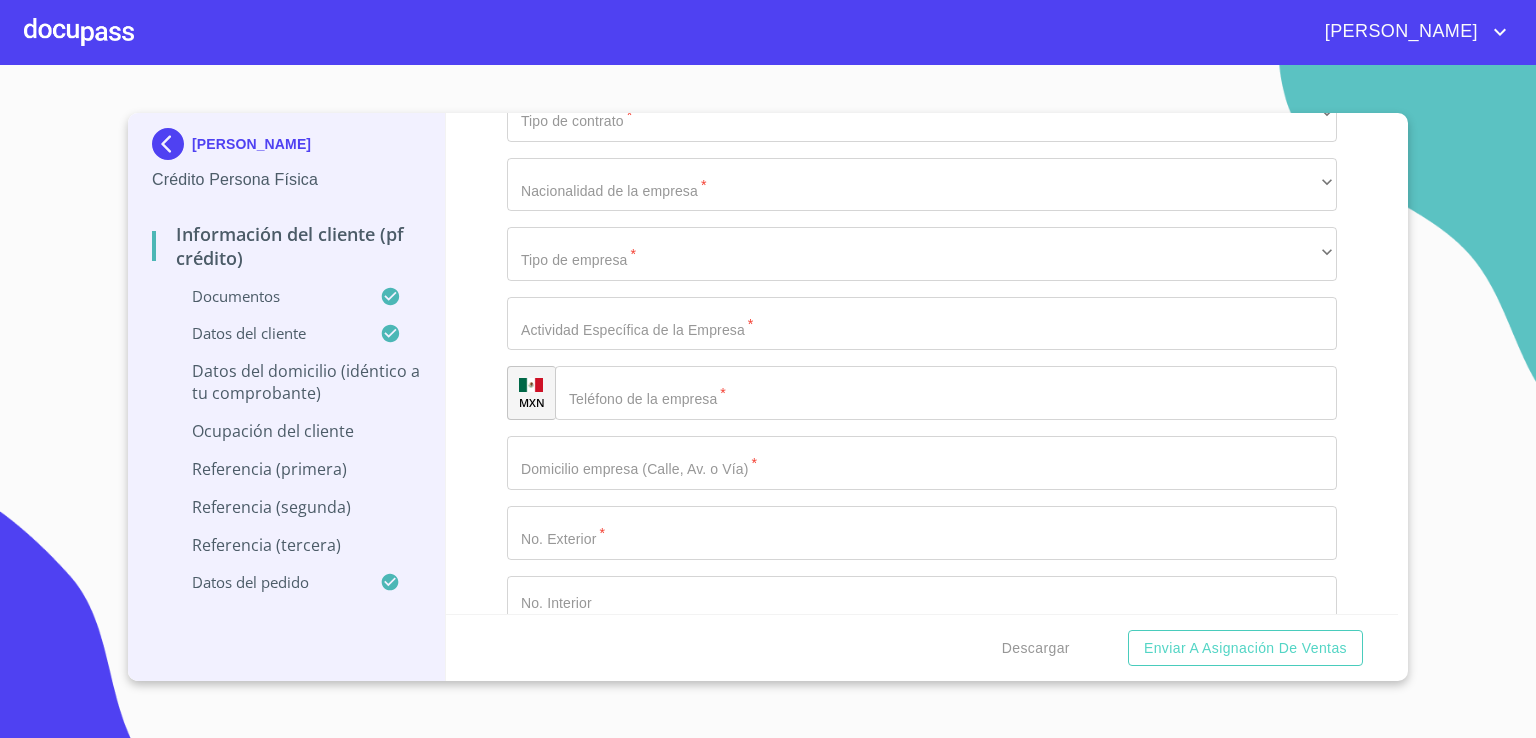 type on "EL VERGEL" 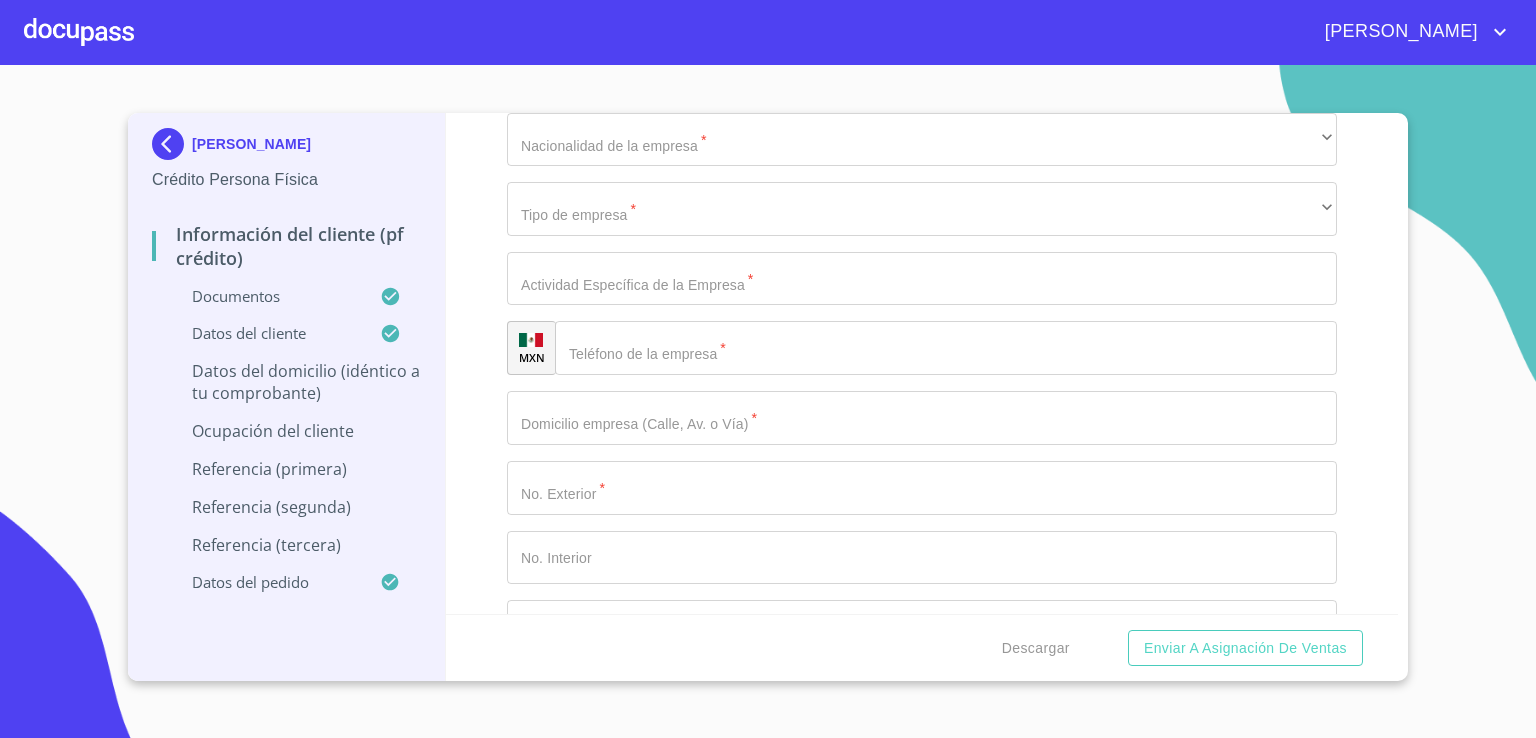 scroll, scrollTop: 8420, scrollLeft: 0, axis: vertical 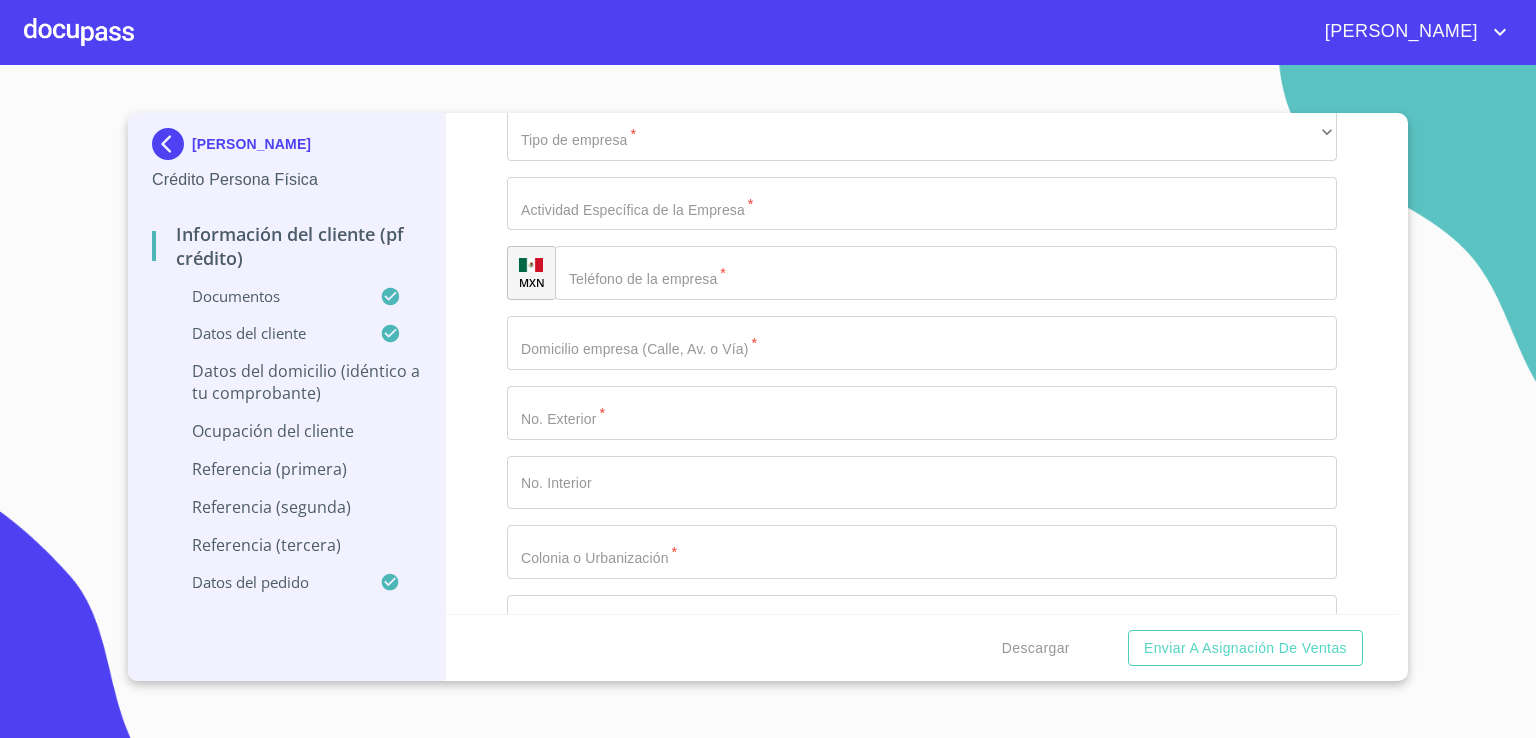 type on "SAN PEDRO TLAQUEPAQUE" 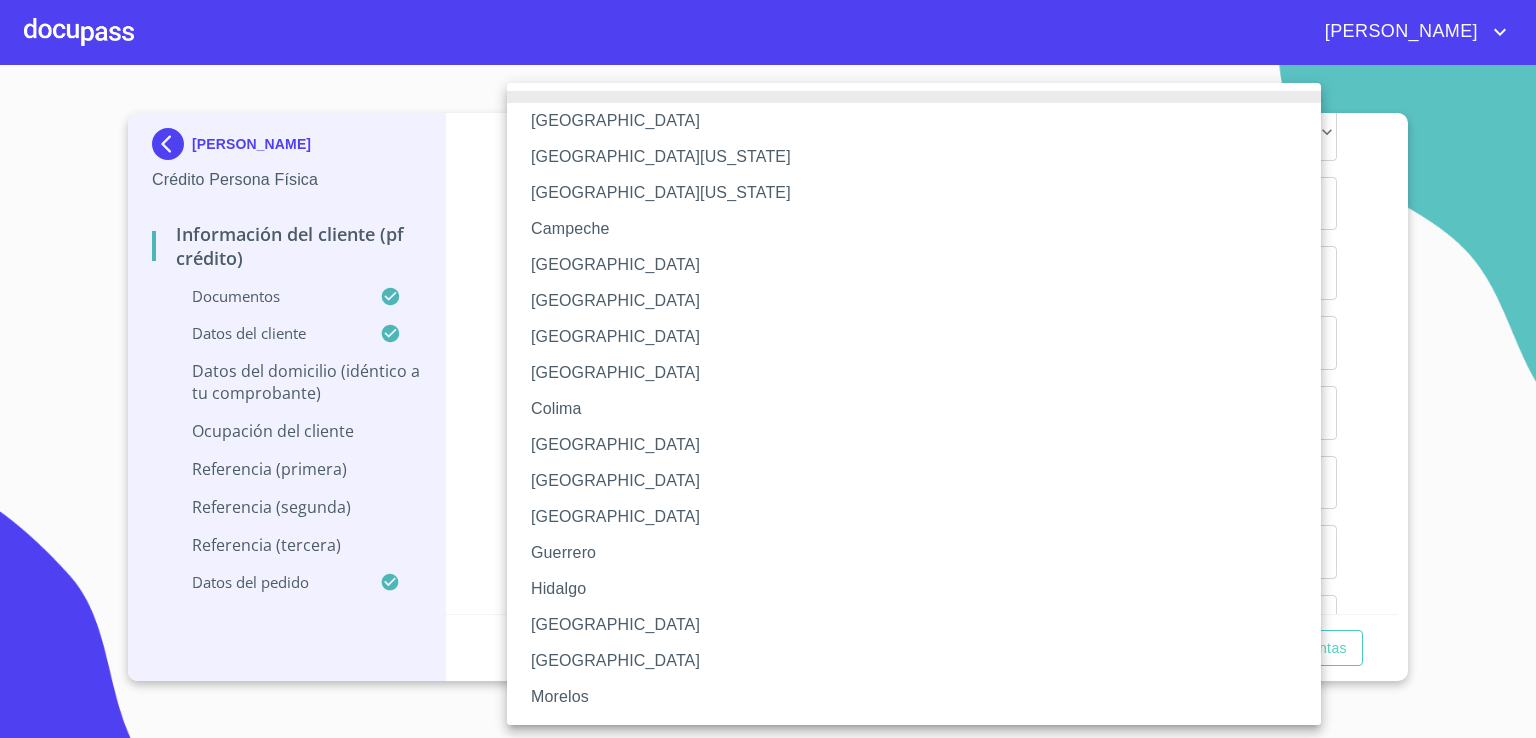 click on "Jalisco" at bounding box center (921, 625) 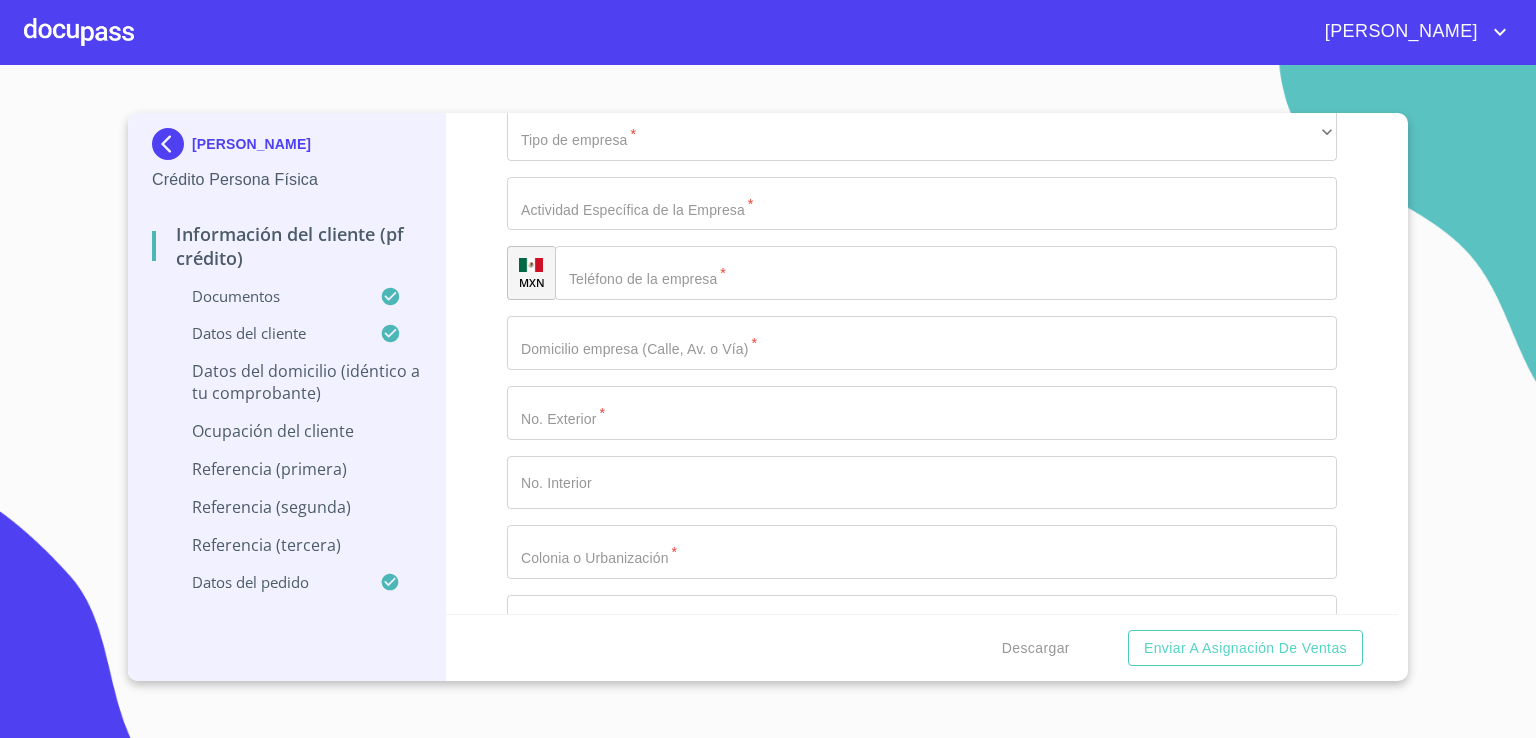 click on "Documento de identificación.   *" at bounding box center (899, -2334) 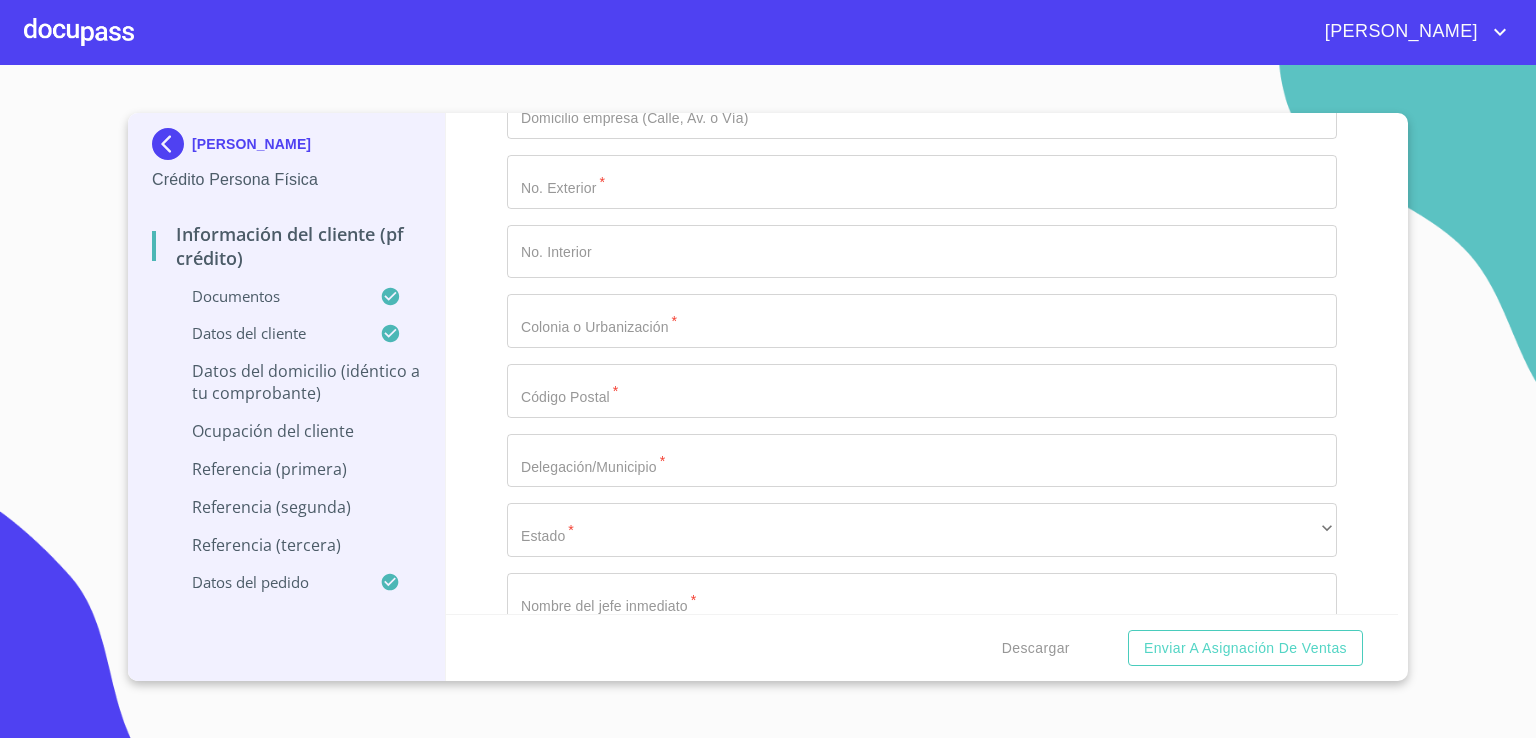 scroll, scrollTop: 8653, scrollLeft: 0, axis: vertical 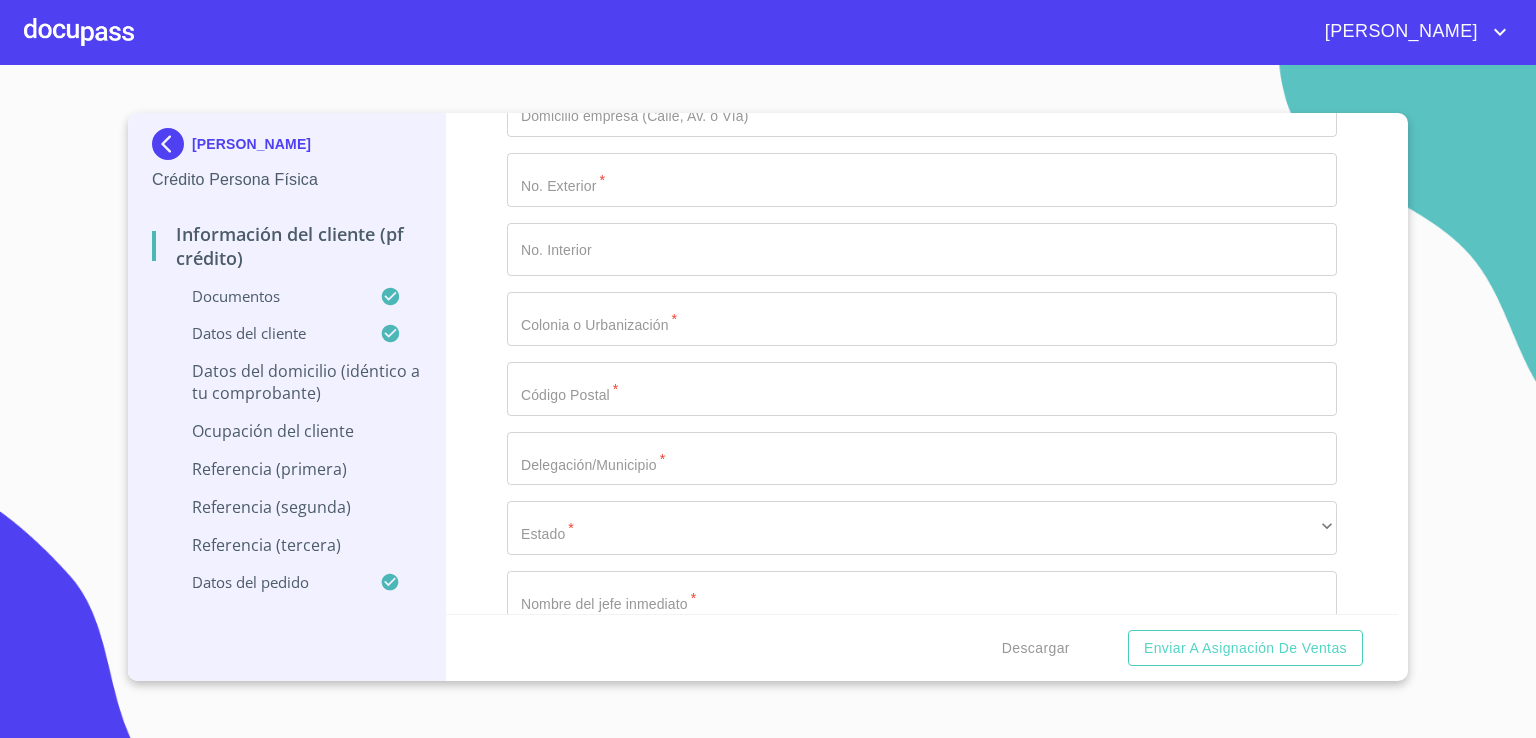 type on "45595" 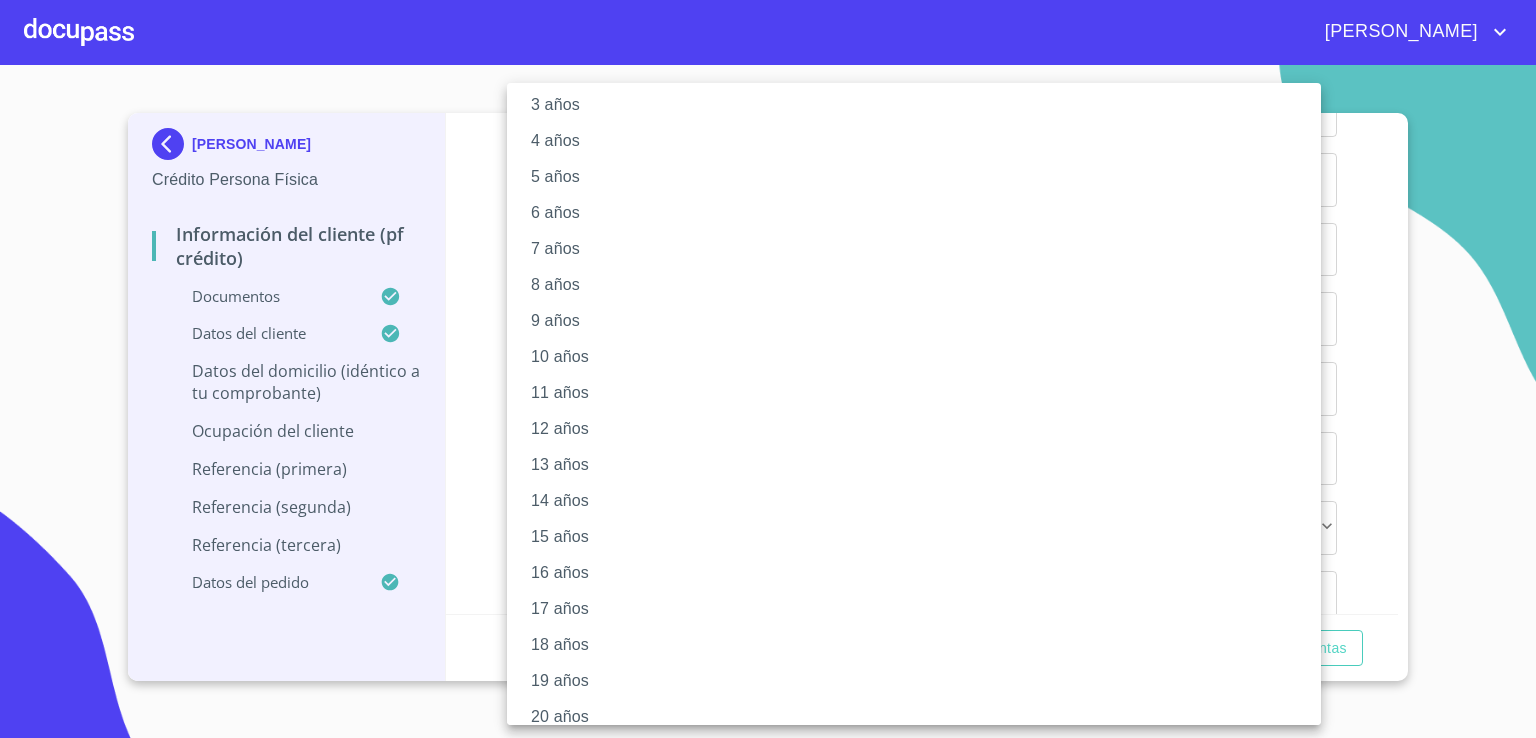 scroll, scrollTop: 142, scrollLeft: 0, axis: vertical 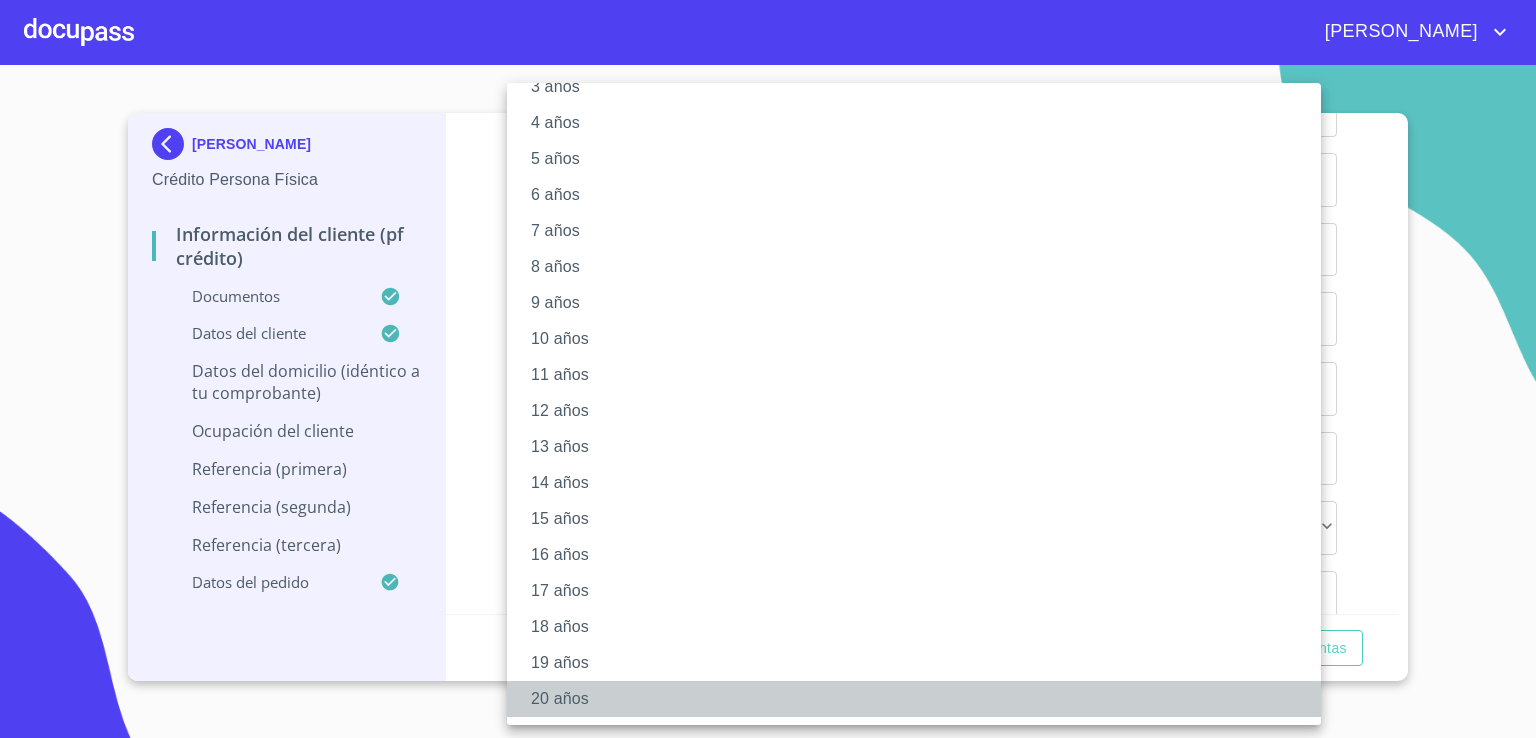 click on "20 años" at bounding box center [921, 699] 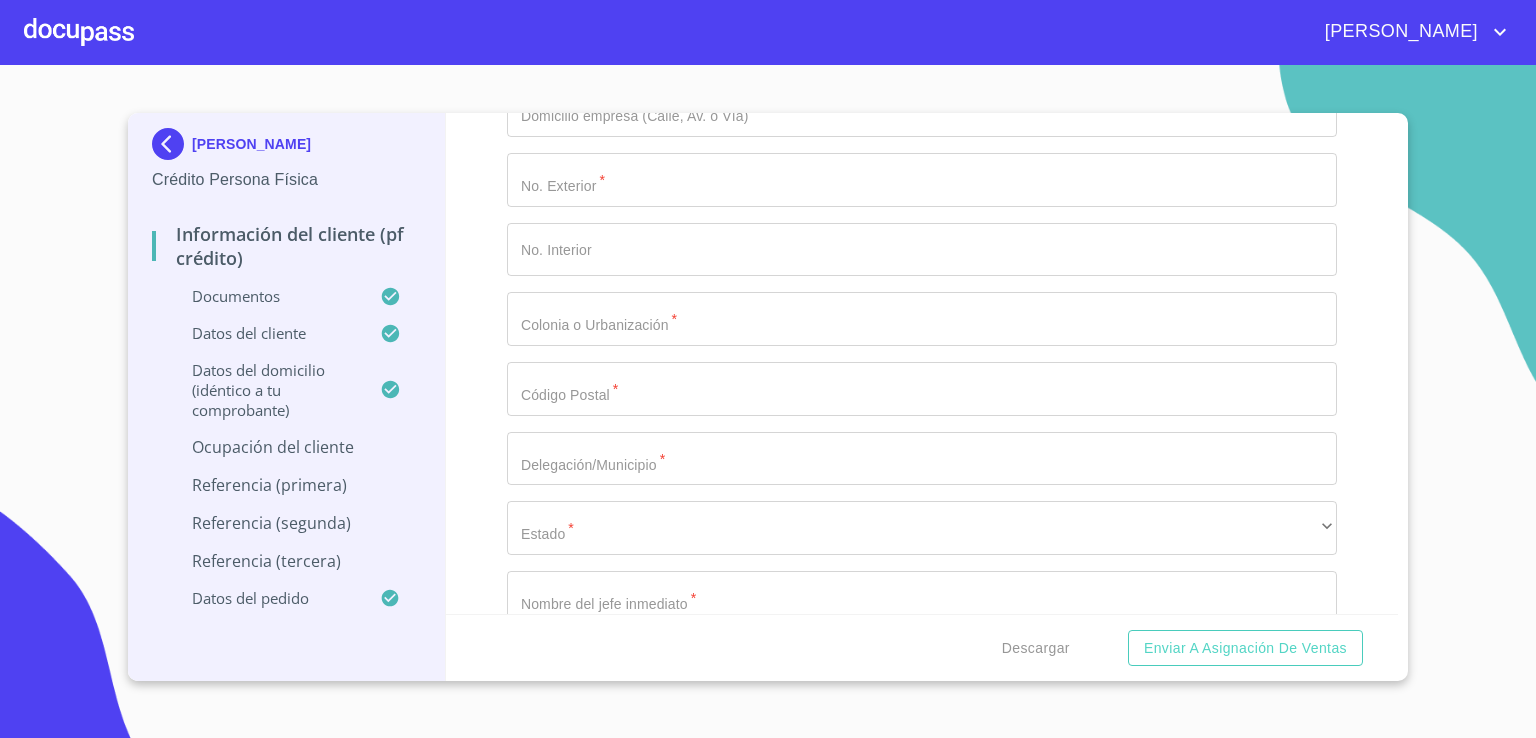 scroll, scrollTop: 141, scrollLeft: 0, axis: vertical 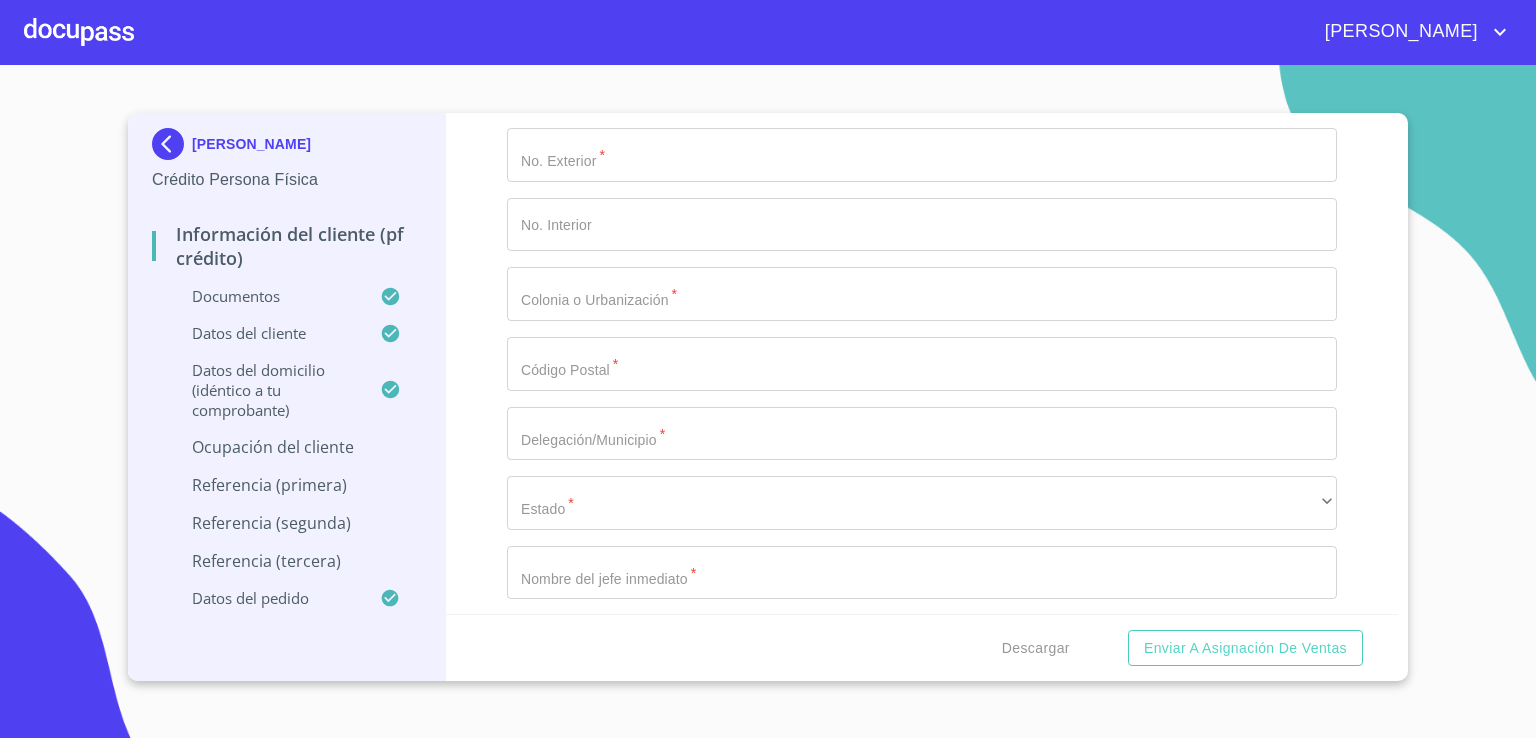 click on "​" at bounding box center (922, -542) 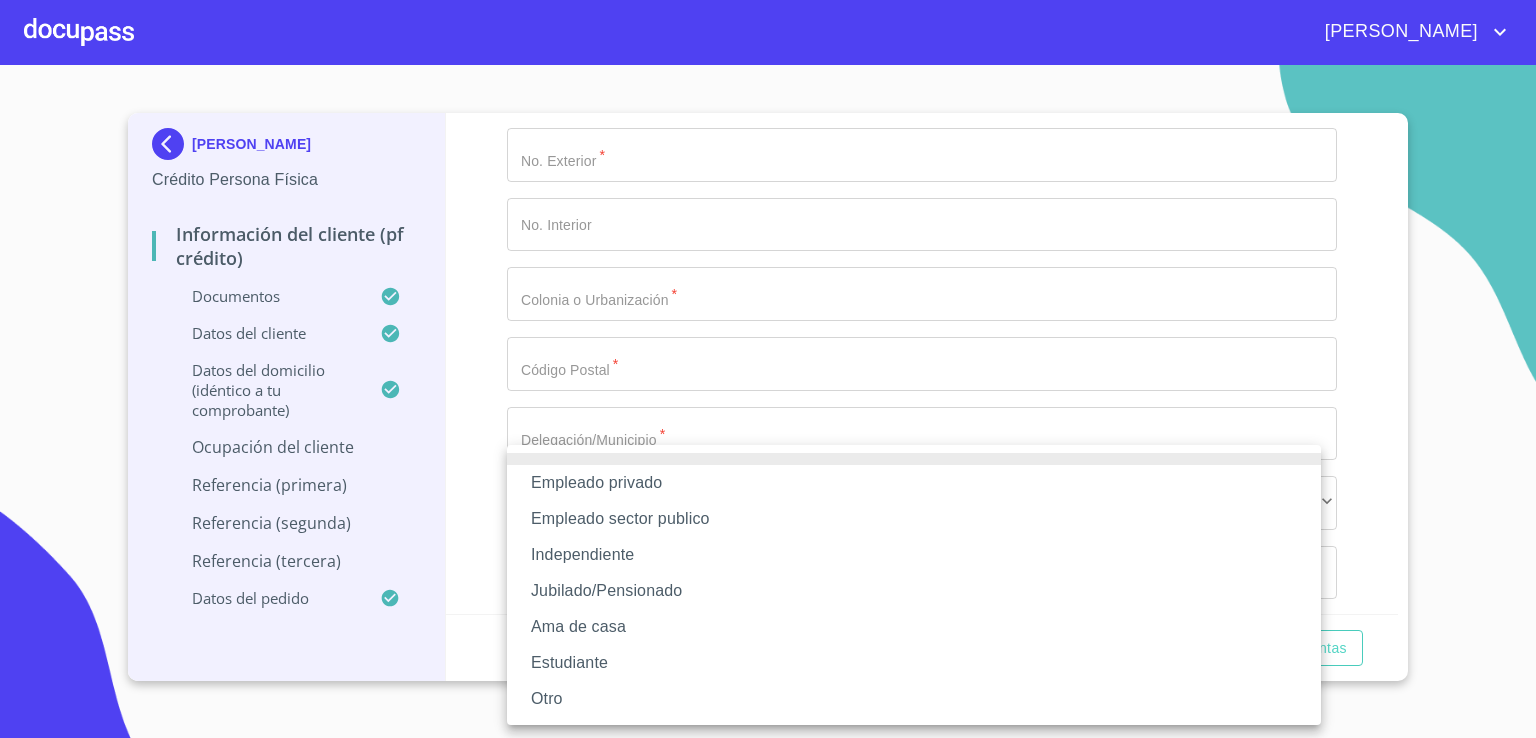 drag, startPoint x: 518, startPoint y: 687, endPoint x: 584, endPoint y: 581, distance: 124.86793 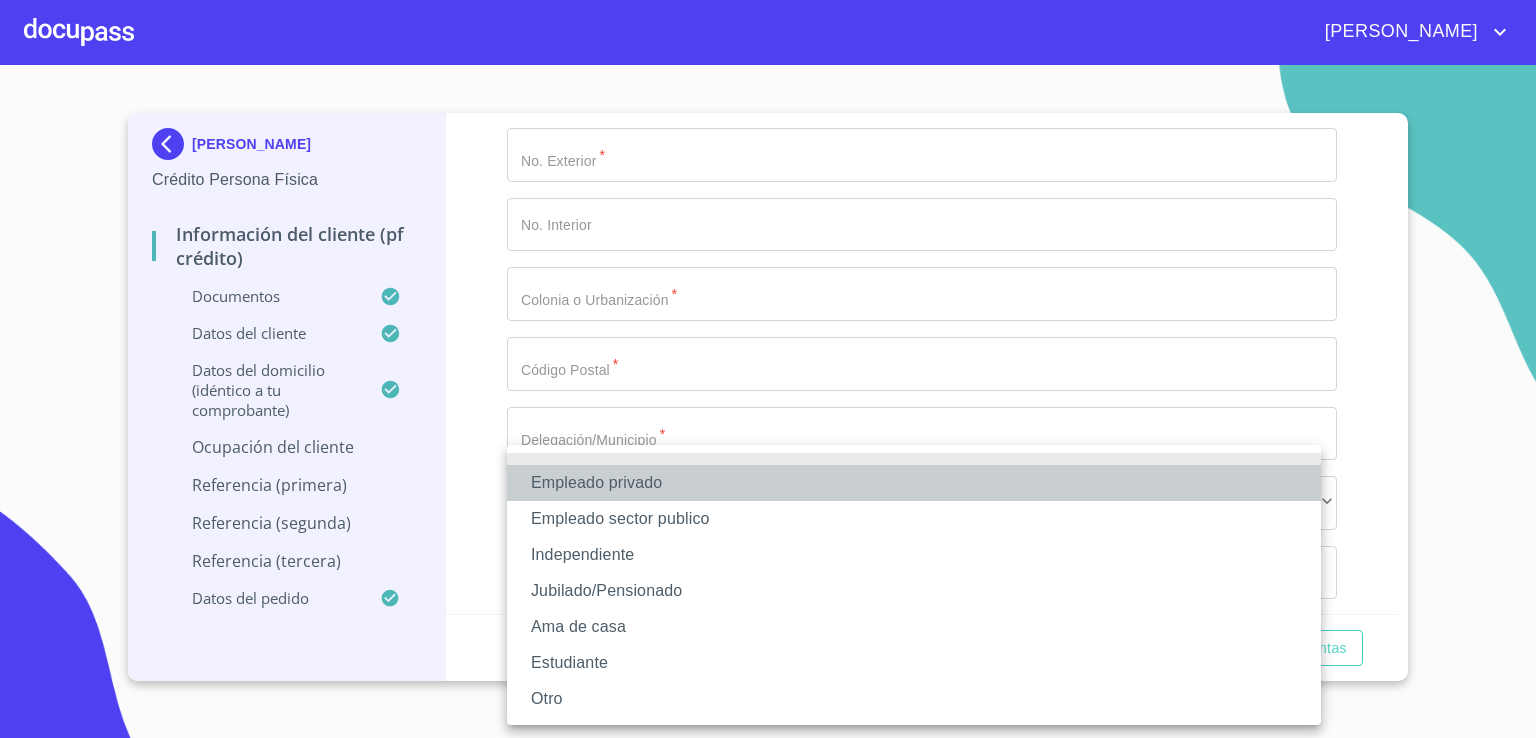 click on "Empleado privado" at bounding box center [914, 483] 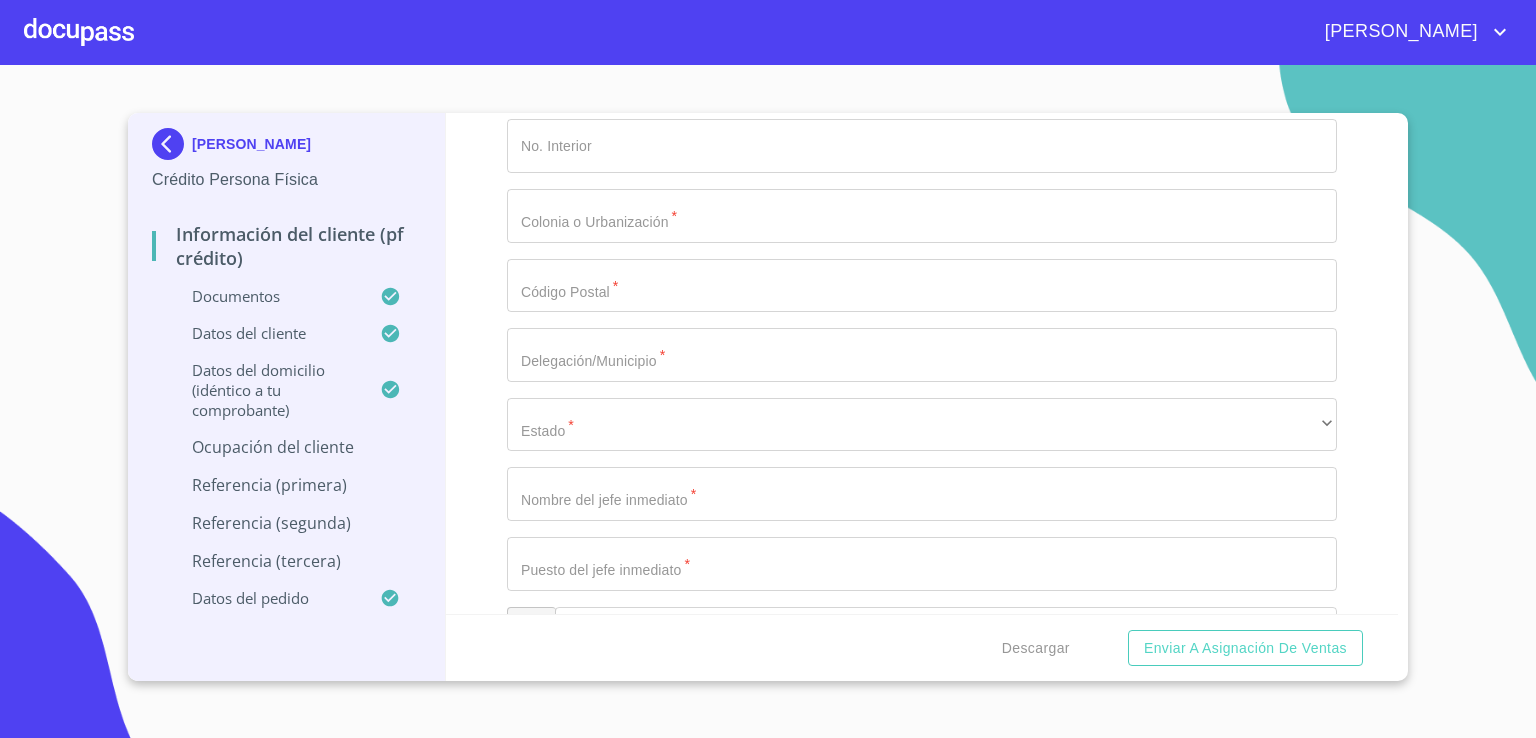 scroll, scrollTop: 8834, scrollLeft: 0, axis: vertical 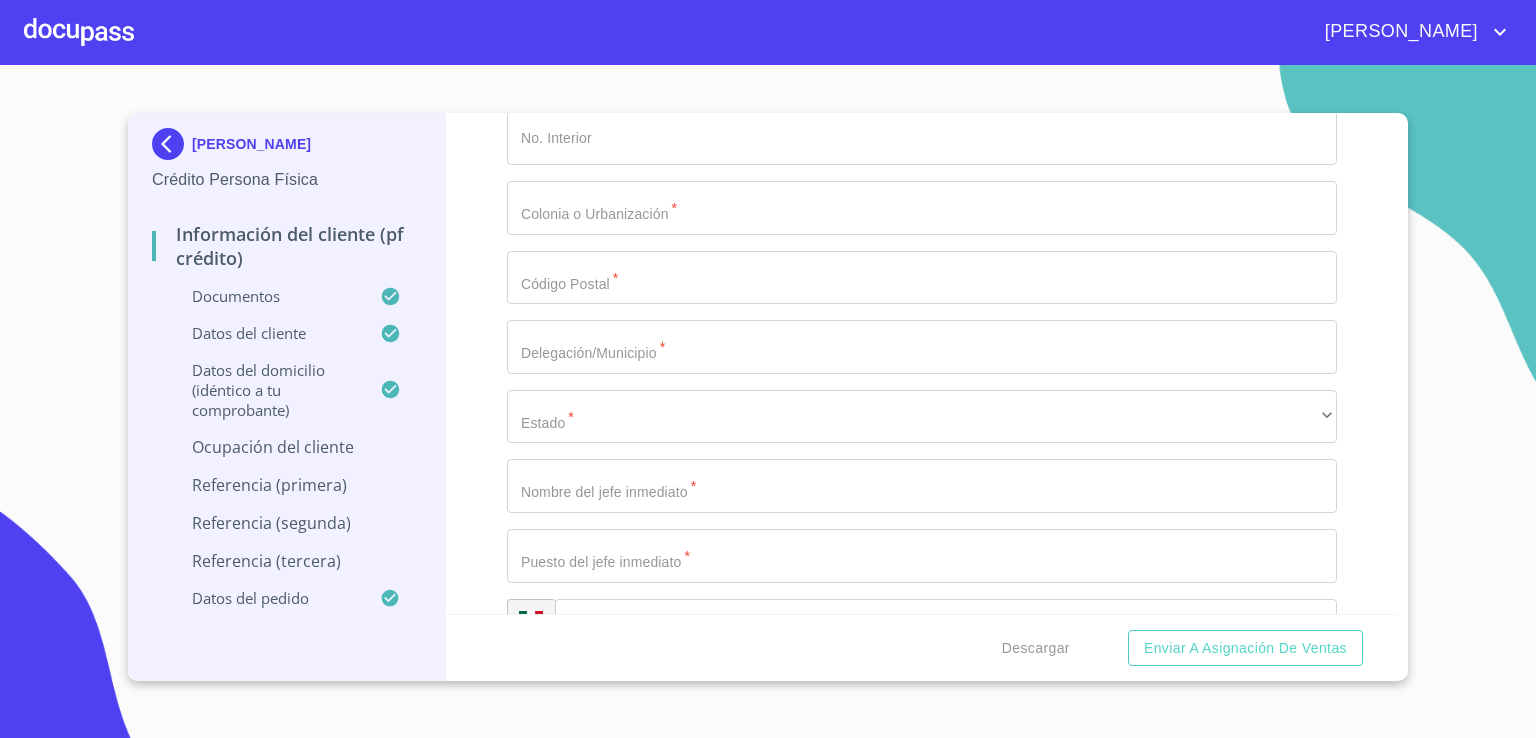 click on "Documento de identificación.   *" at bounding box center [899, -2748] 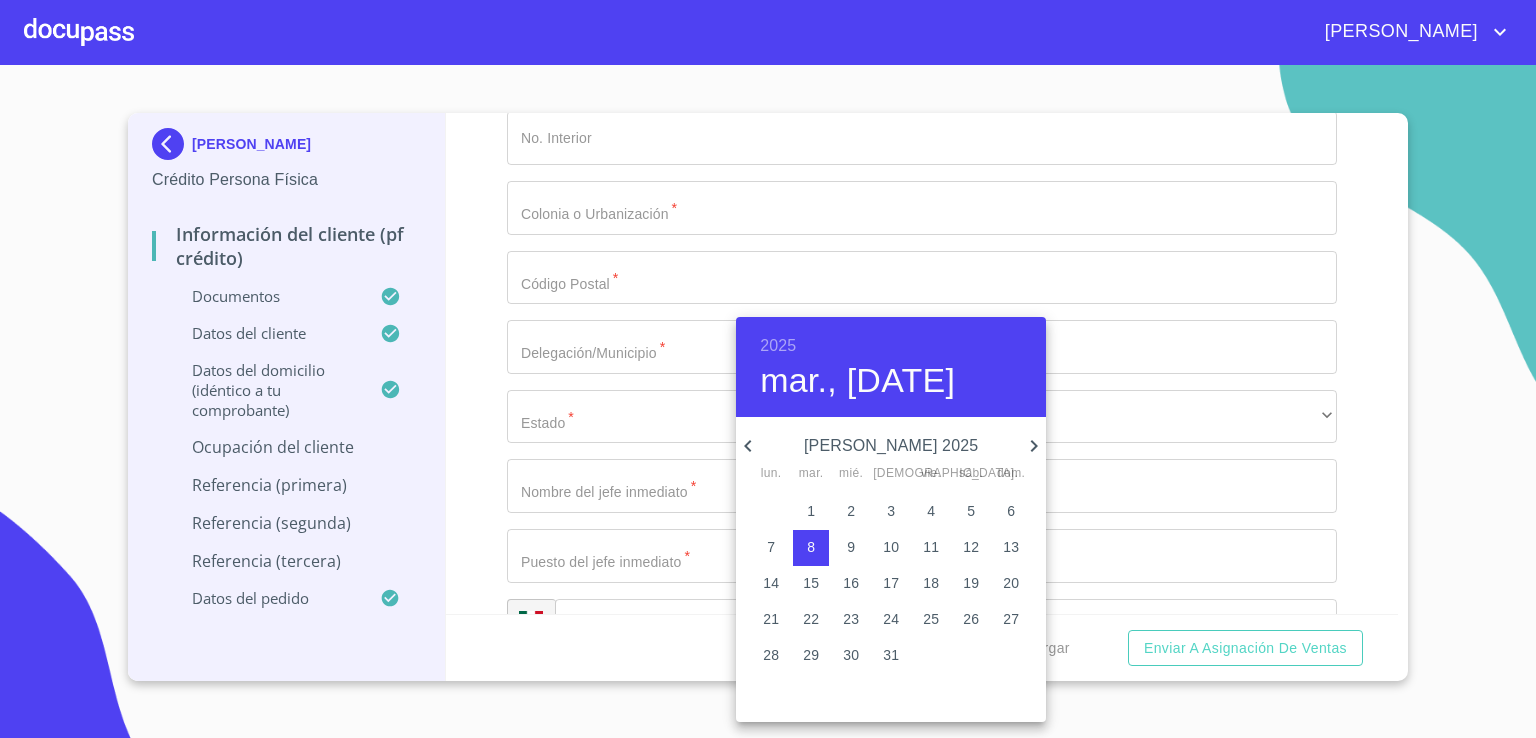 click on "julio 2025" at bounding box center [891, 446] 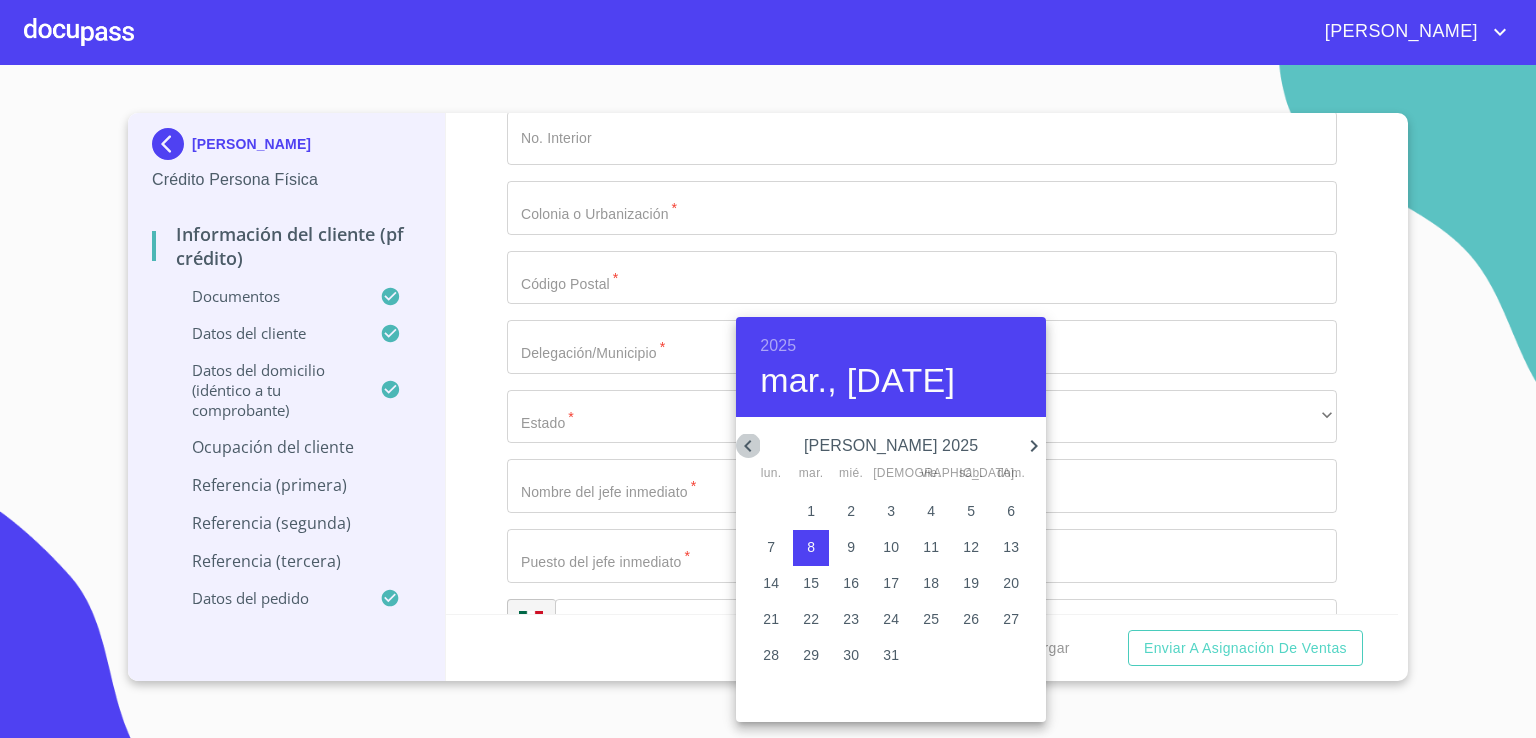 click 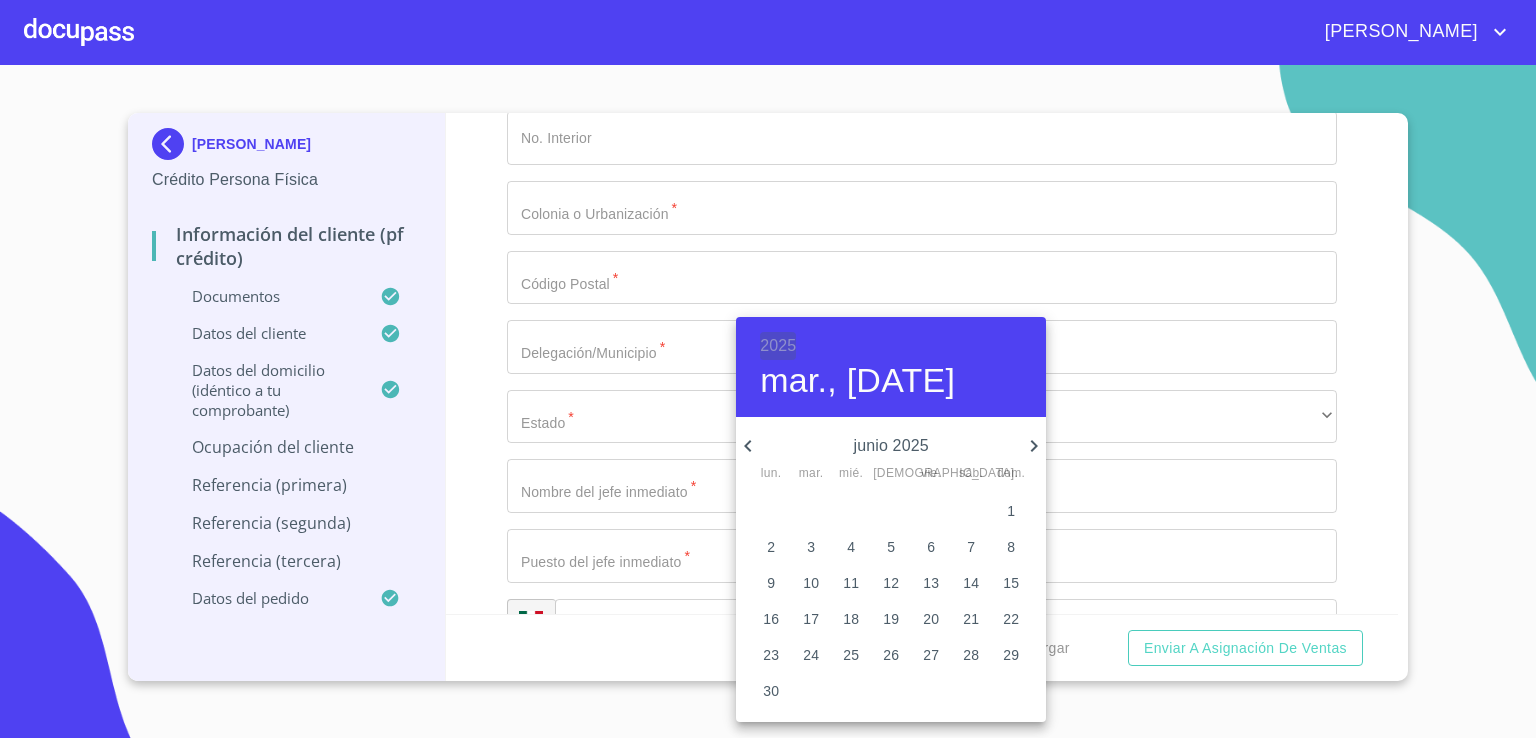 click on "2025" at bounding box center (778, 346) 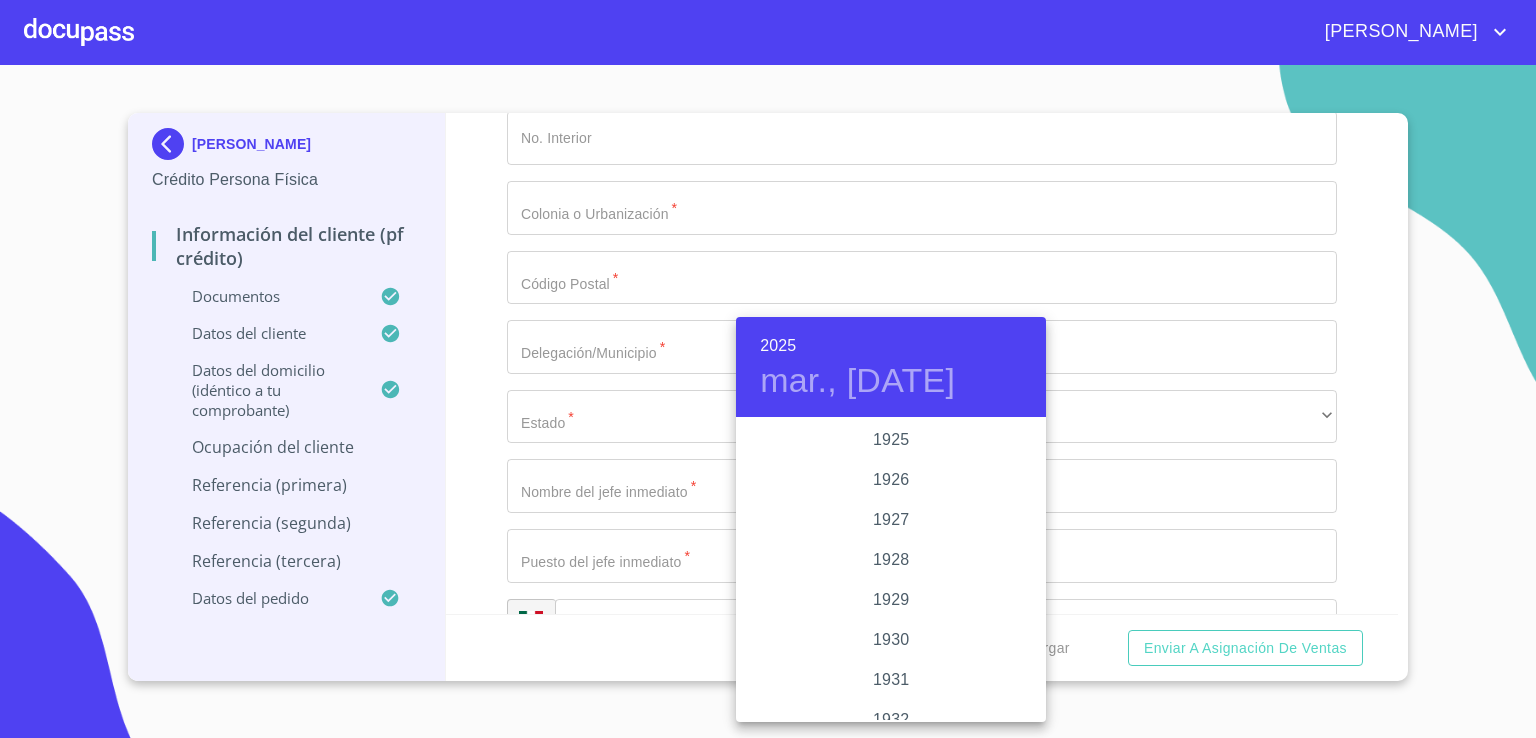 scroll, scrollTop: 3880, scrollLeft: 0, axis: vertical 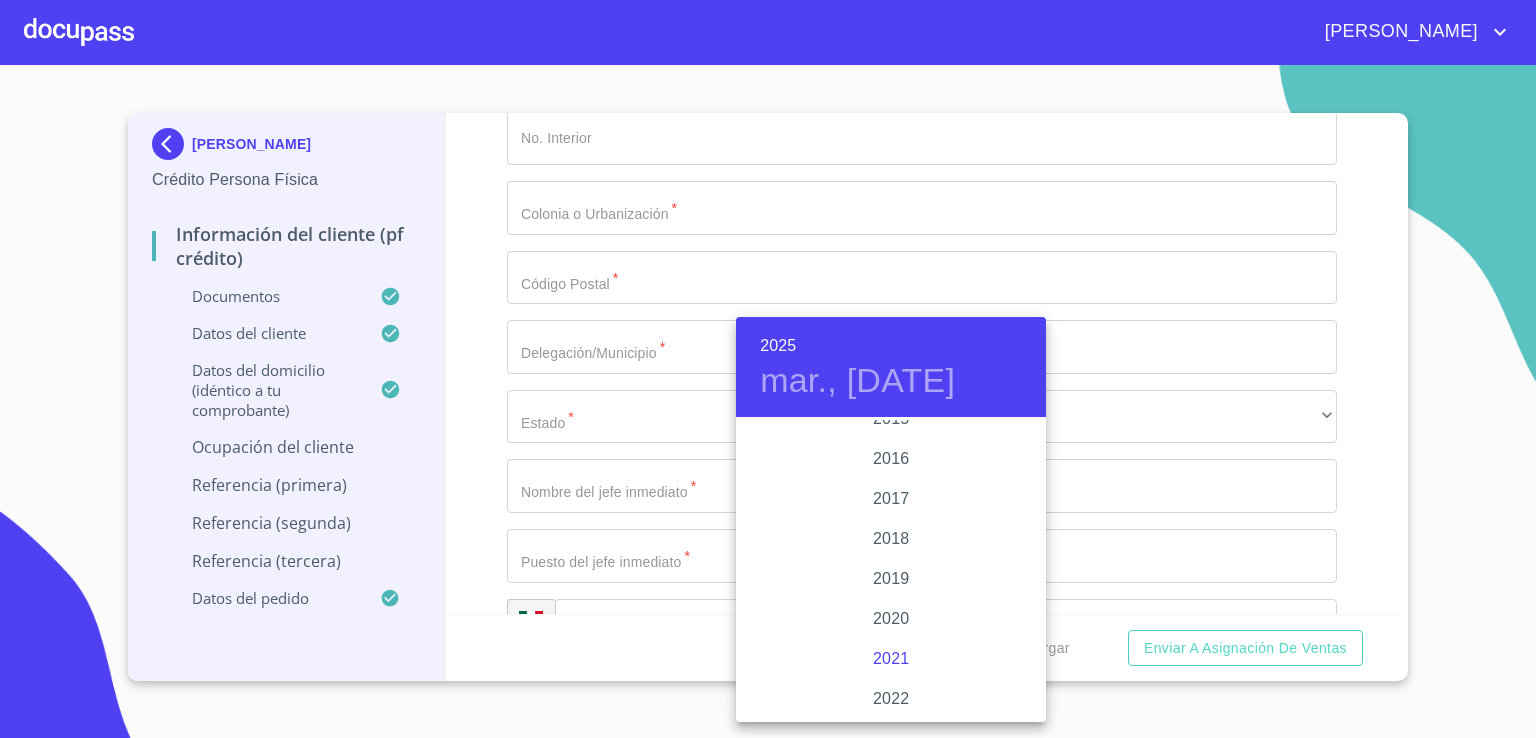 click on "2021" at bounding box center (891, 659) 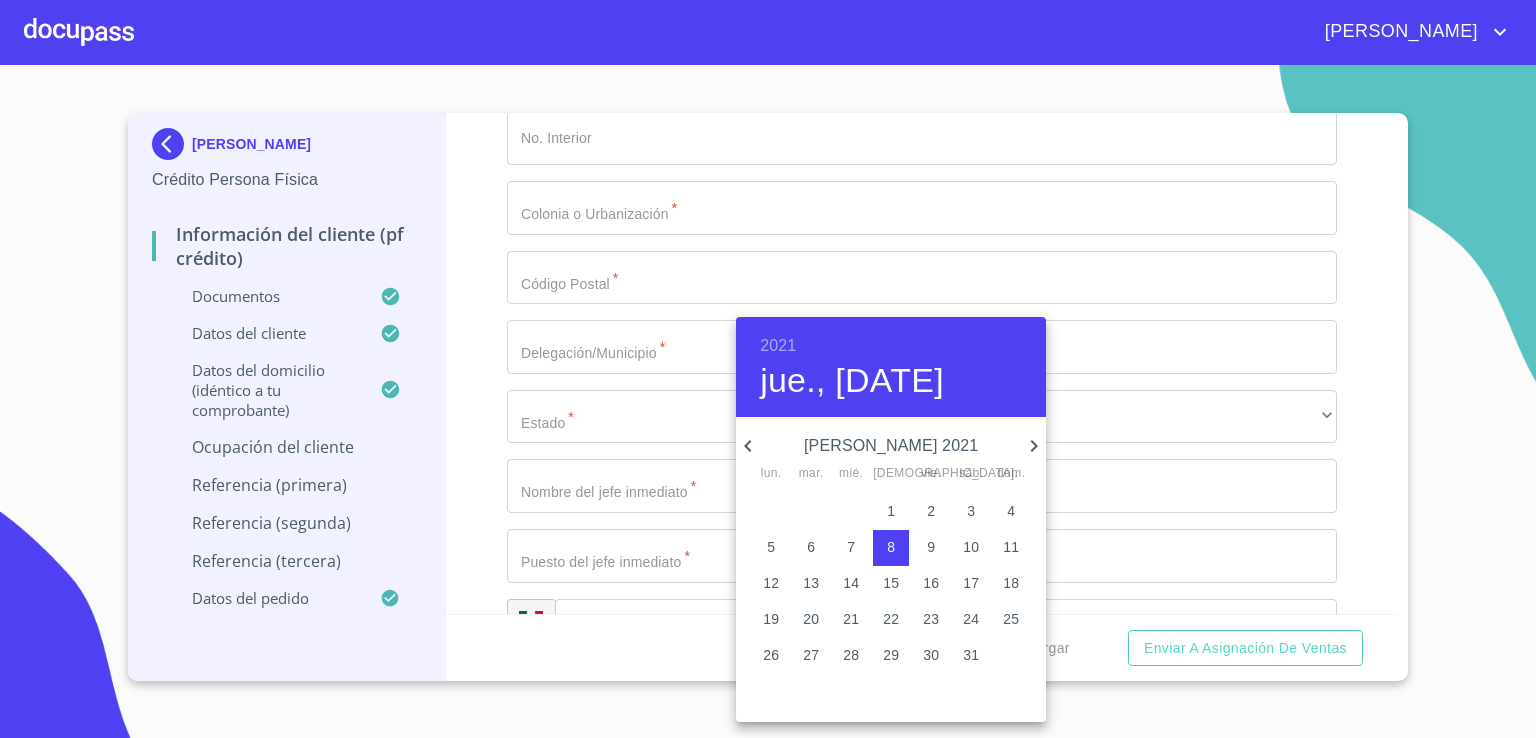 drag, startPoint x: 960, startPoint y: 546, endPoint x: 879, endPoint y: 537, distance: 81.49847 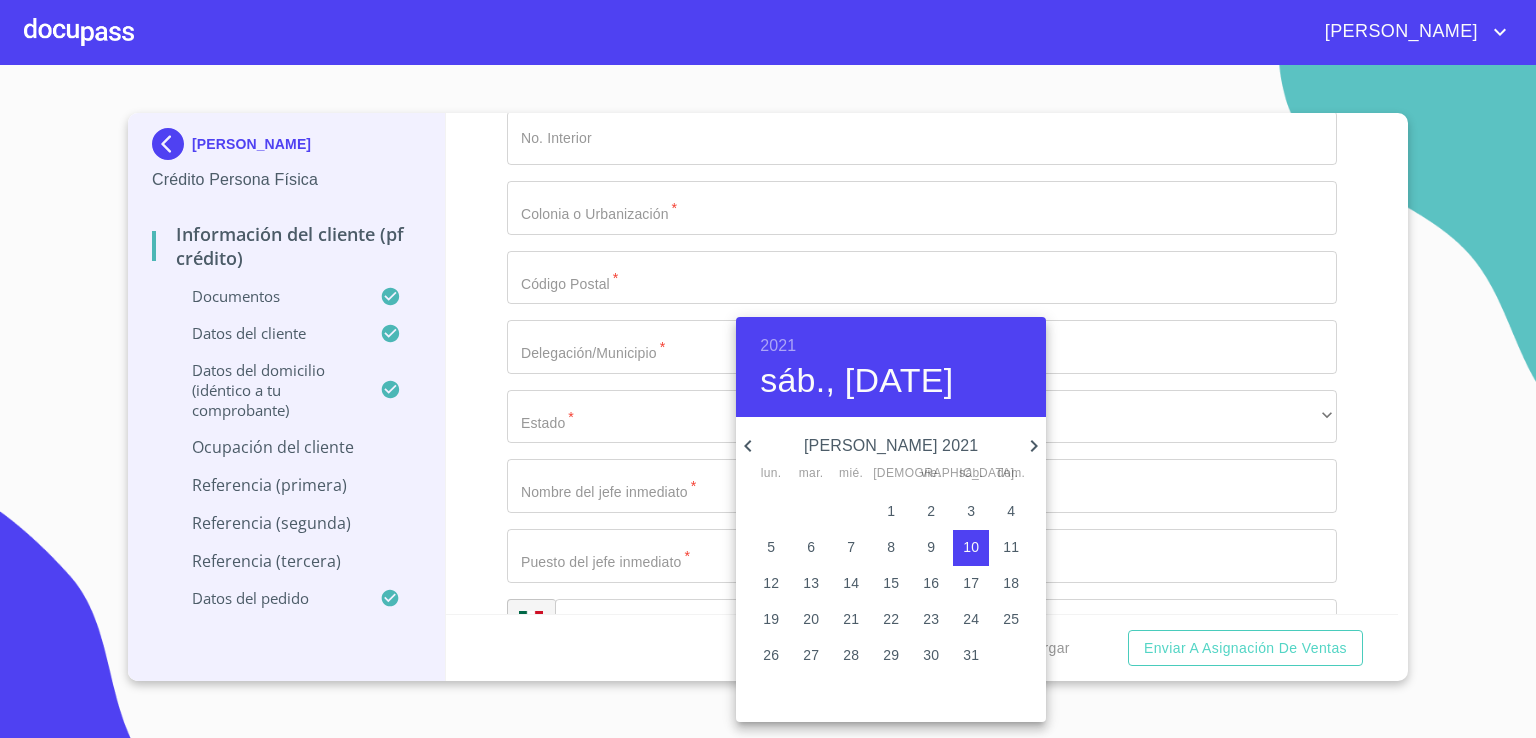 click at bounding box center [768, 369] 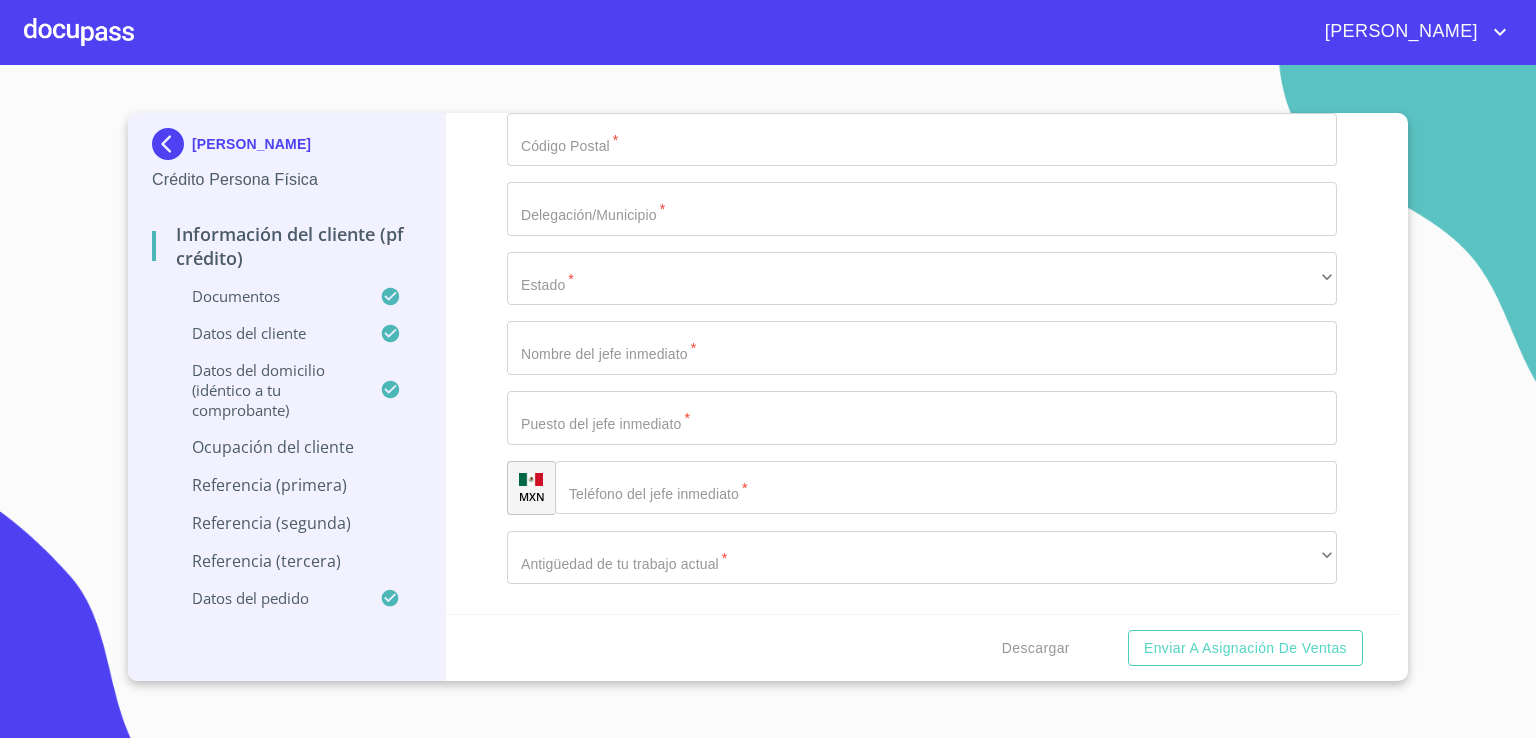 scroll, scrollTop: 8984, scrollLeft: 0, axis: vertical 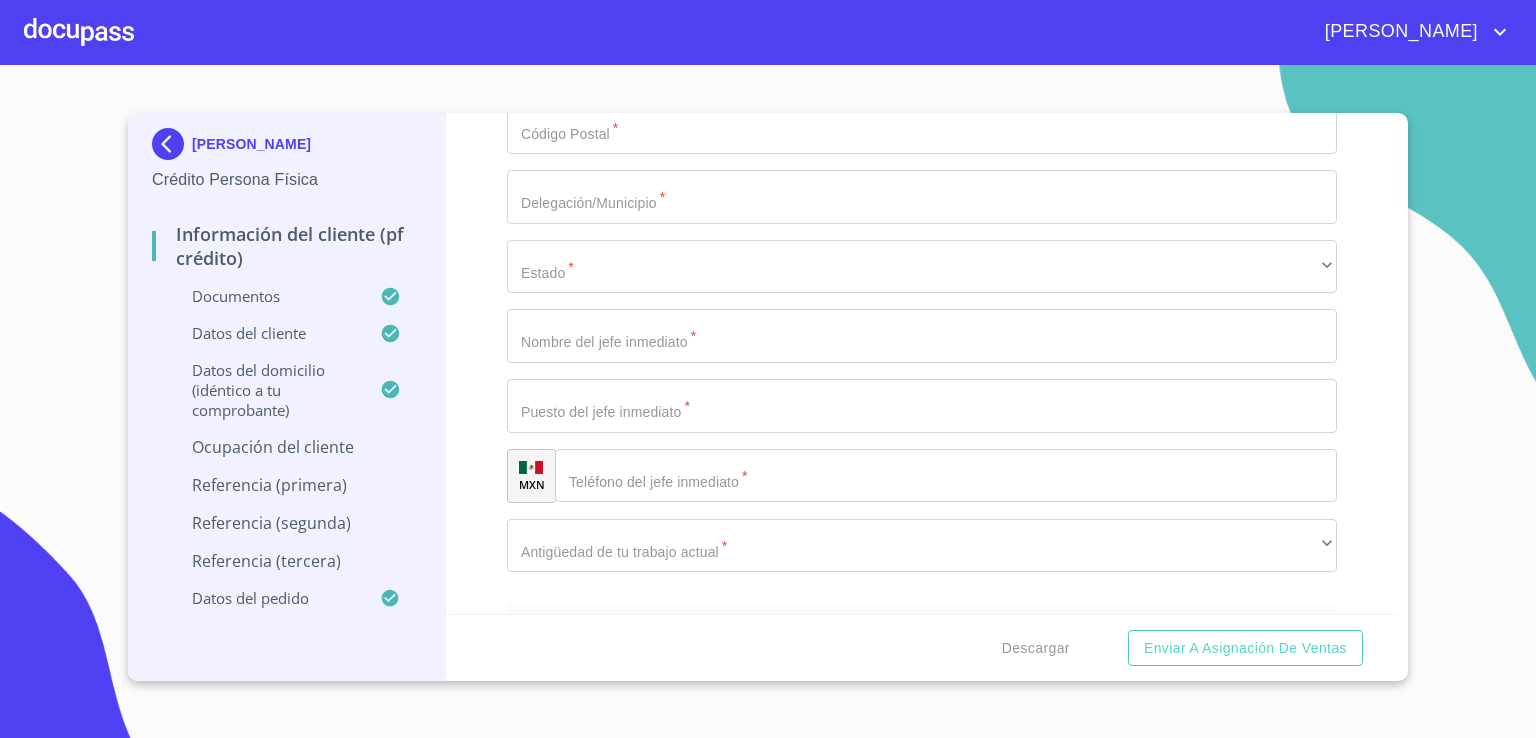click on "Documento de identificación.   *" at bounding box center [922, -639] 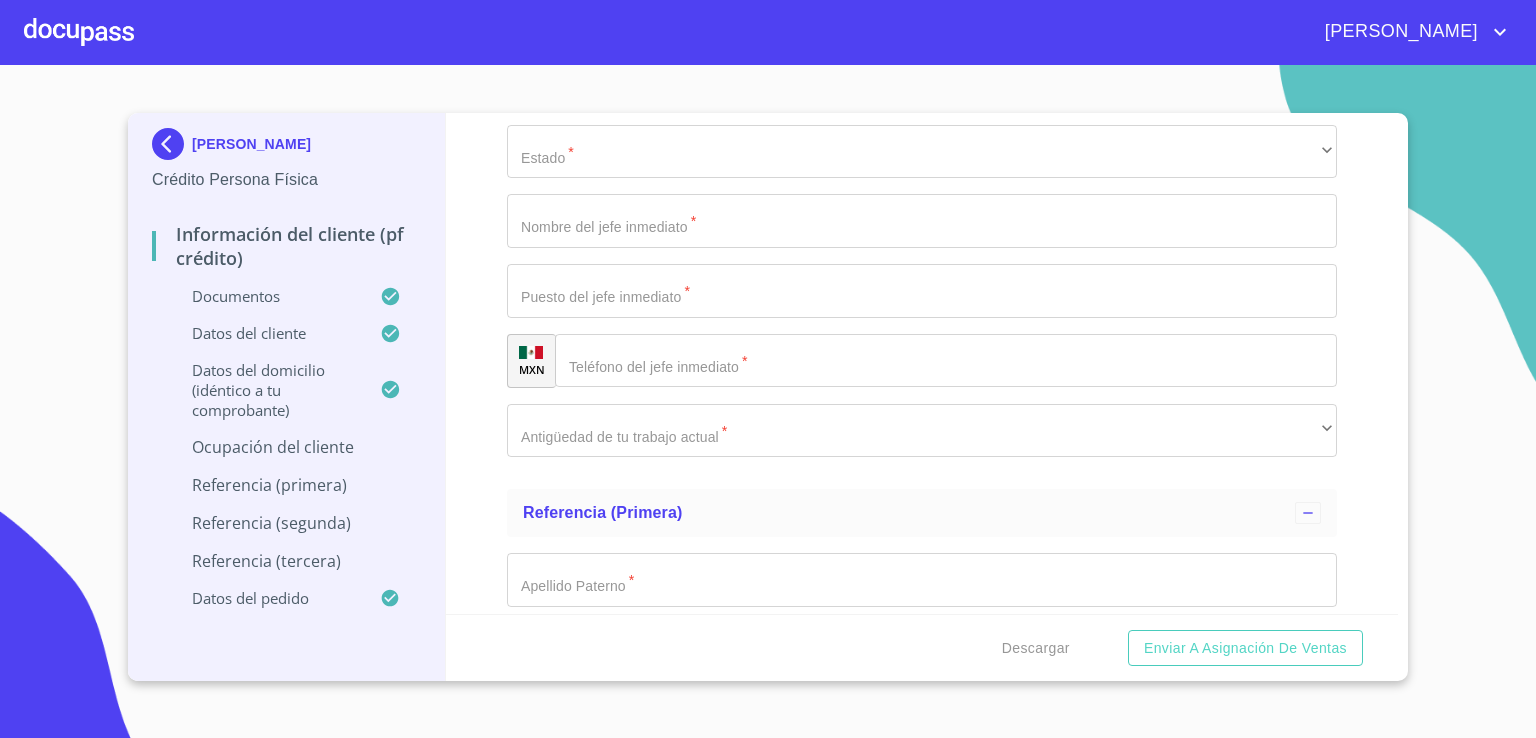 scroll, scrollTop: 9108, scrollLeft: 0, axis: vertical 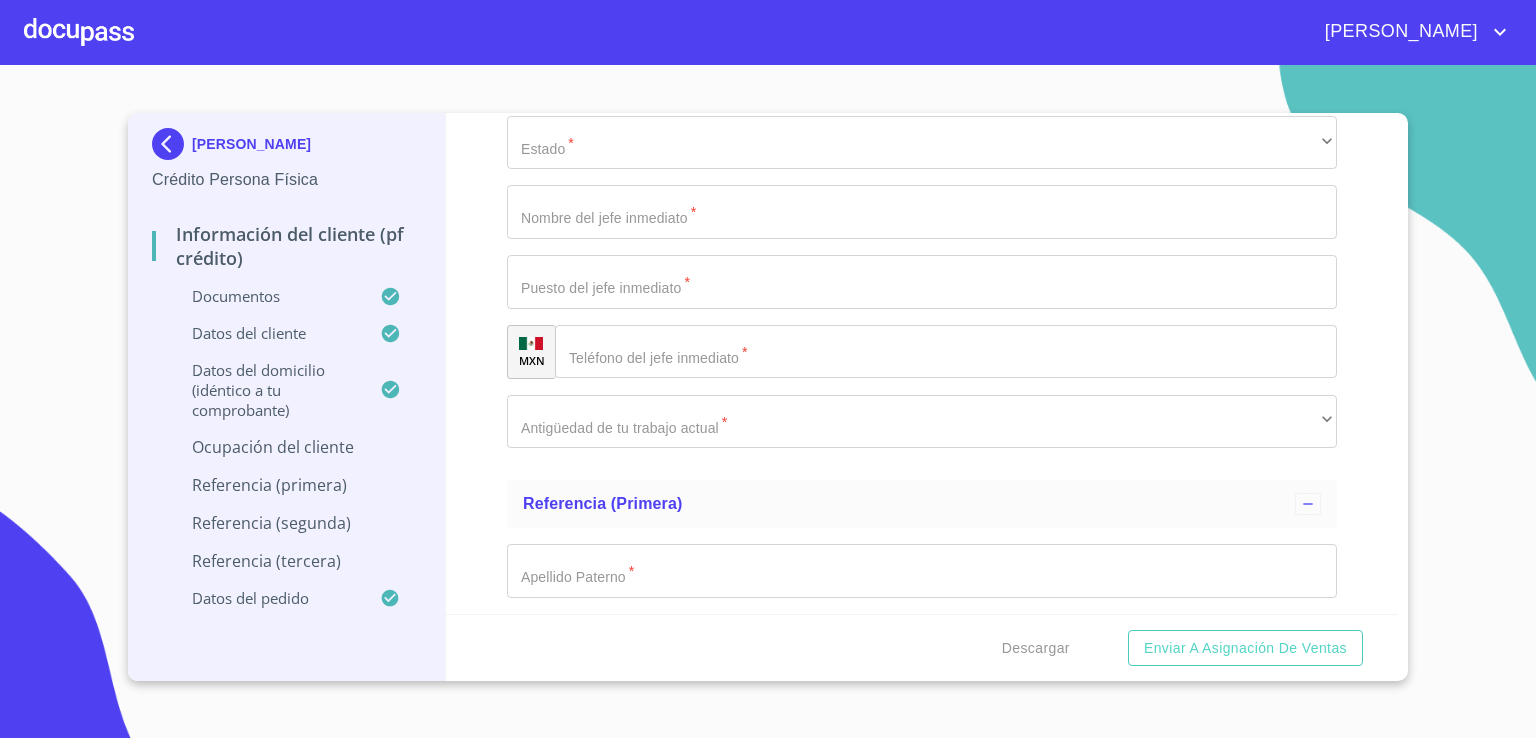 type on "TECNICO DE MANTENIMEINTO" 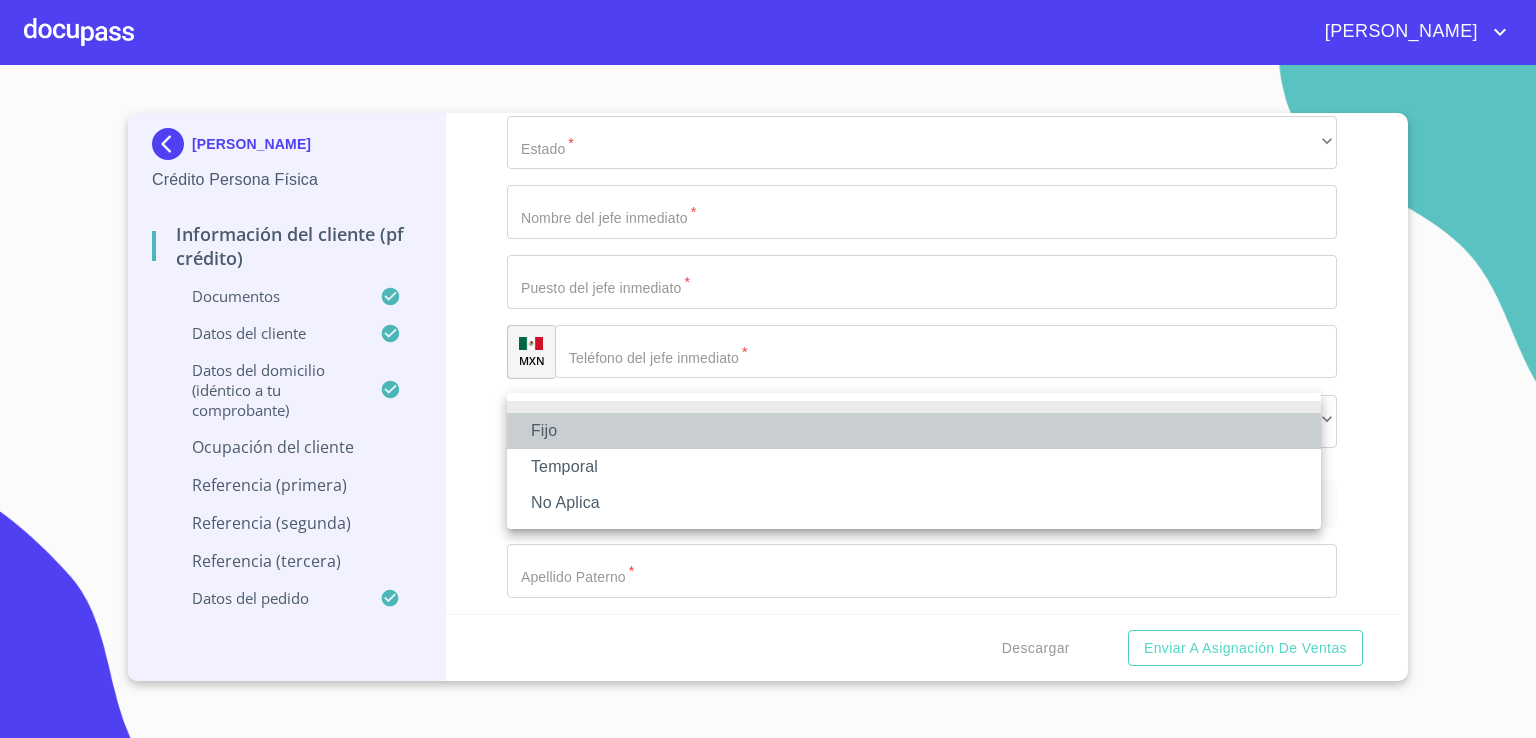 click on "Fijo" at bounding box center [914, 431] 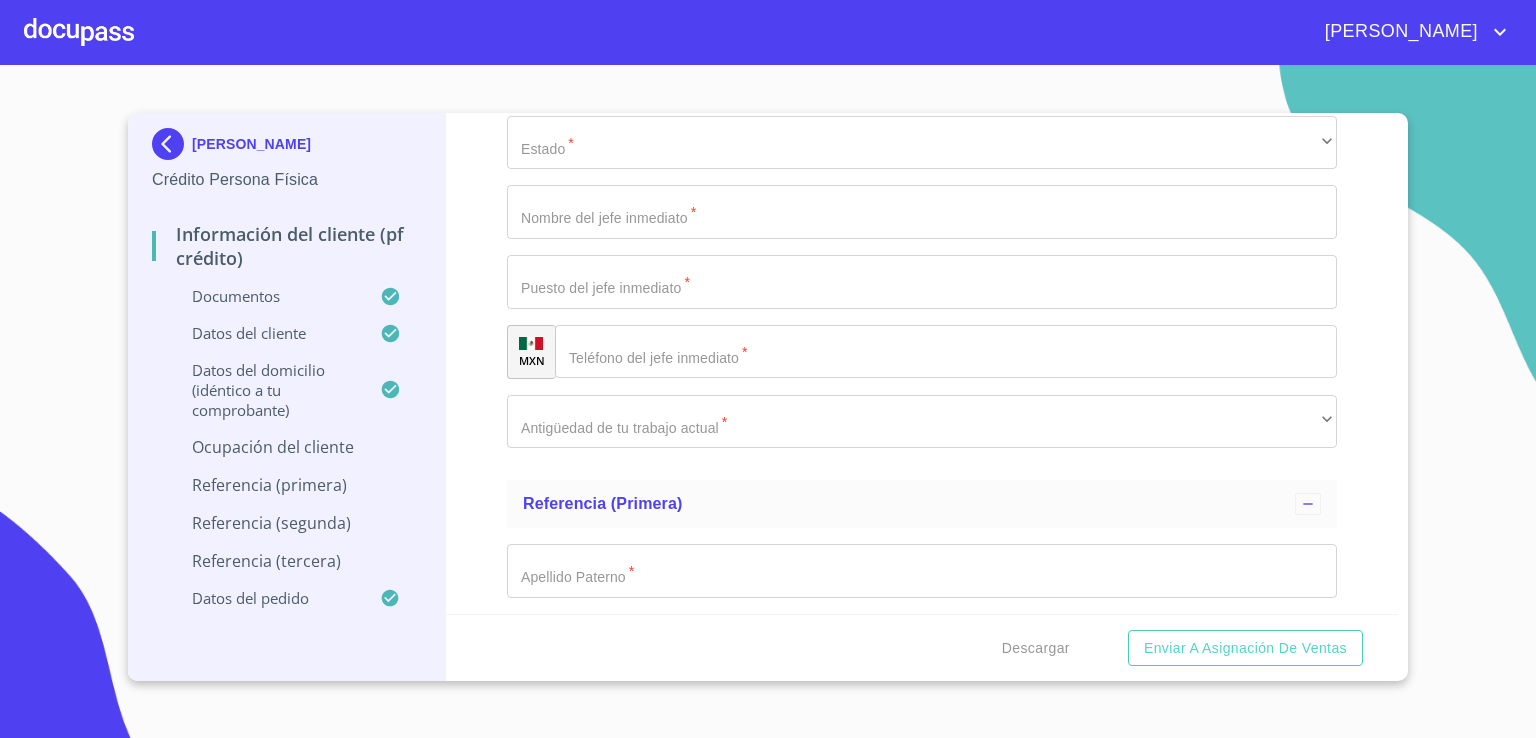 click on "Documento de identificación.   *" at bounding box center (899, -3022) 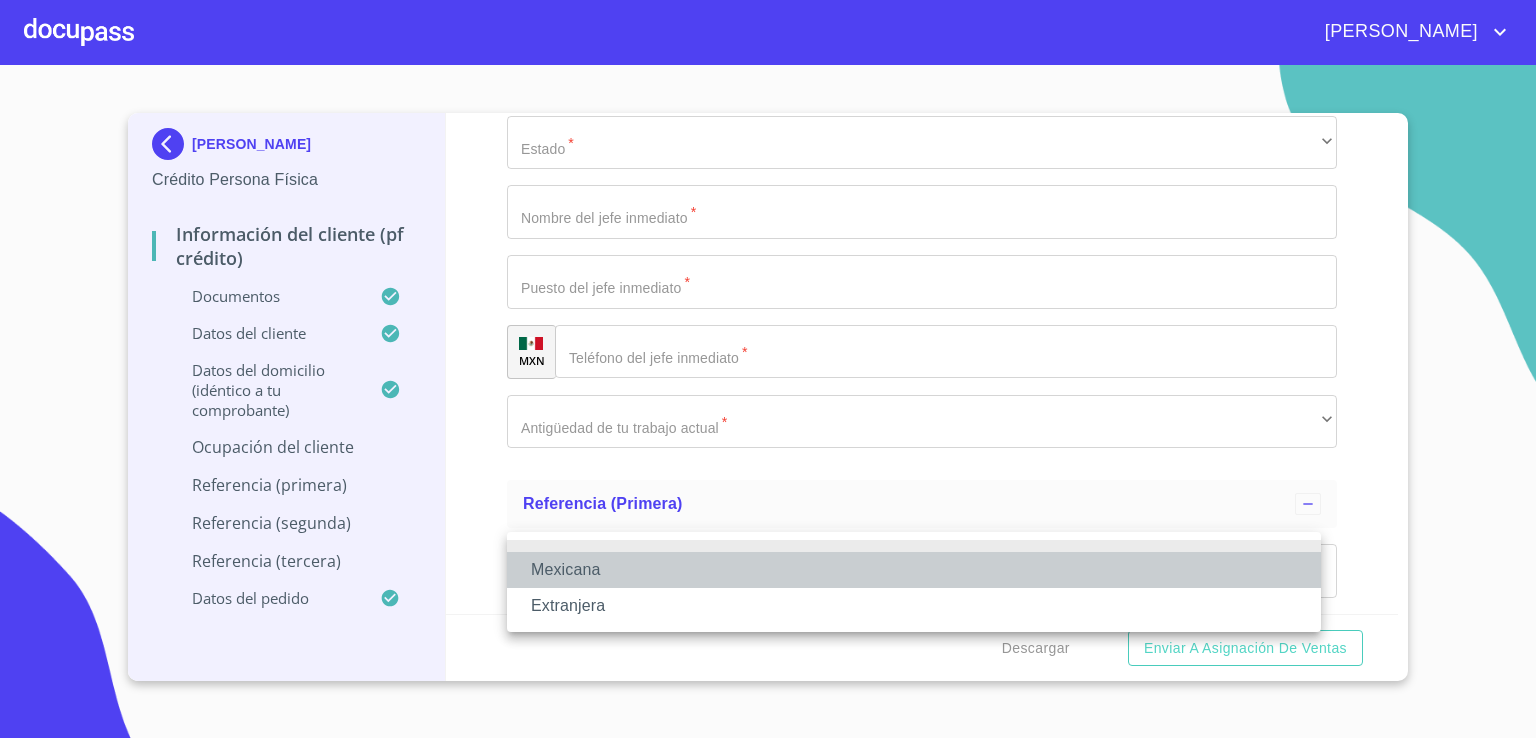 click on "Mexicana" at bounding box center [914, 570] 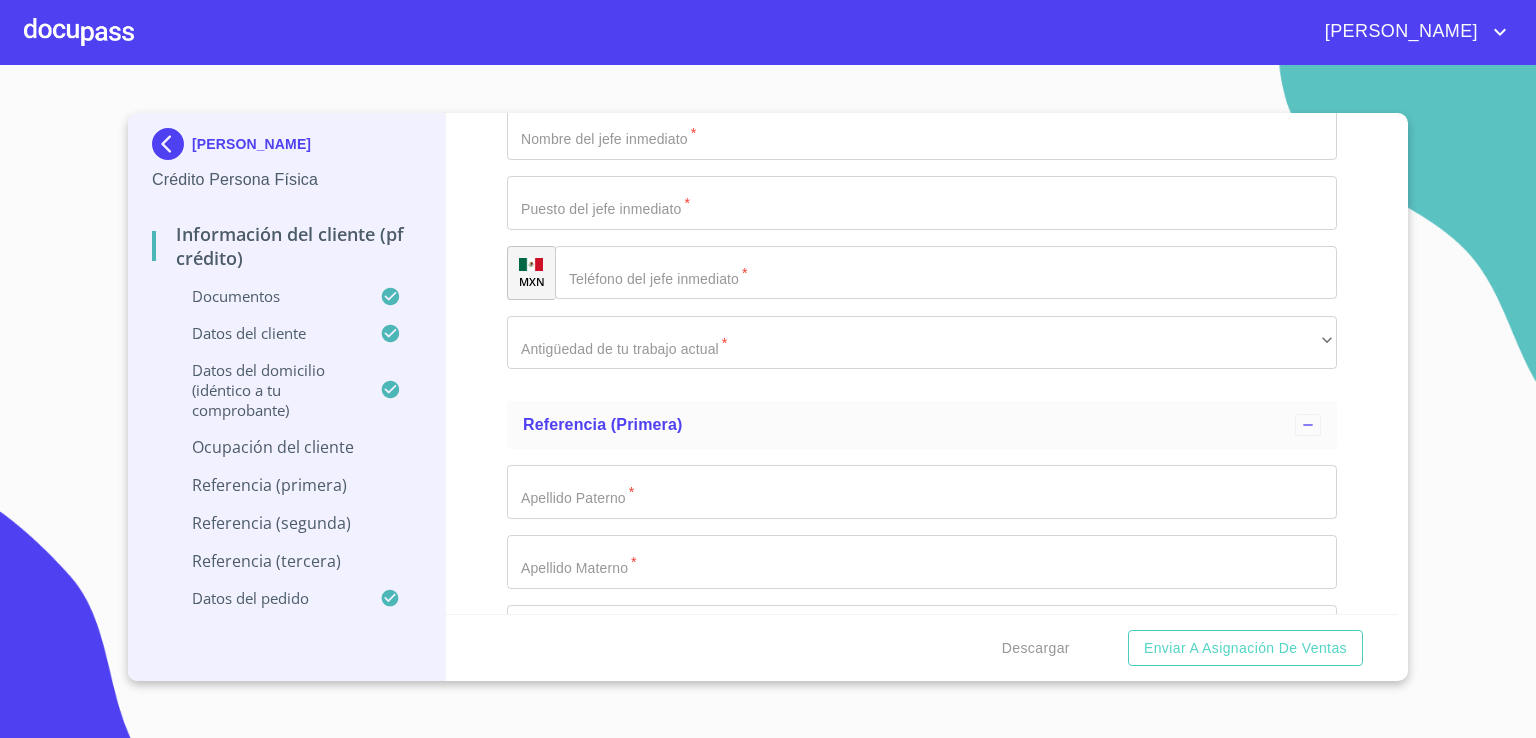 scroll, scrollTop: 9364, scrollLeft: 0, axis: vertical 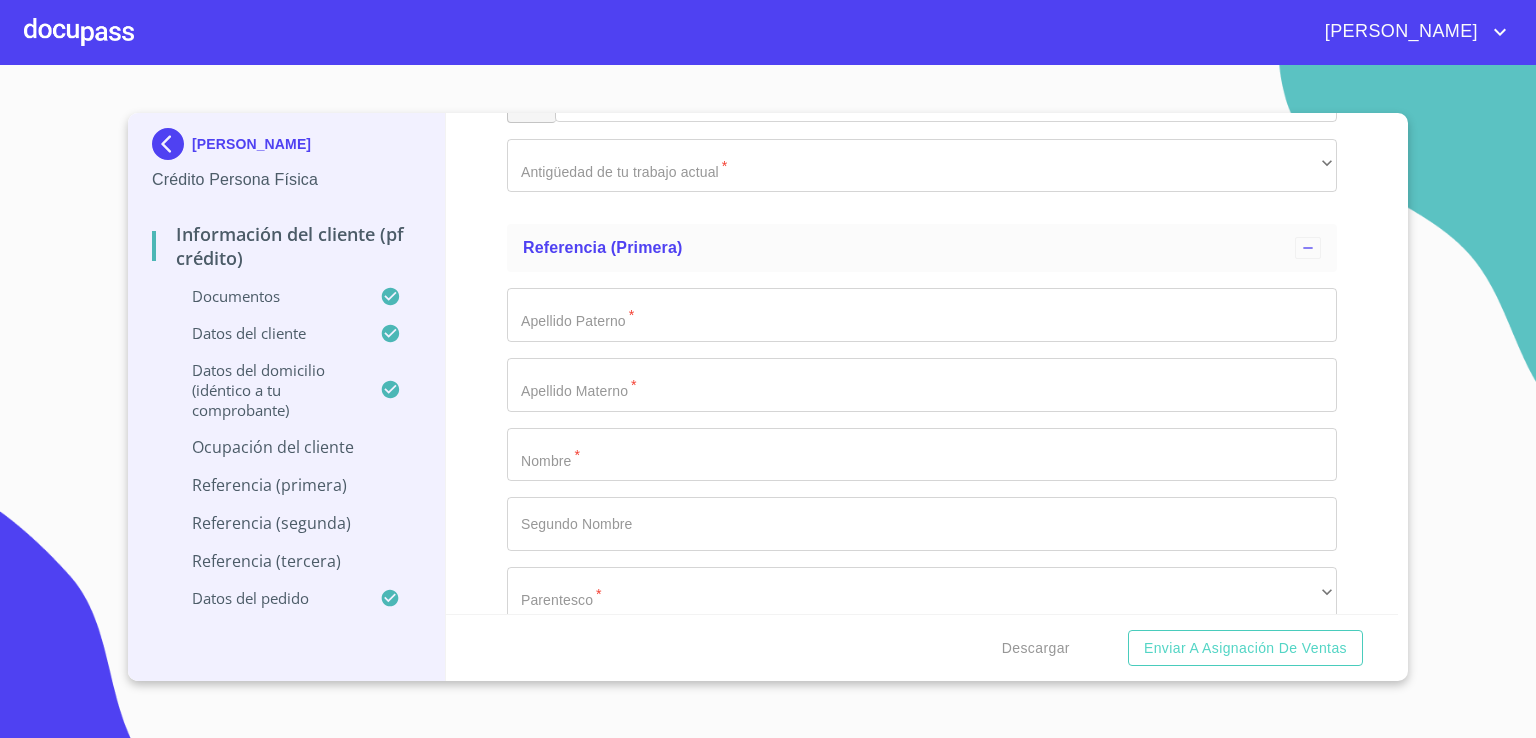click on "​" at bounding box center (922, -740) 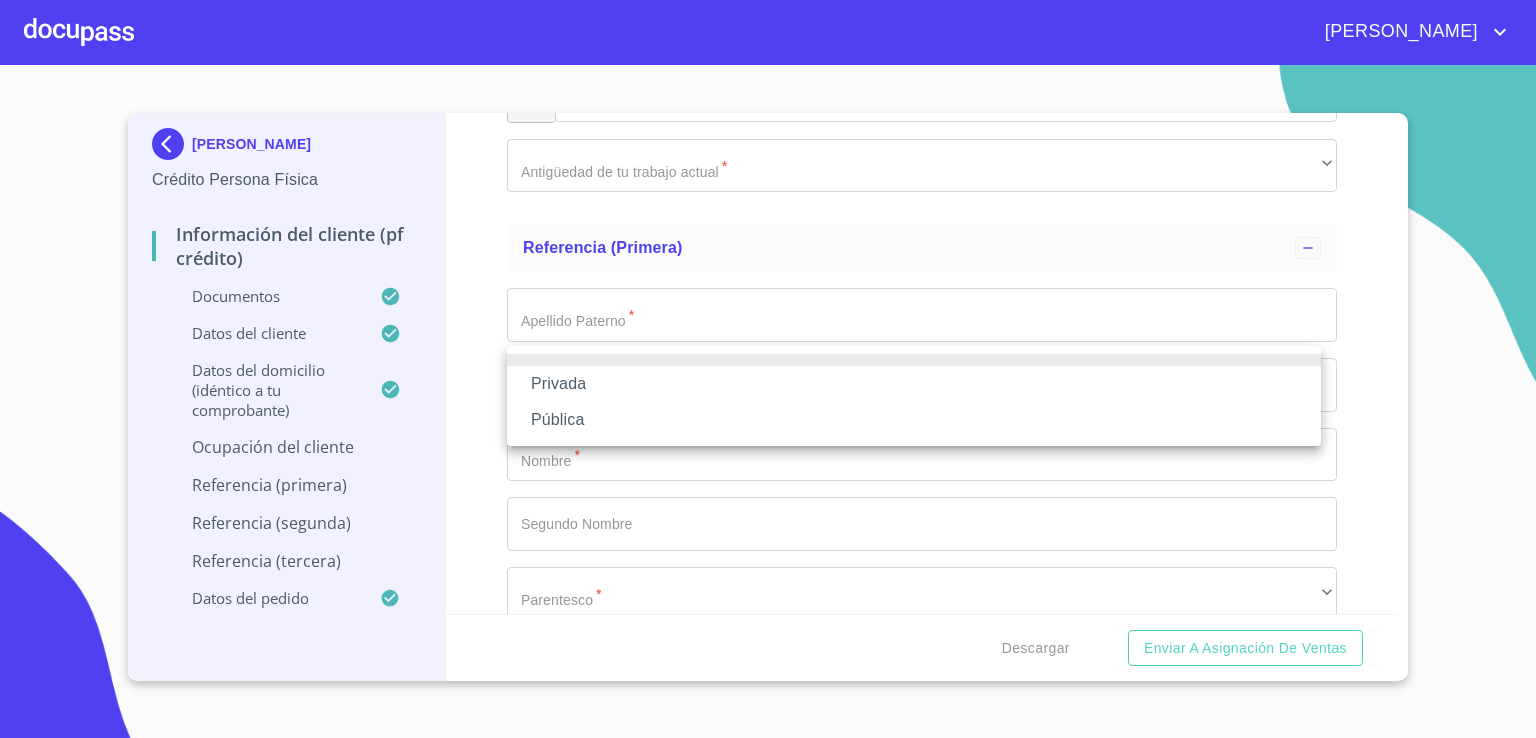 click on "Privada" at bounding box center [914, 384] 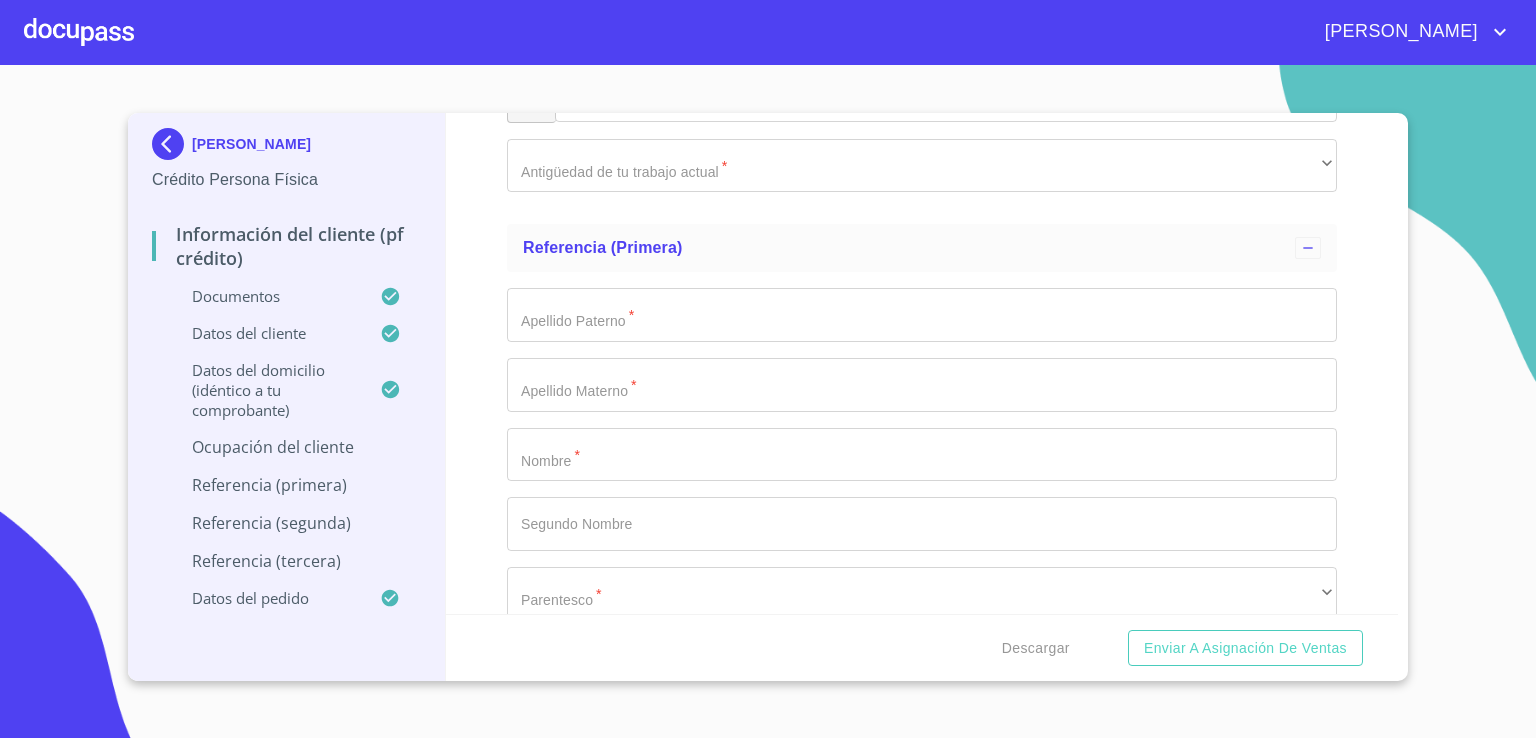 click on "Documento de identificación.   *" at bounding box center [922, -671] 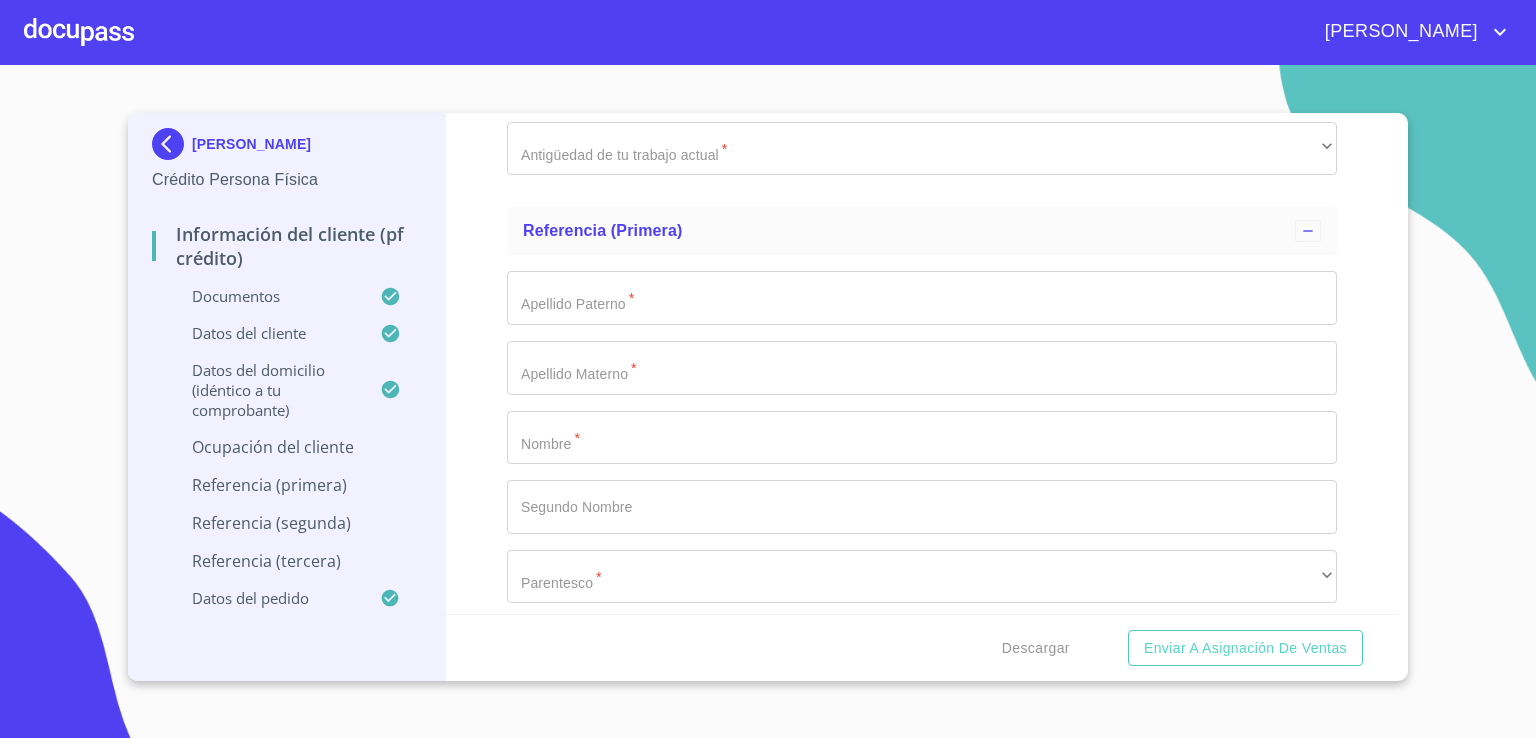 scroll, scrollTop: 9389, scrollLeft: 0, axis: vertical 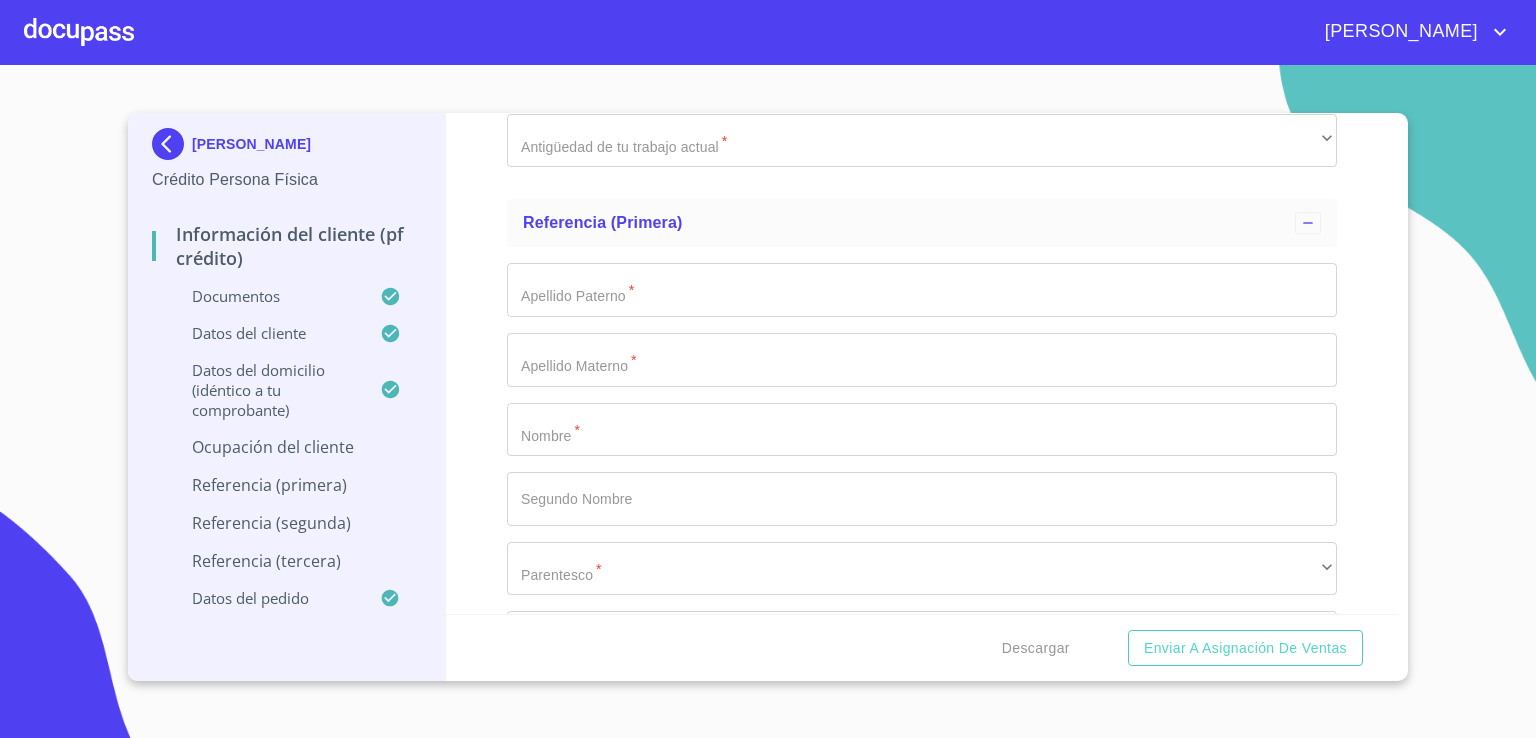 type on "ELECTRONICA" 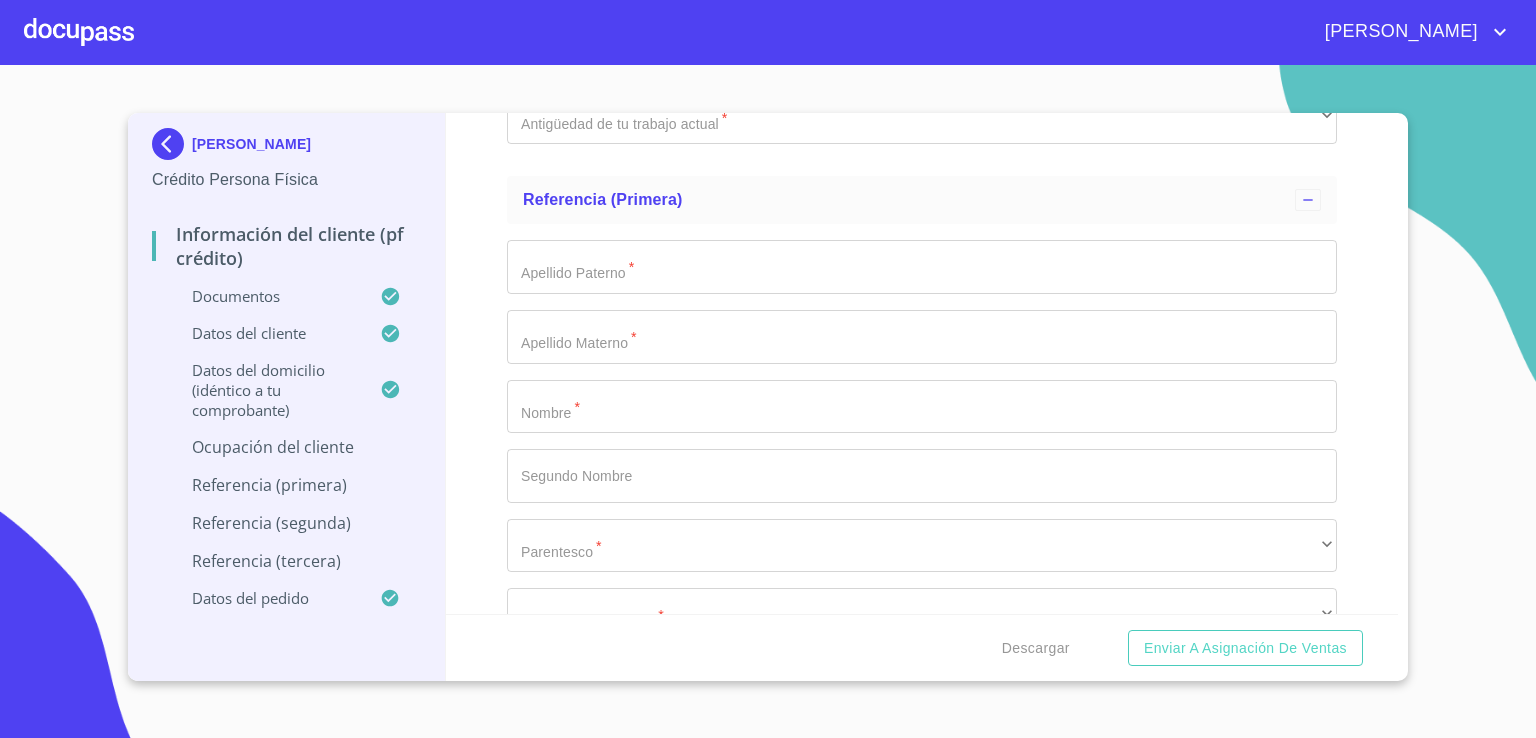 scroll, scrollTop: 9415, scrollLeft: 0, axis: vertical 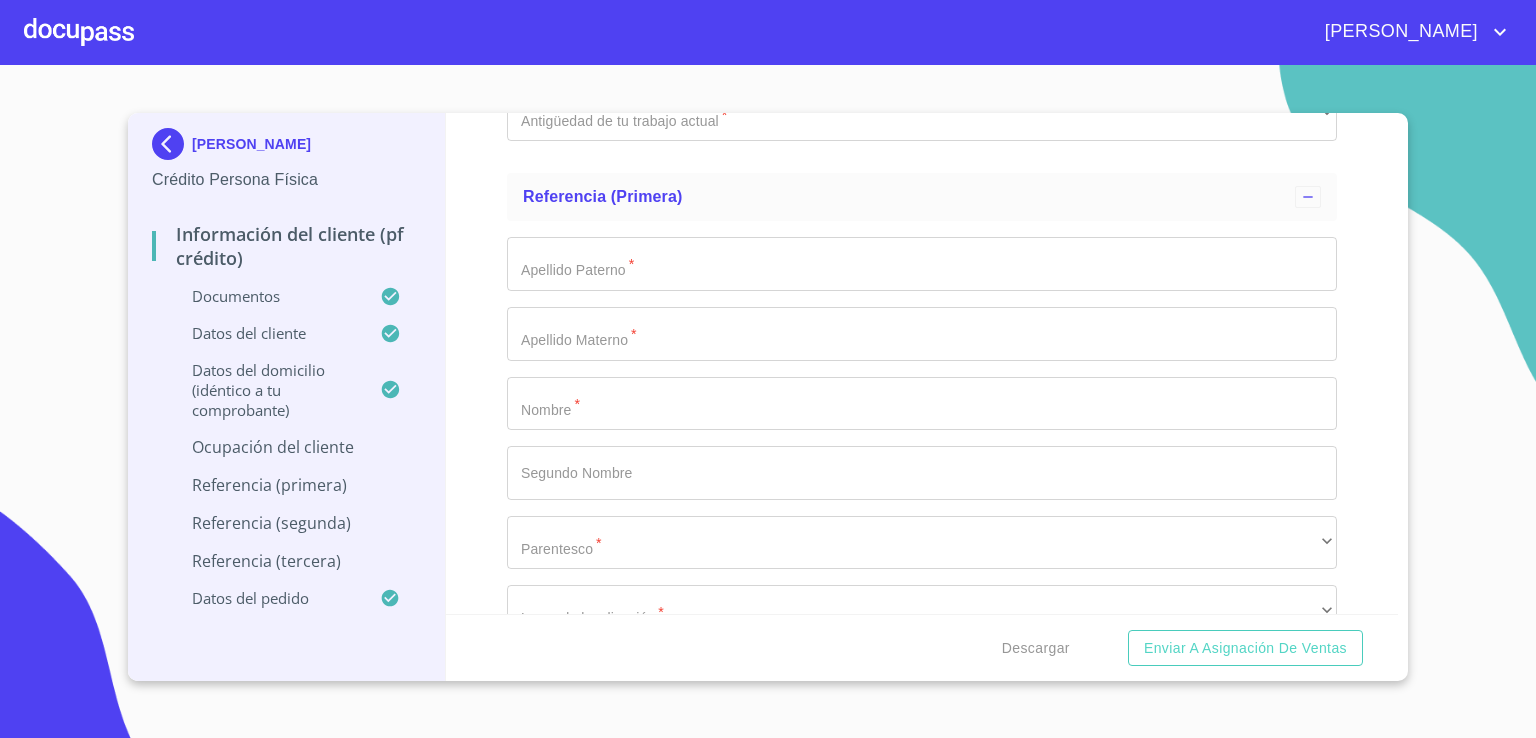 type on "(33)12184810" 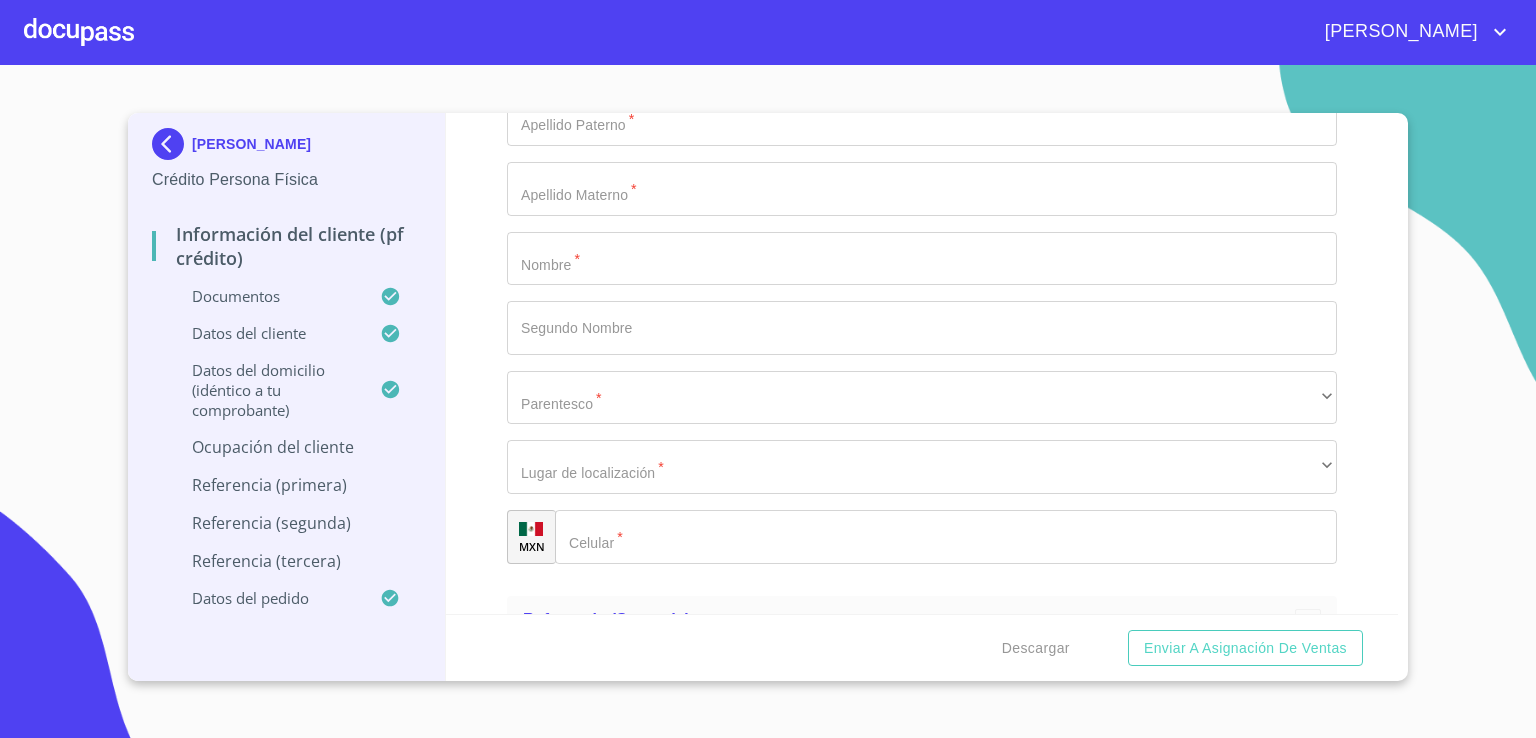 scroll, scrollTop: 9564, scrollLeft: 0, axis: vertical 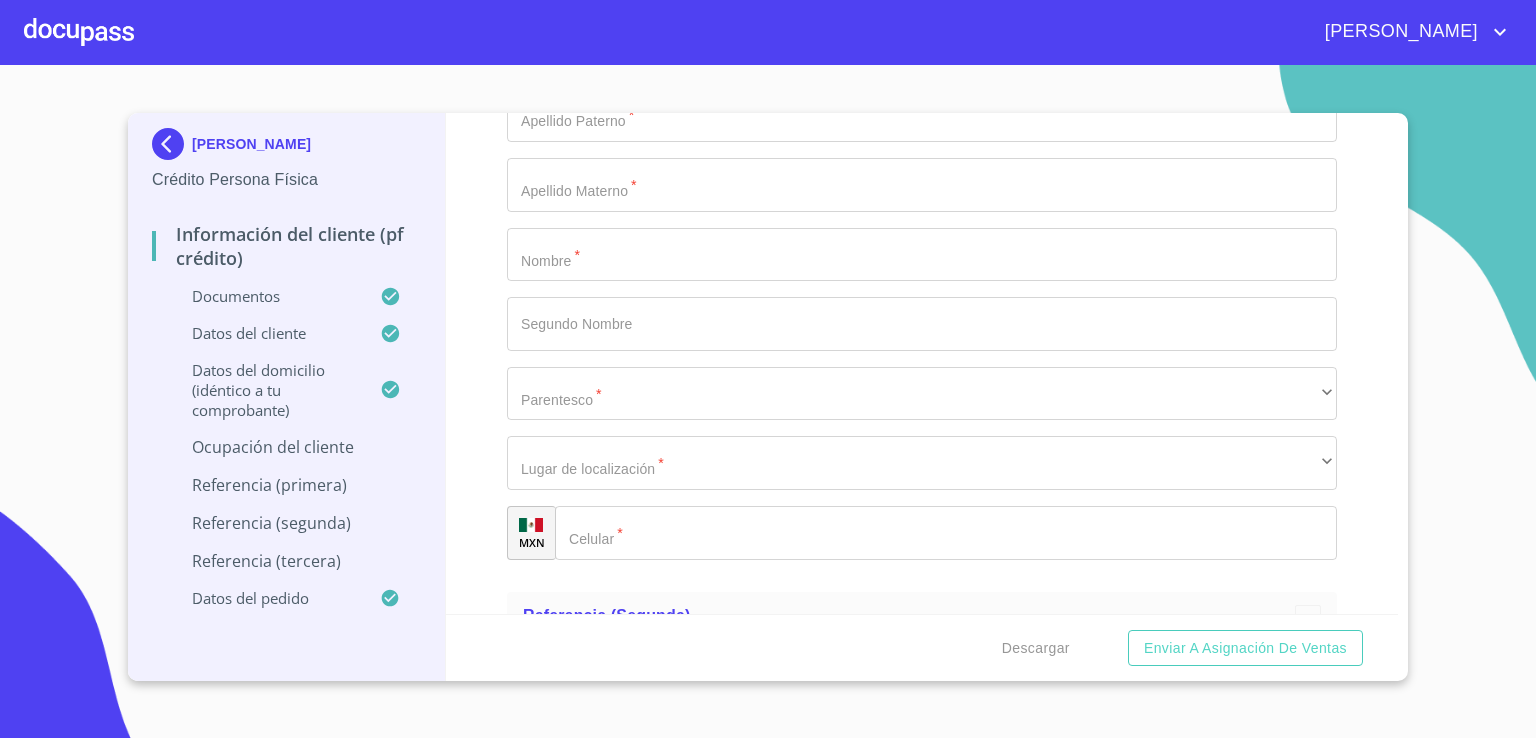 type on "A 3" 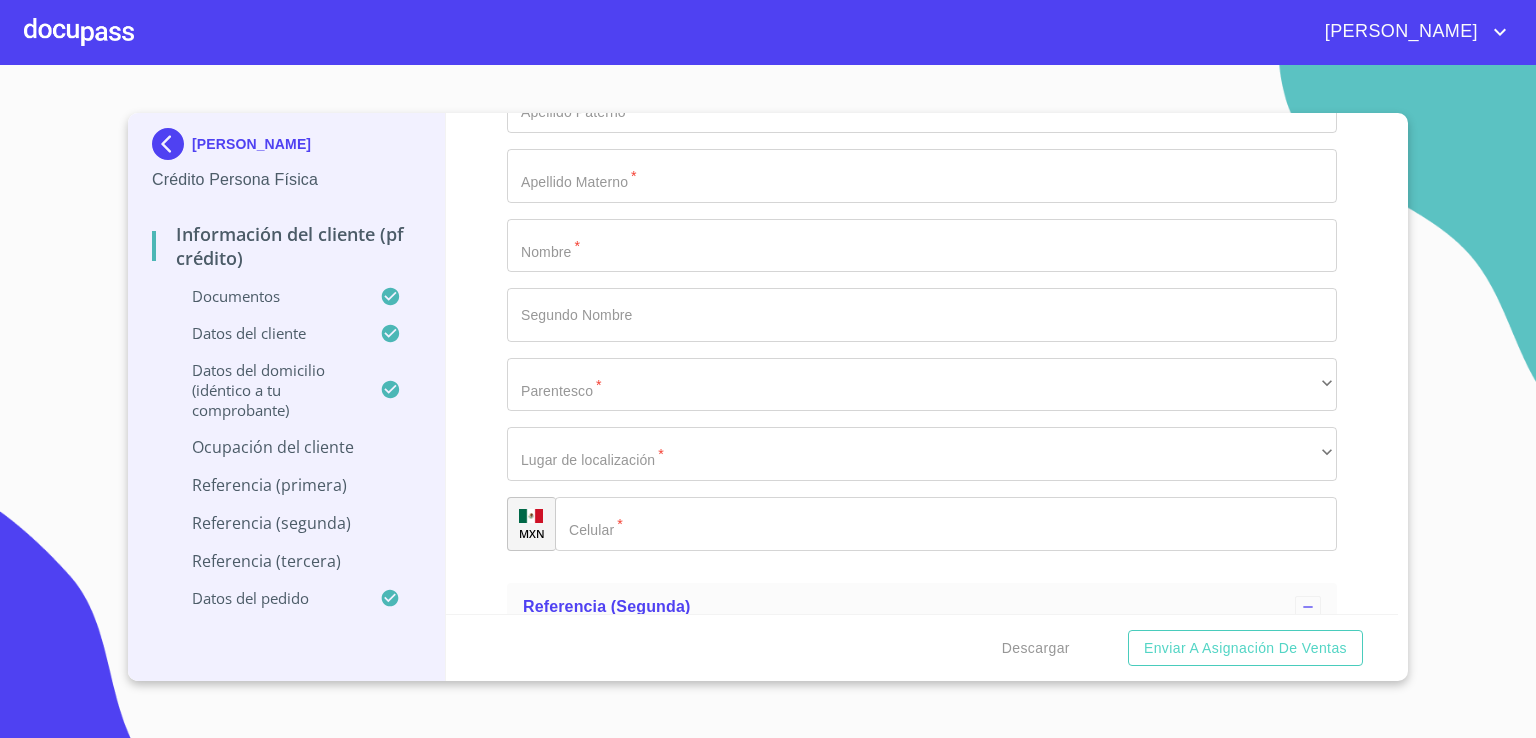 scroll, scrollTop: 9701, scrollLeft: 0, axis: vertical 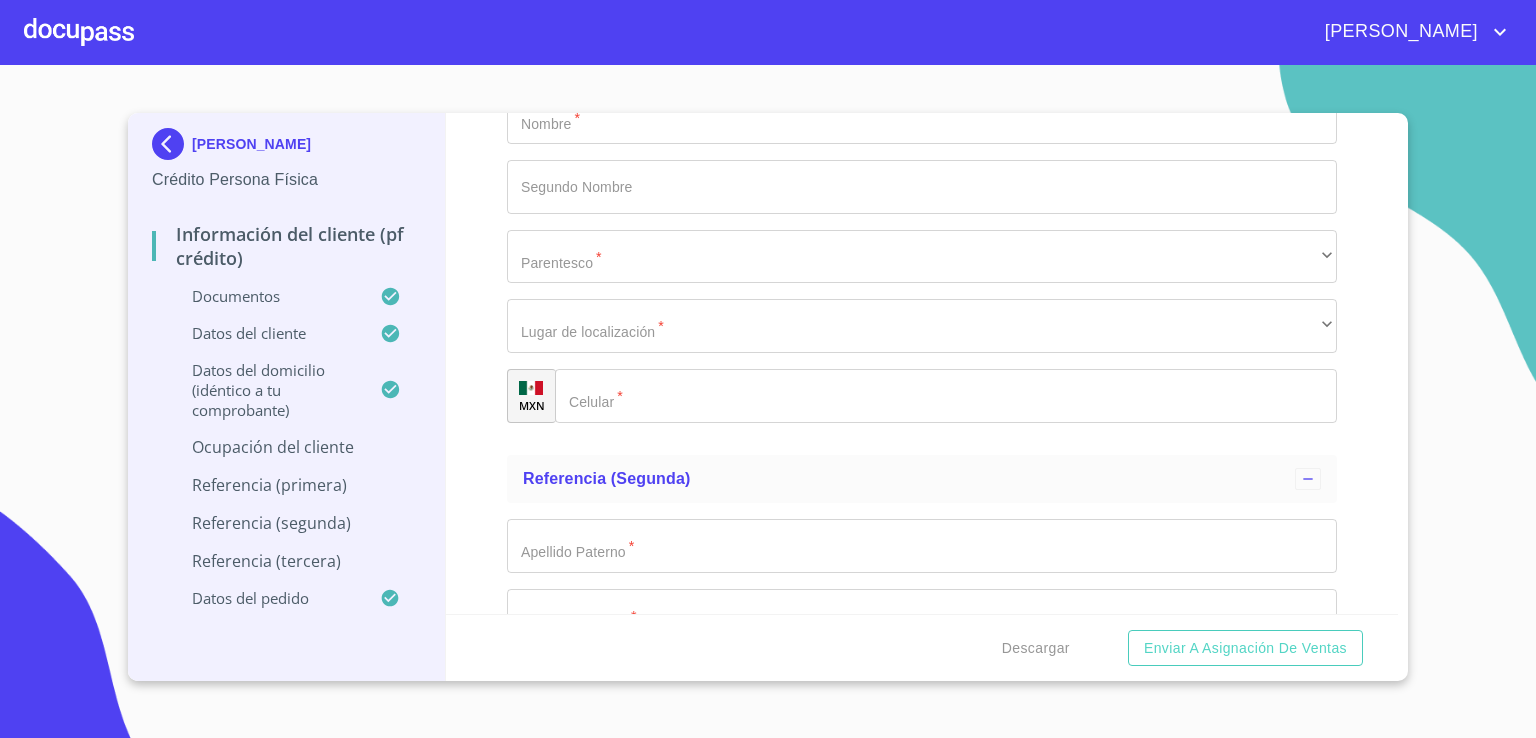 type on "LA TIJERA" 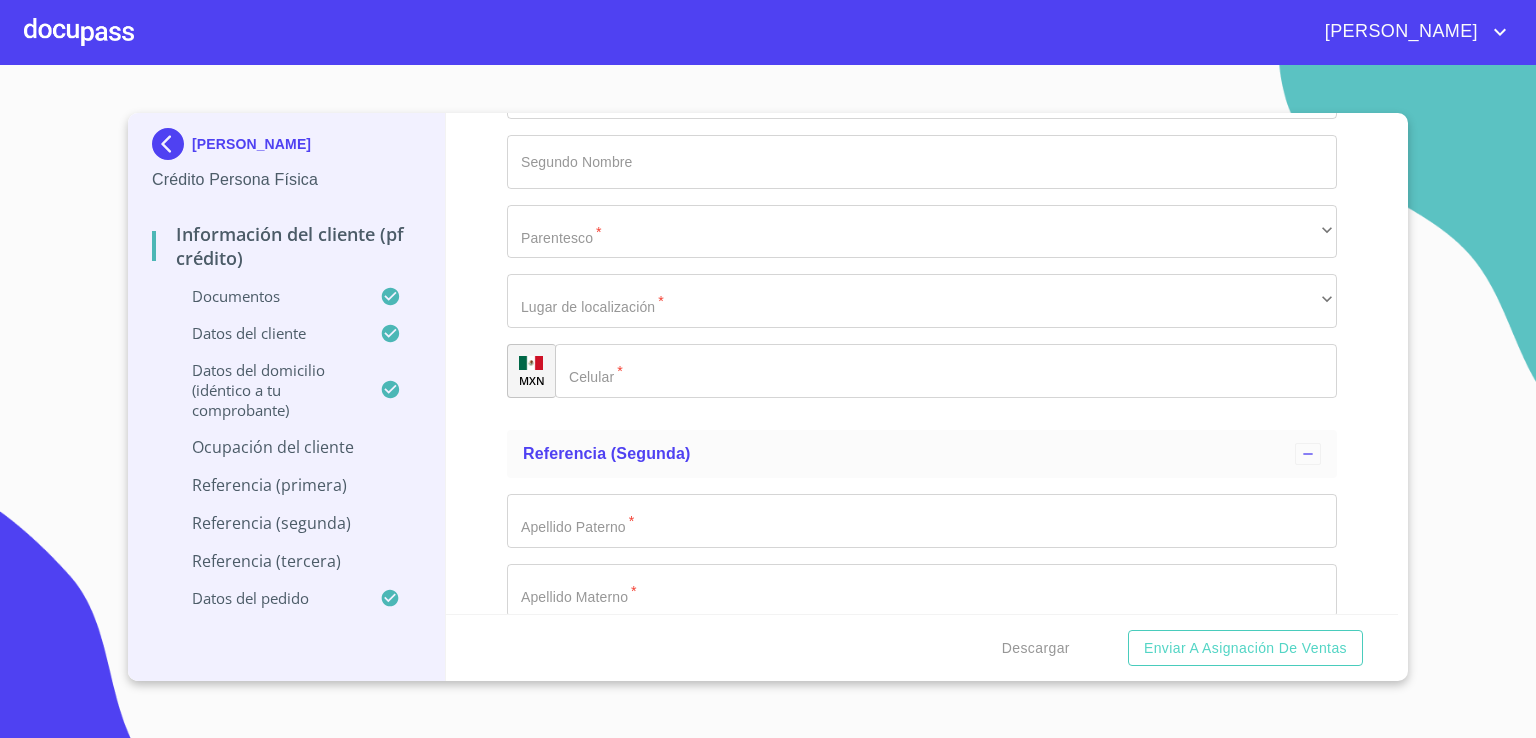 type on "45645" 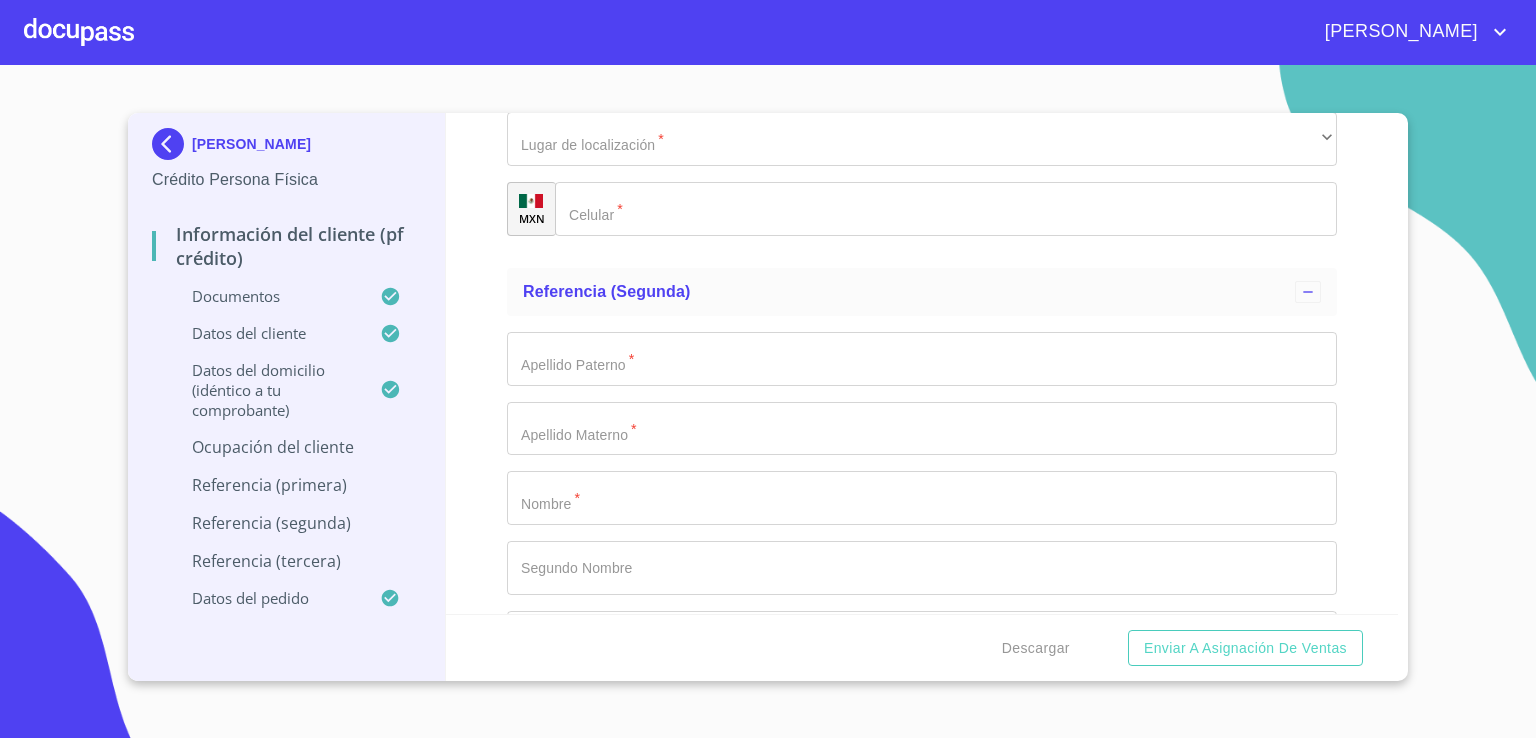 scroll, scrollTop: 9932, scrollLeft: 0, axis: vertical 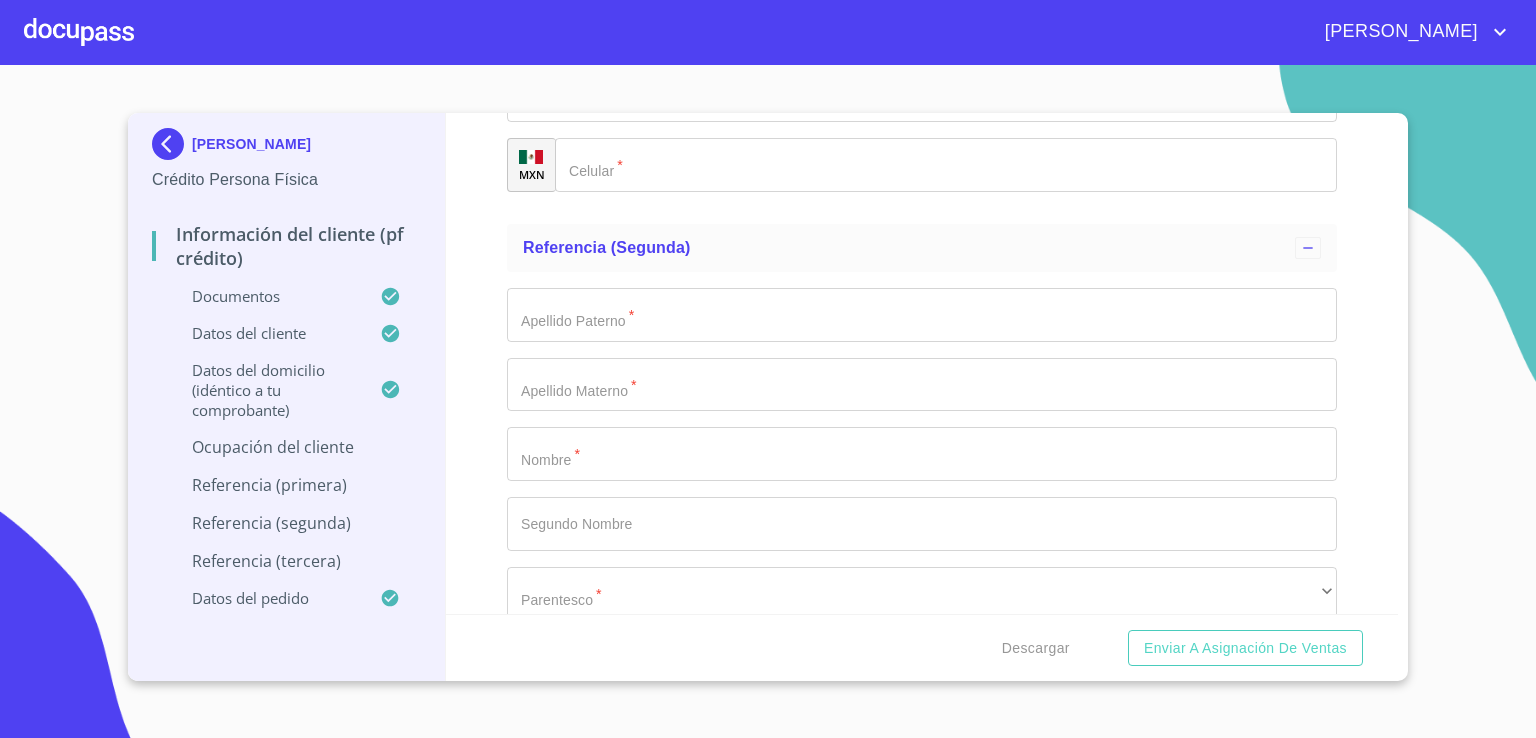 type on "LA TIEJRA" 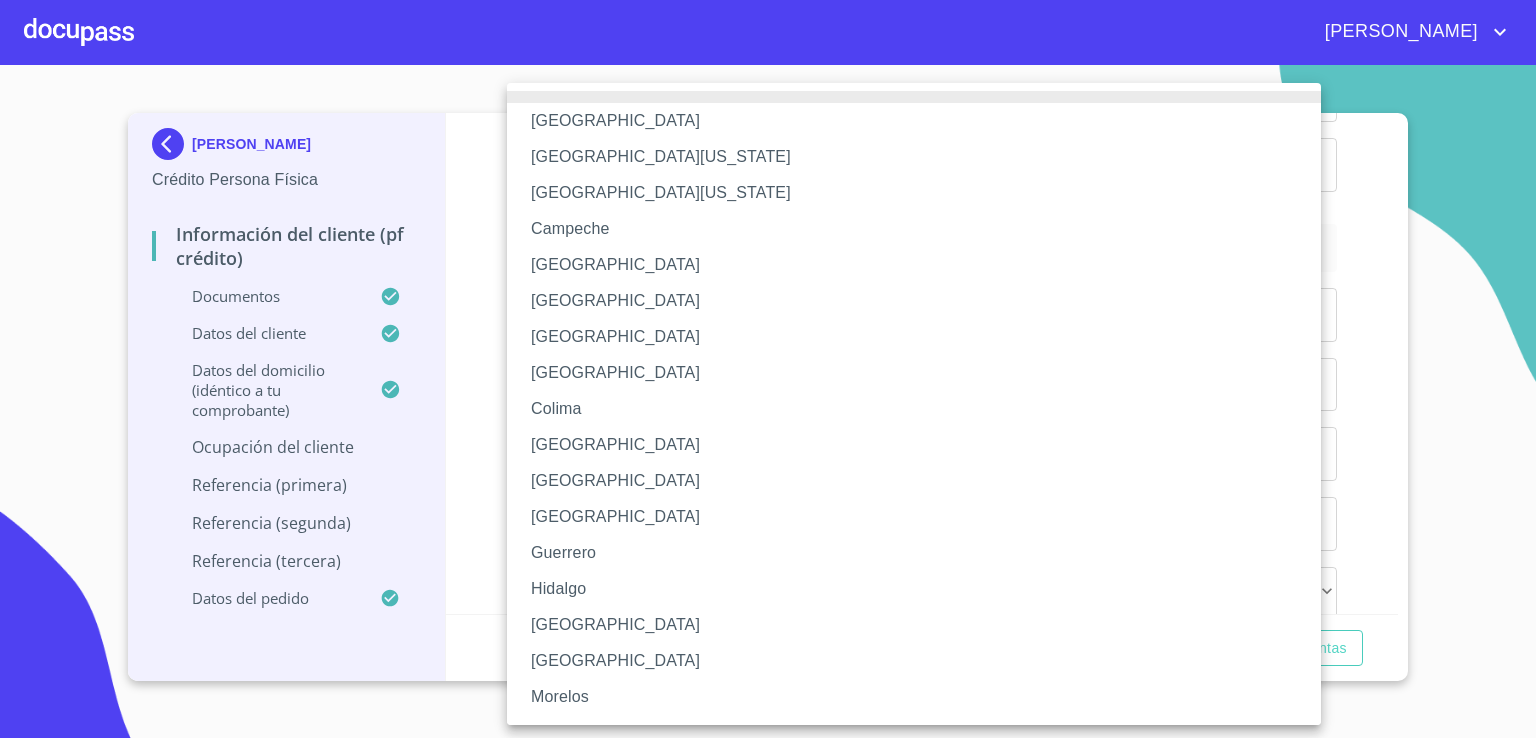 click on "Jalisco" at bounding box center [921, 625] 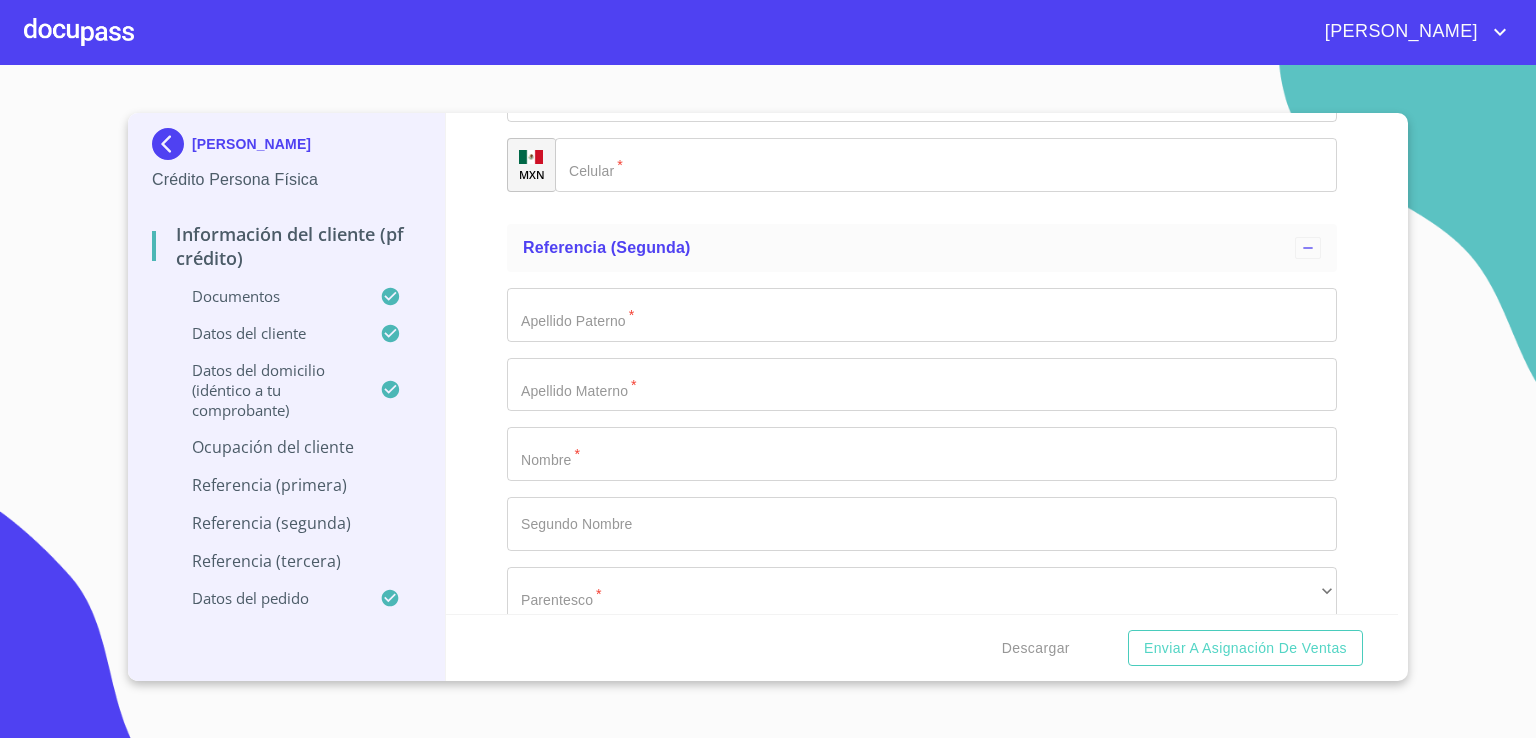 click on "Documento de identificación.   *" at bounding box center [922, -612] 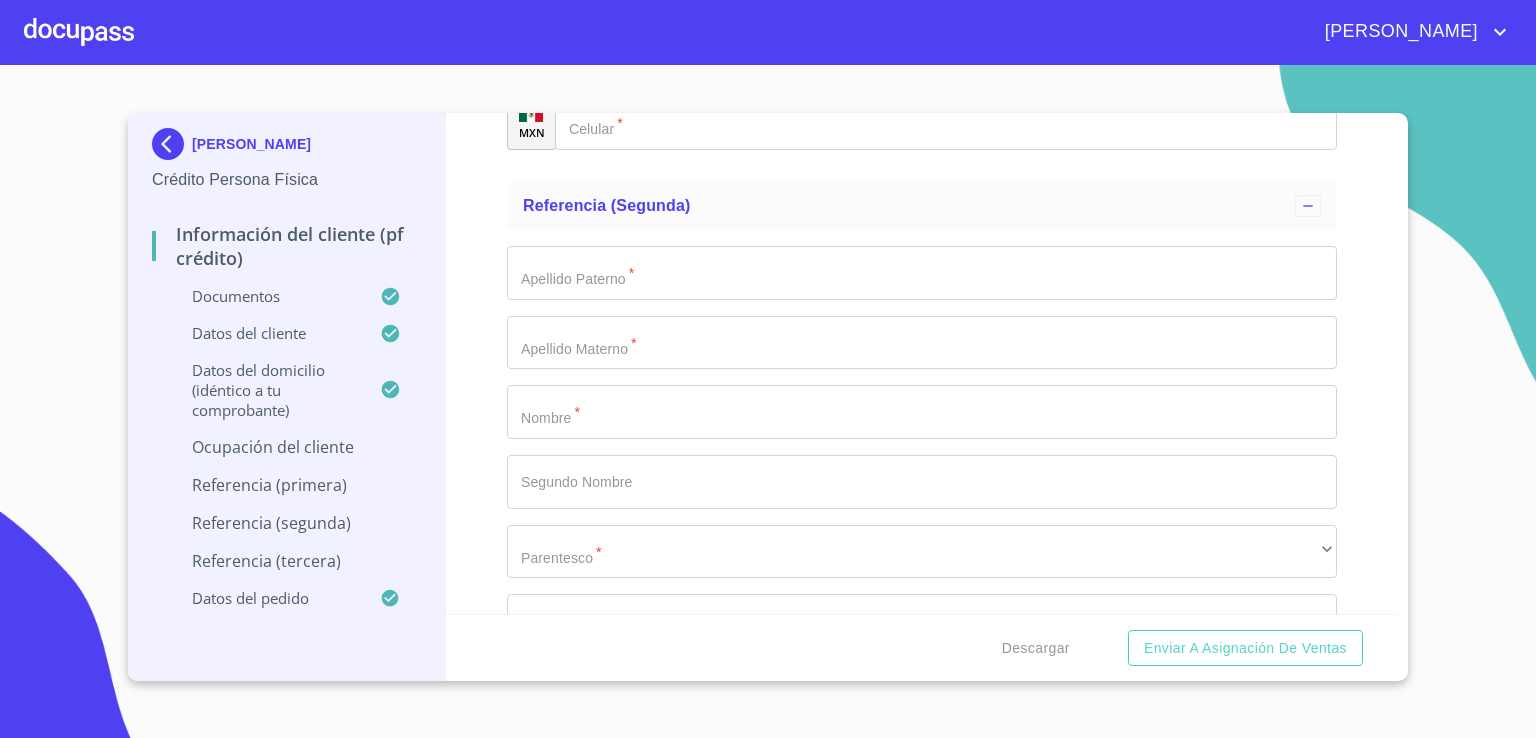 scroll, scrollTop: 9988, scrollLeft: 0, axis: vertical 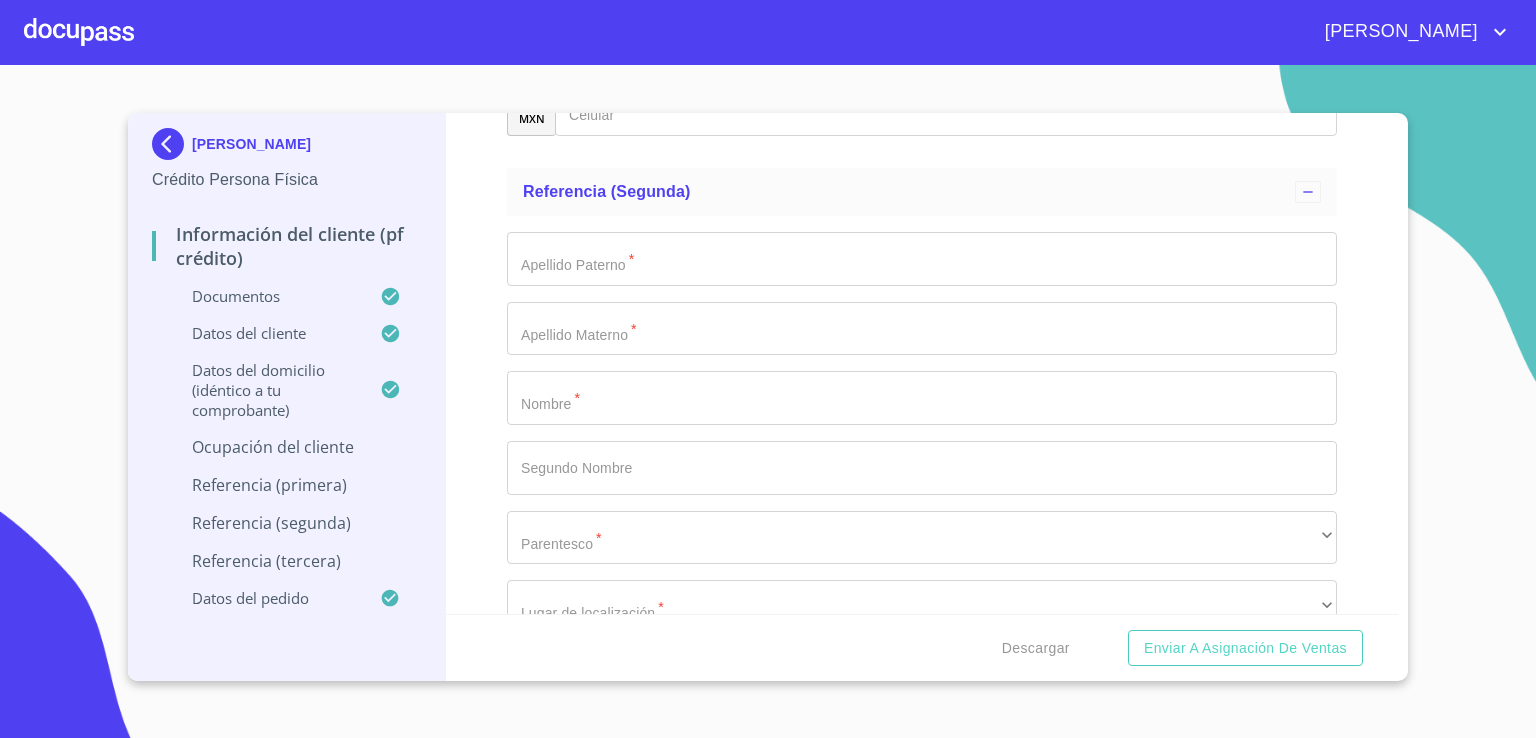 type on "JEFE DE PRODUCCION" 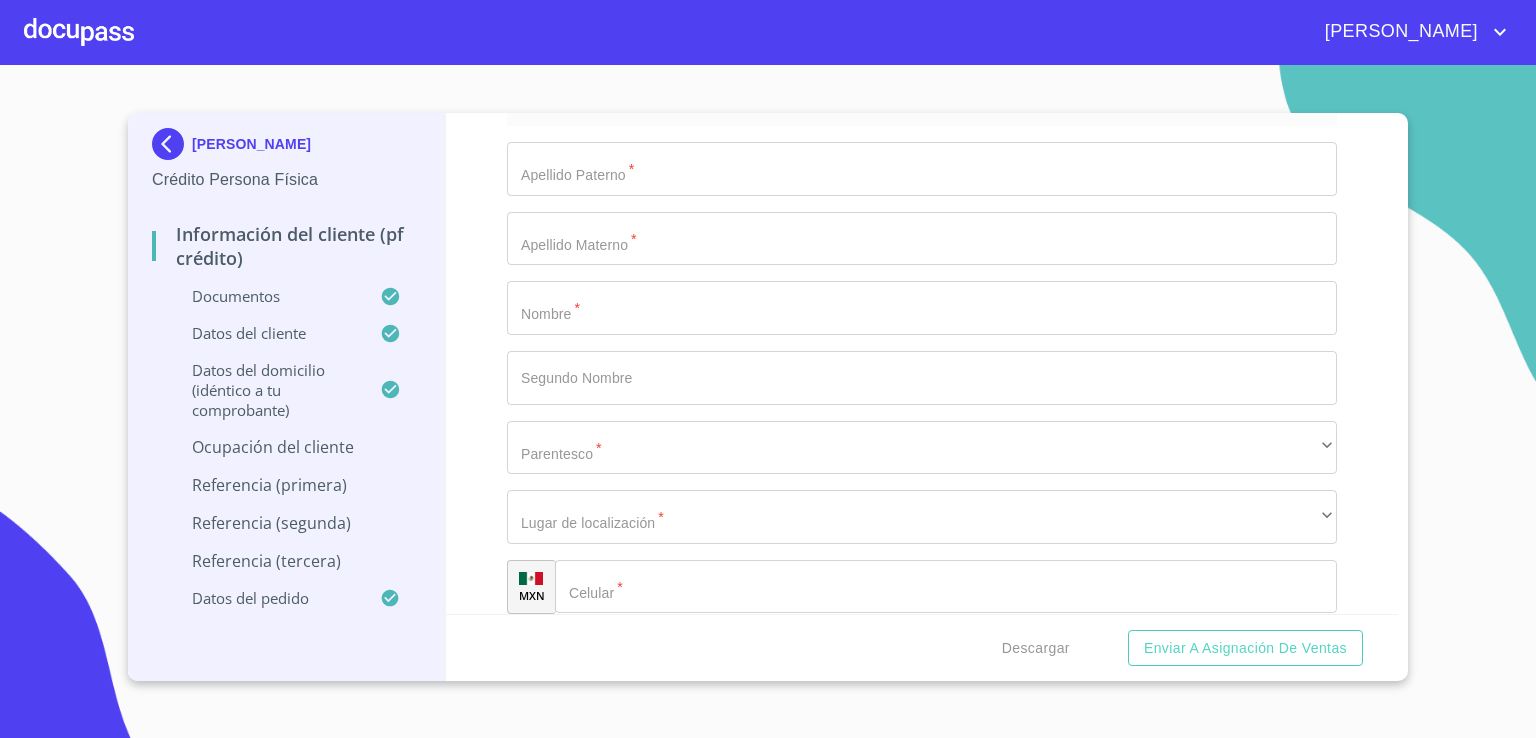 scroll, scrollTop: 10144, scrollLeft: 0, axis: vertical 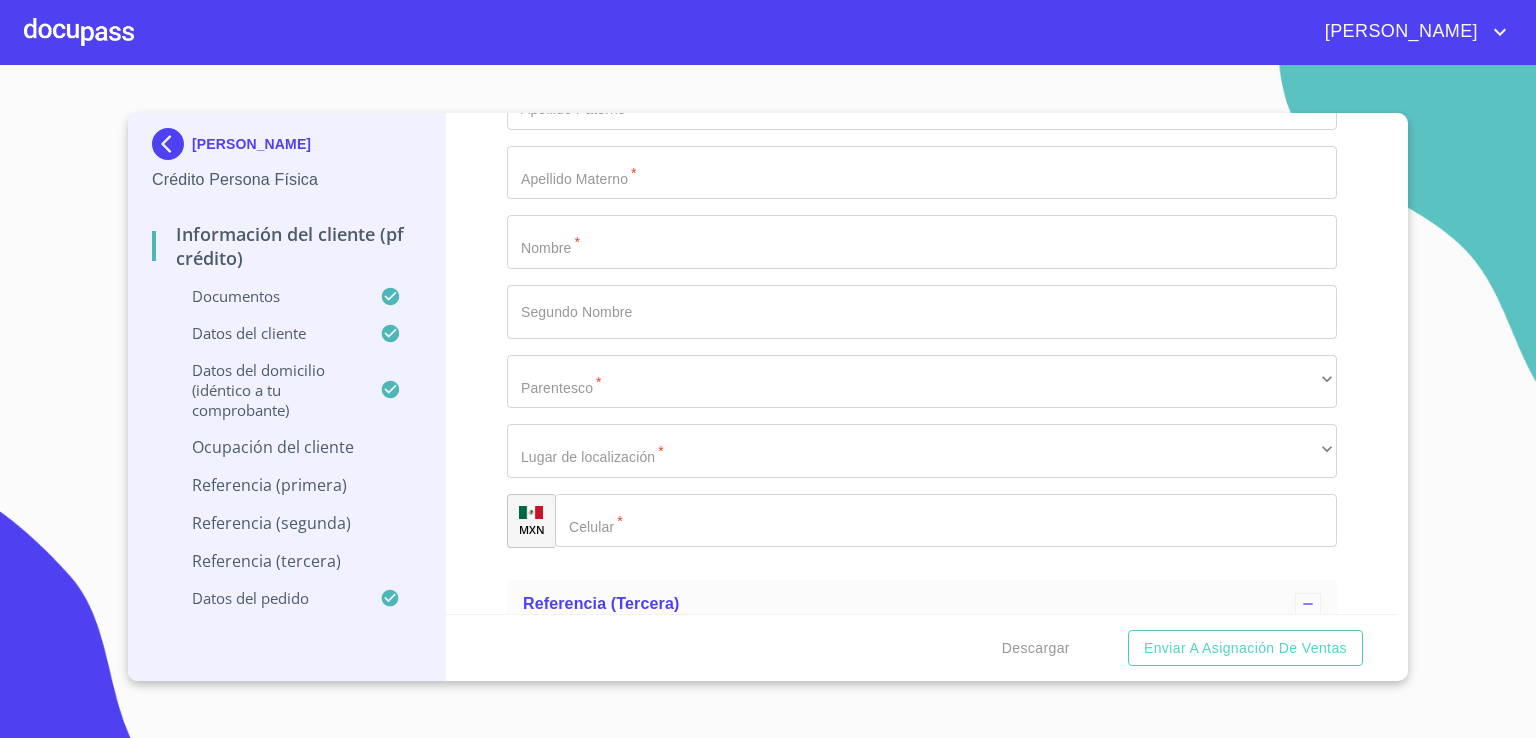 type on "(33)12184810" 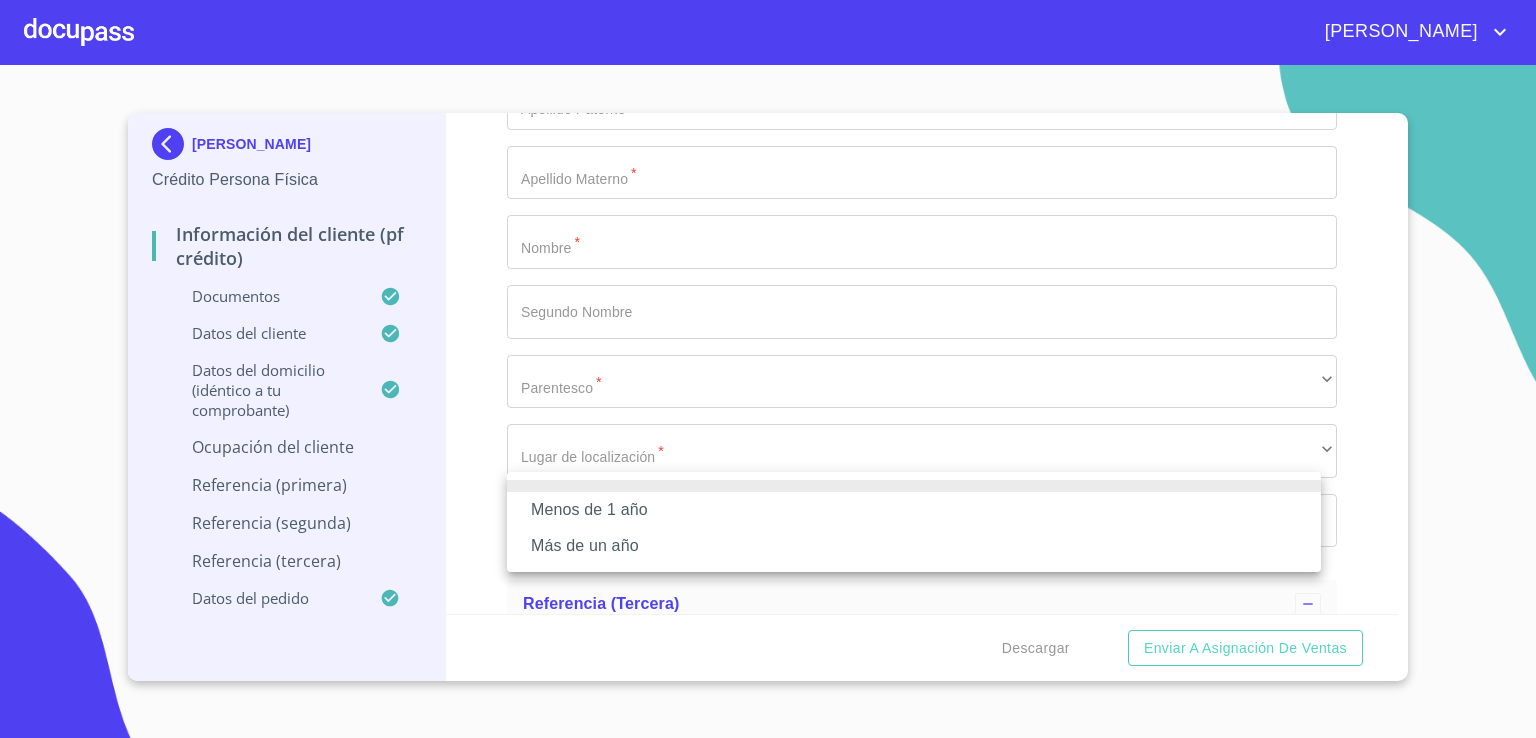 click on "Más de un año" at bounding box center (914, 546) 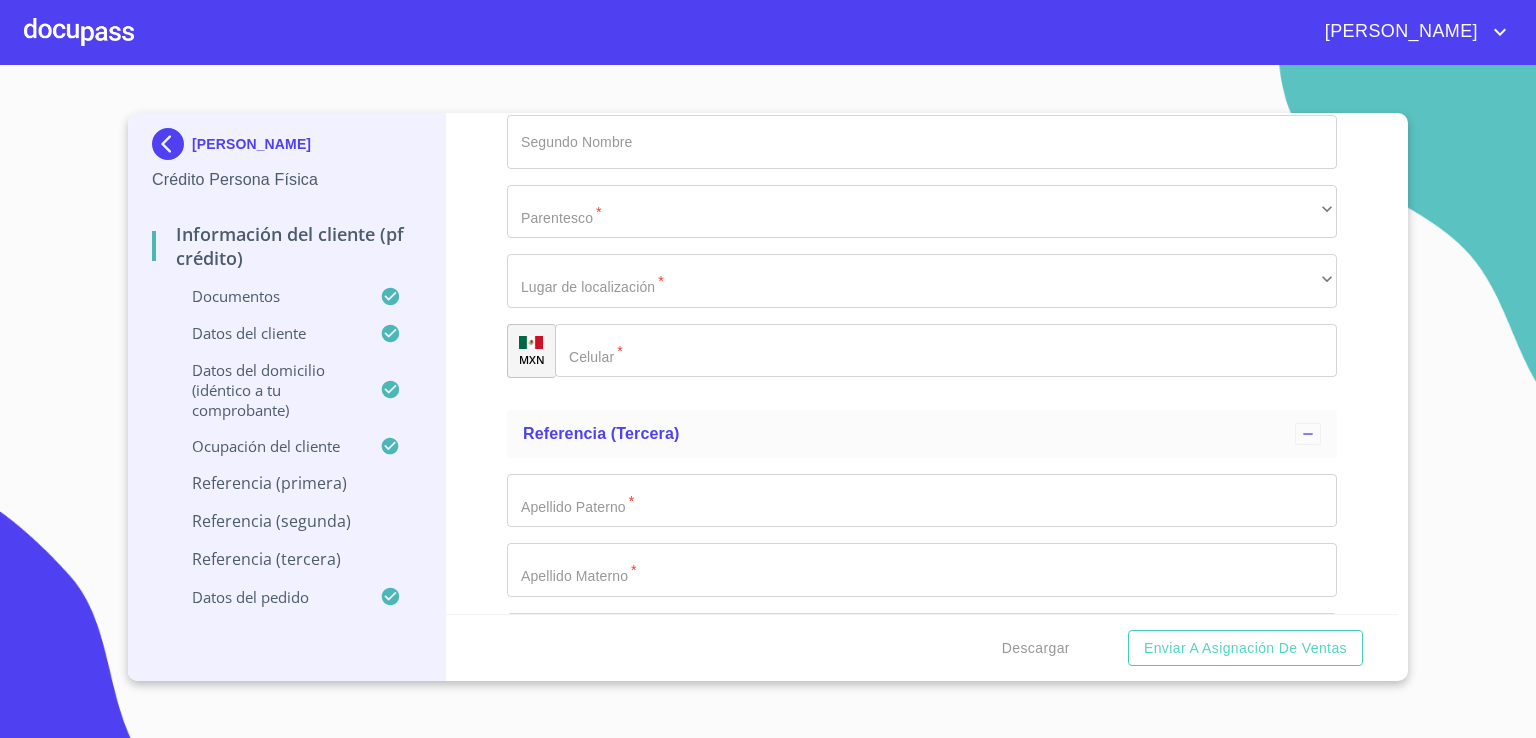scroll, scrollTop: 10405, scrollLeft: 0, axis: vertical 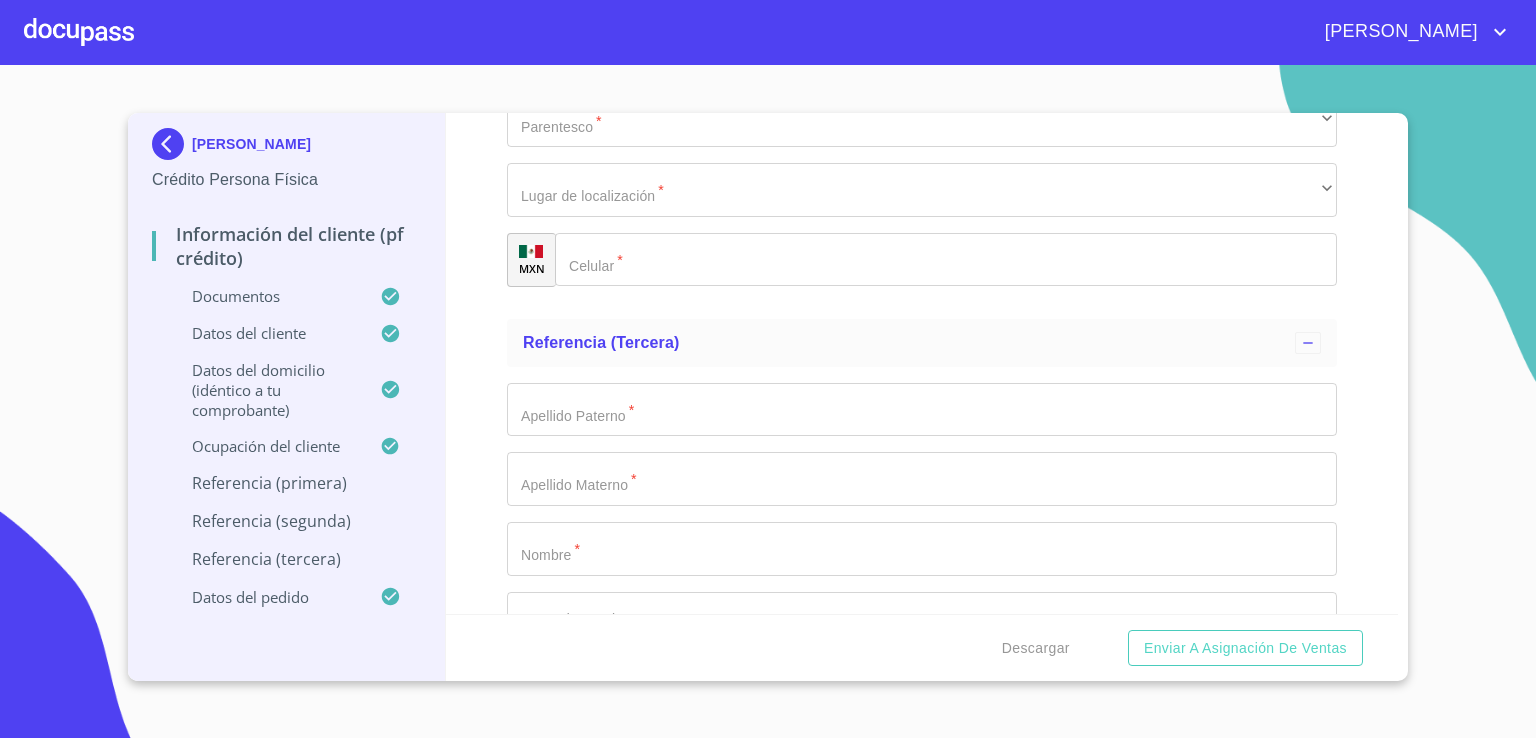 click on "Documento de identificación.   *" at bounding box center (899, -4319) 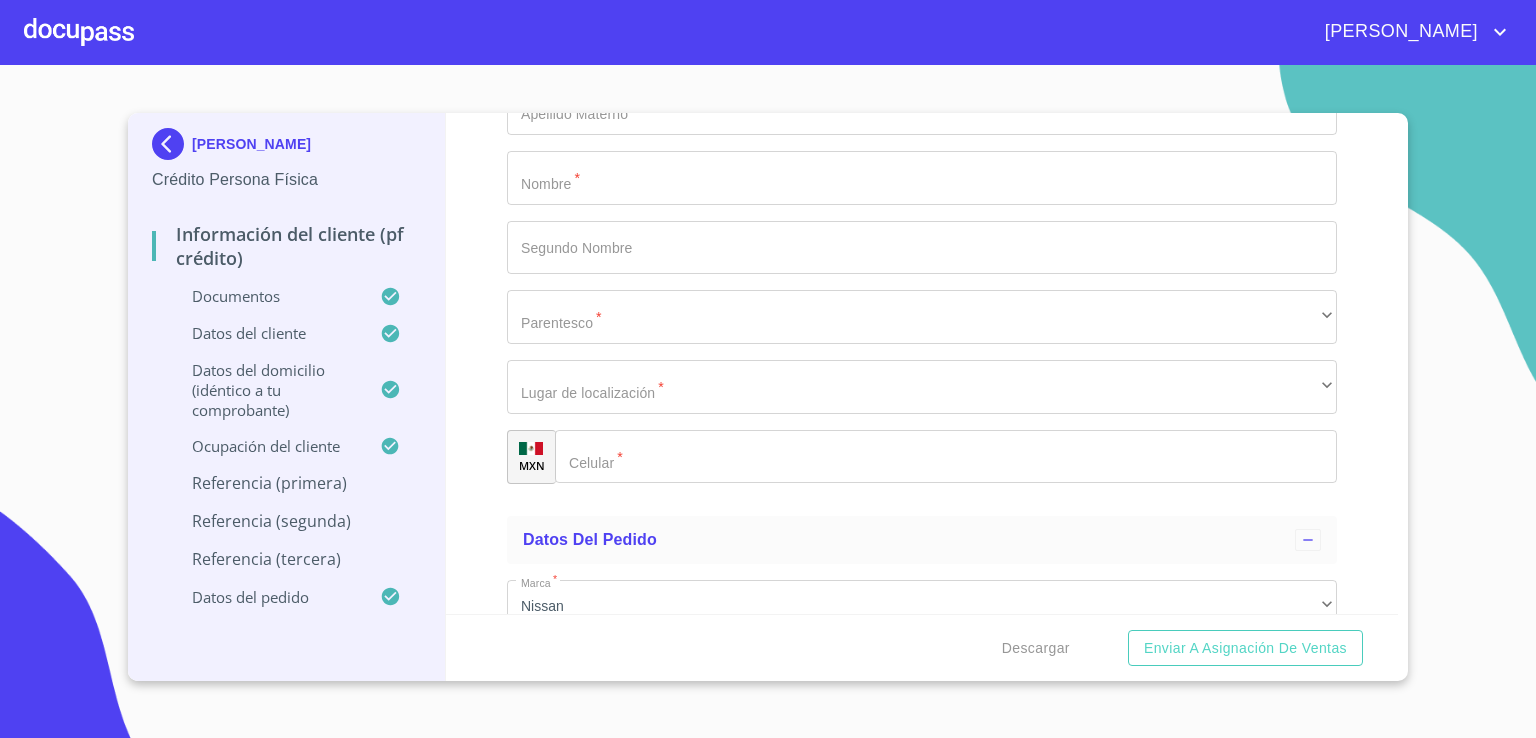 scroll, scrollTop: 10724, scrollLeft: 0, axis: vertical 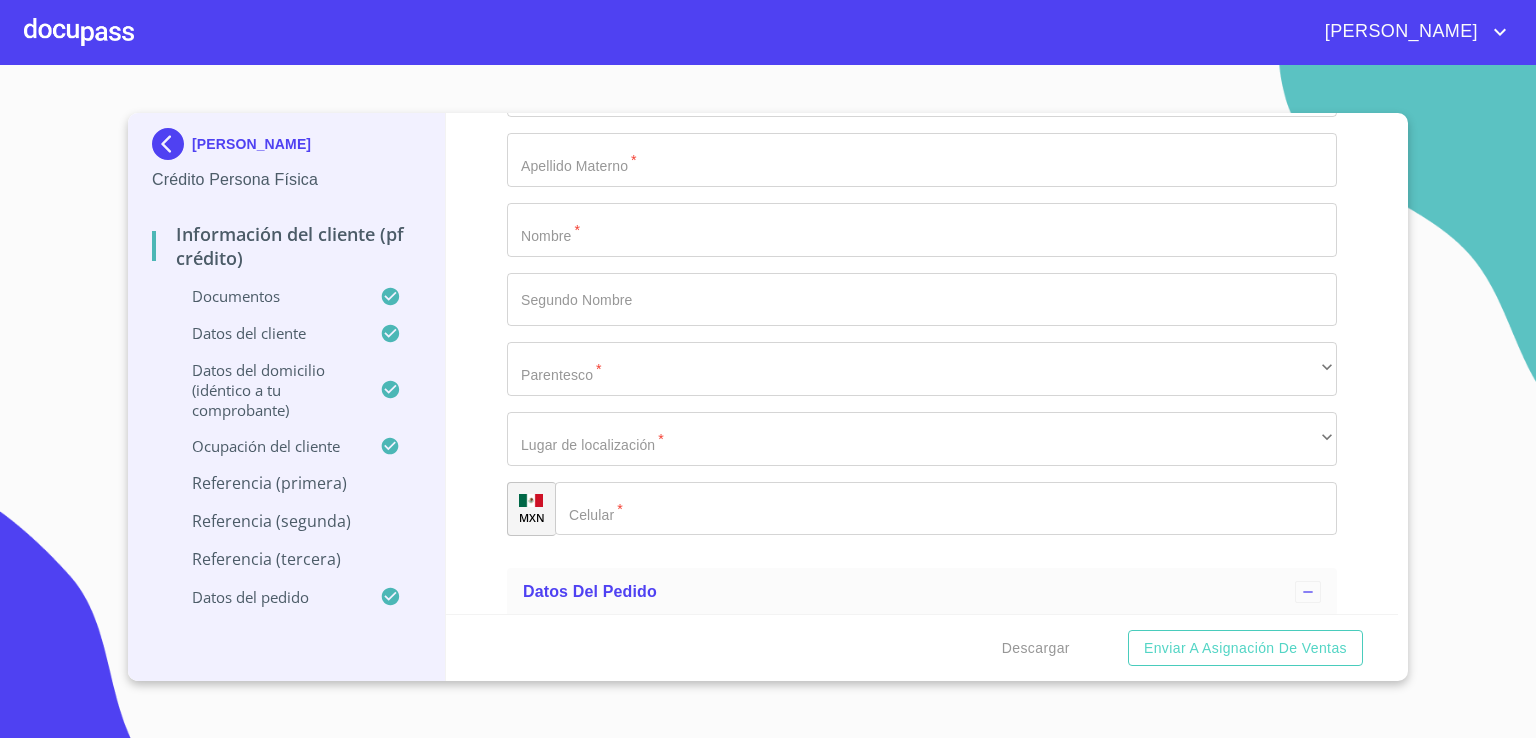 click on "Referencia (primera)" at bounding box center (286, 491) 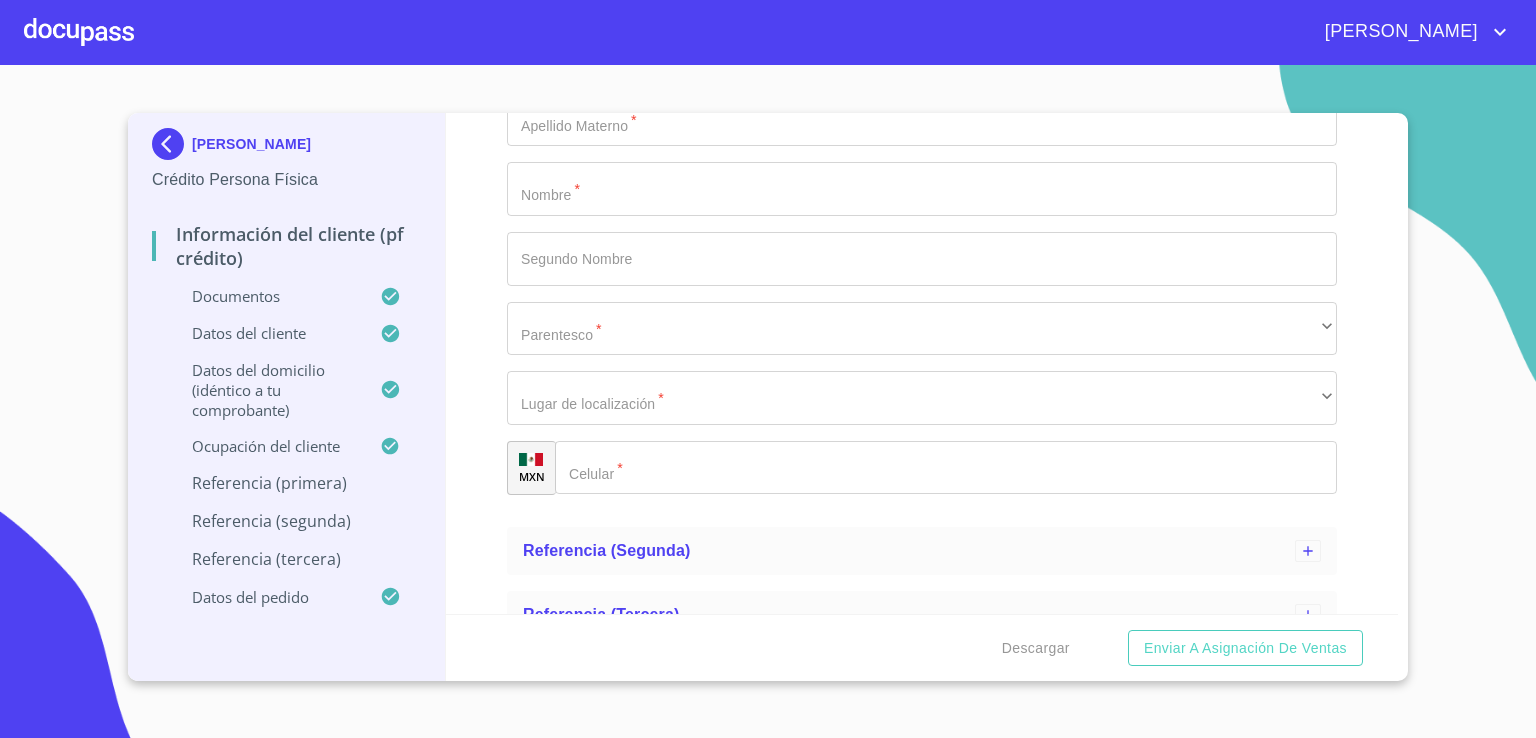 scroll, scrollTop: 587, scrollLeft: 0, axis: vertical 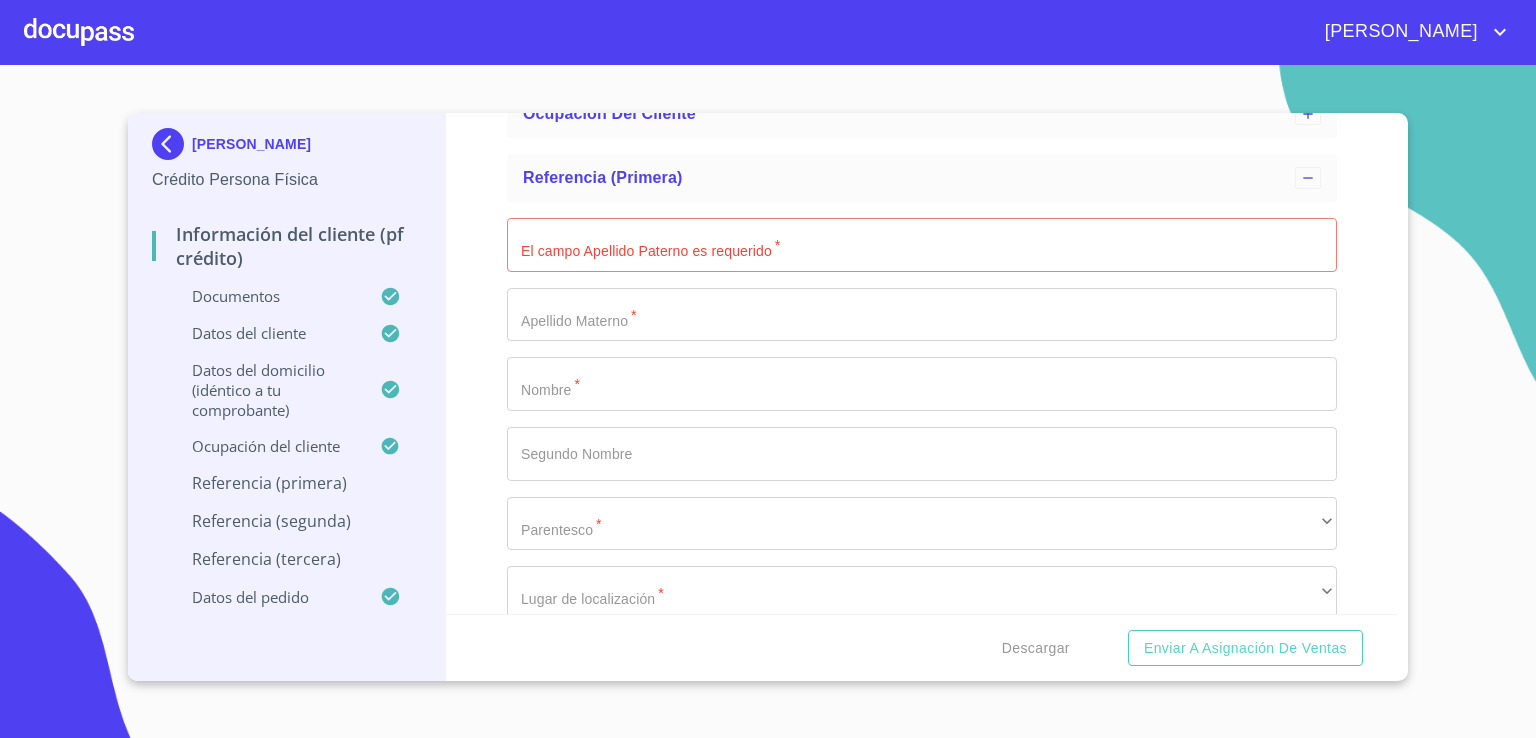 click on "El campo Apellido Paterno es requerido   *" at bounding box center [922, 245] 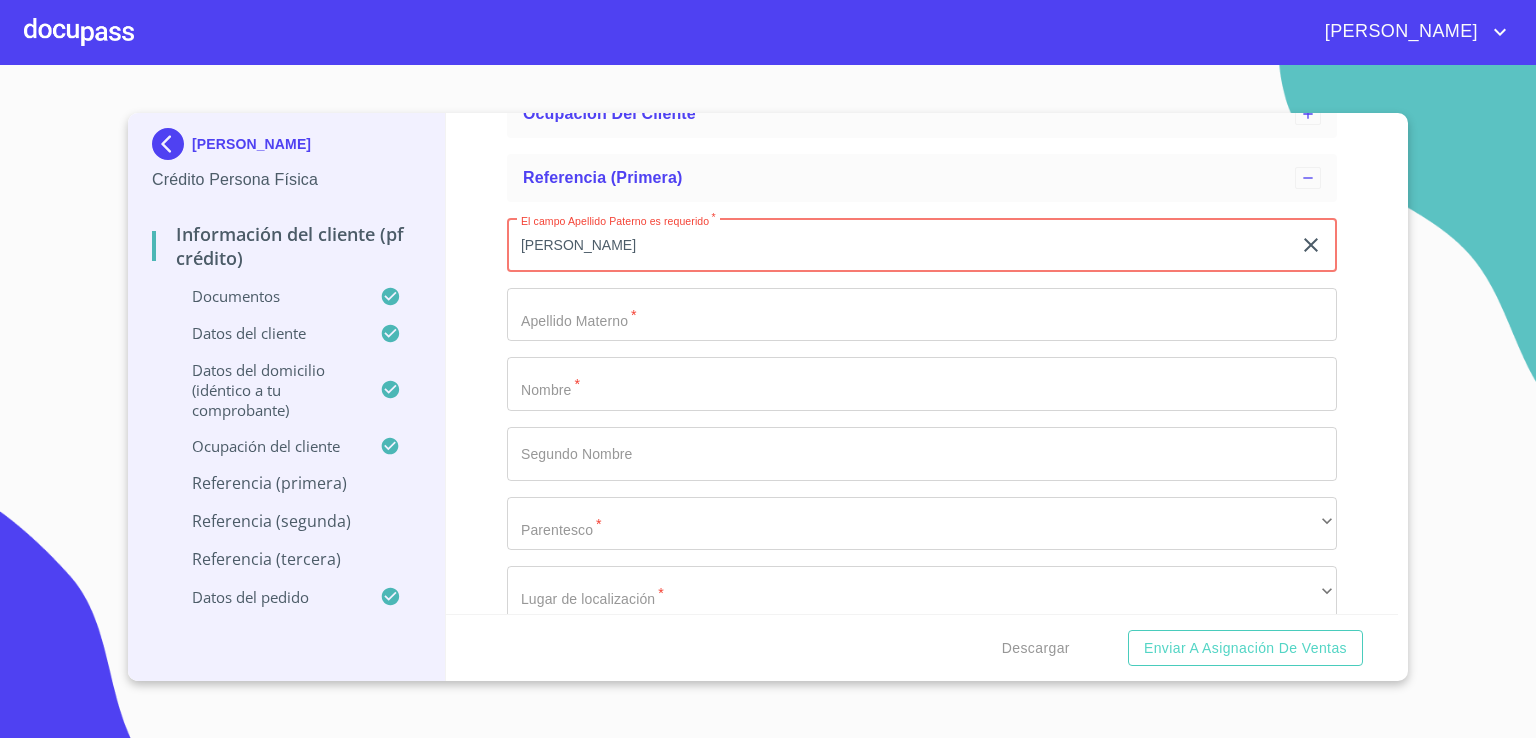 type on "AVALOS" 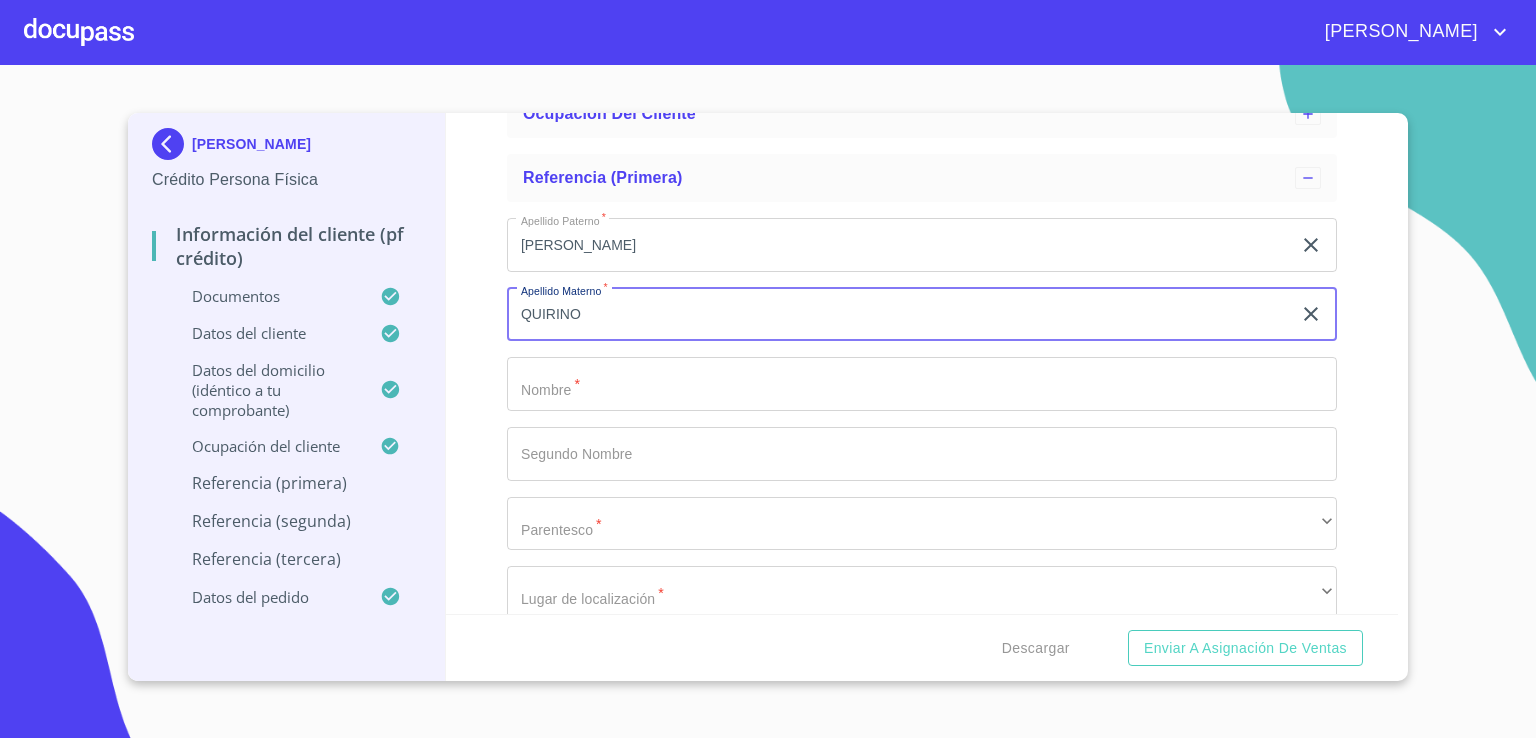 type on "QUIRINO" 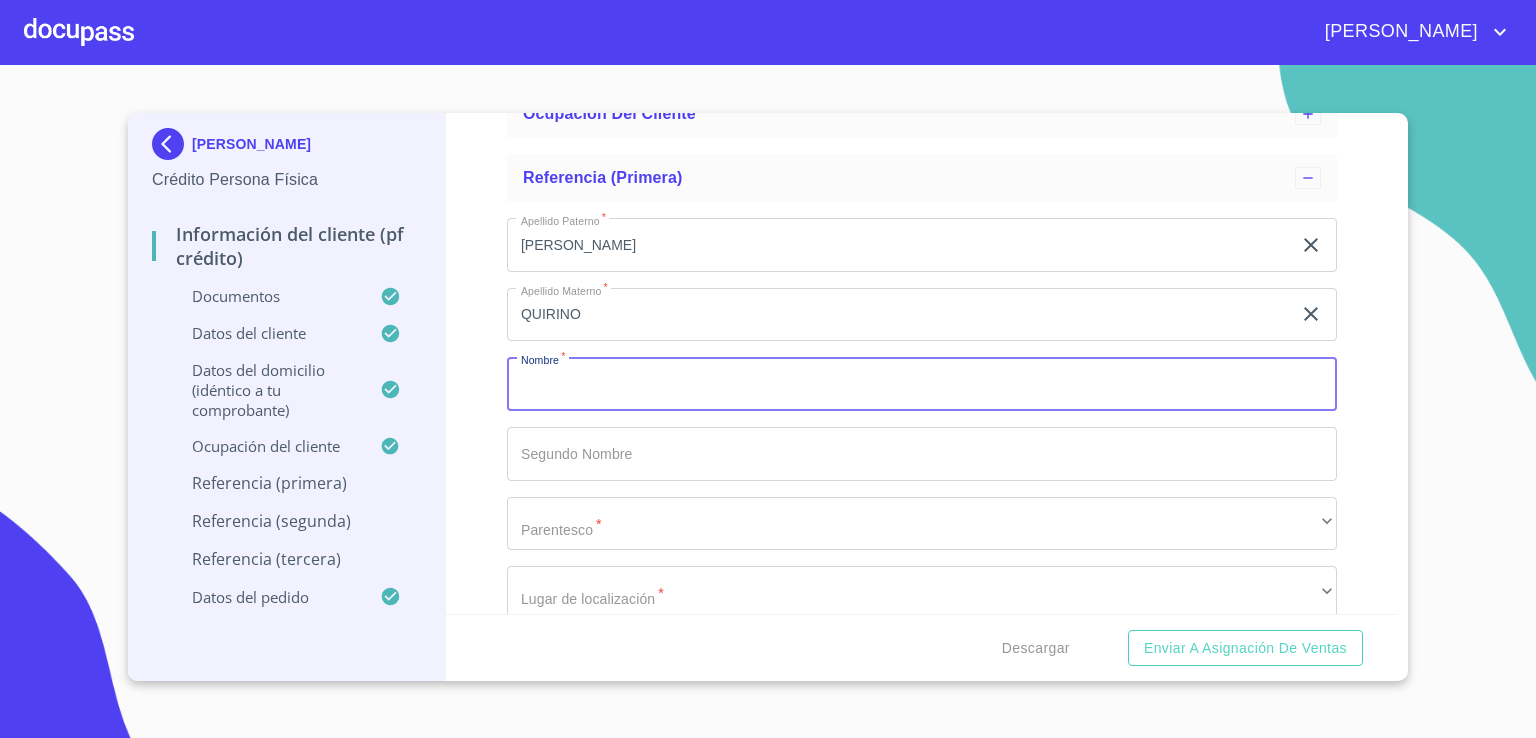 click on "Apellido Paterno   *" at bounding box center [922, 384] 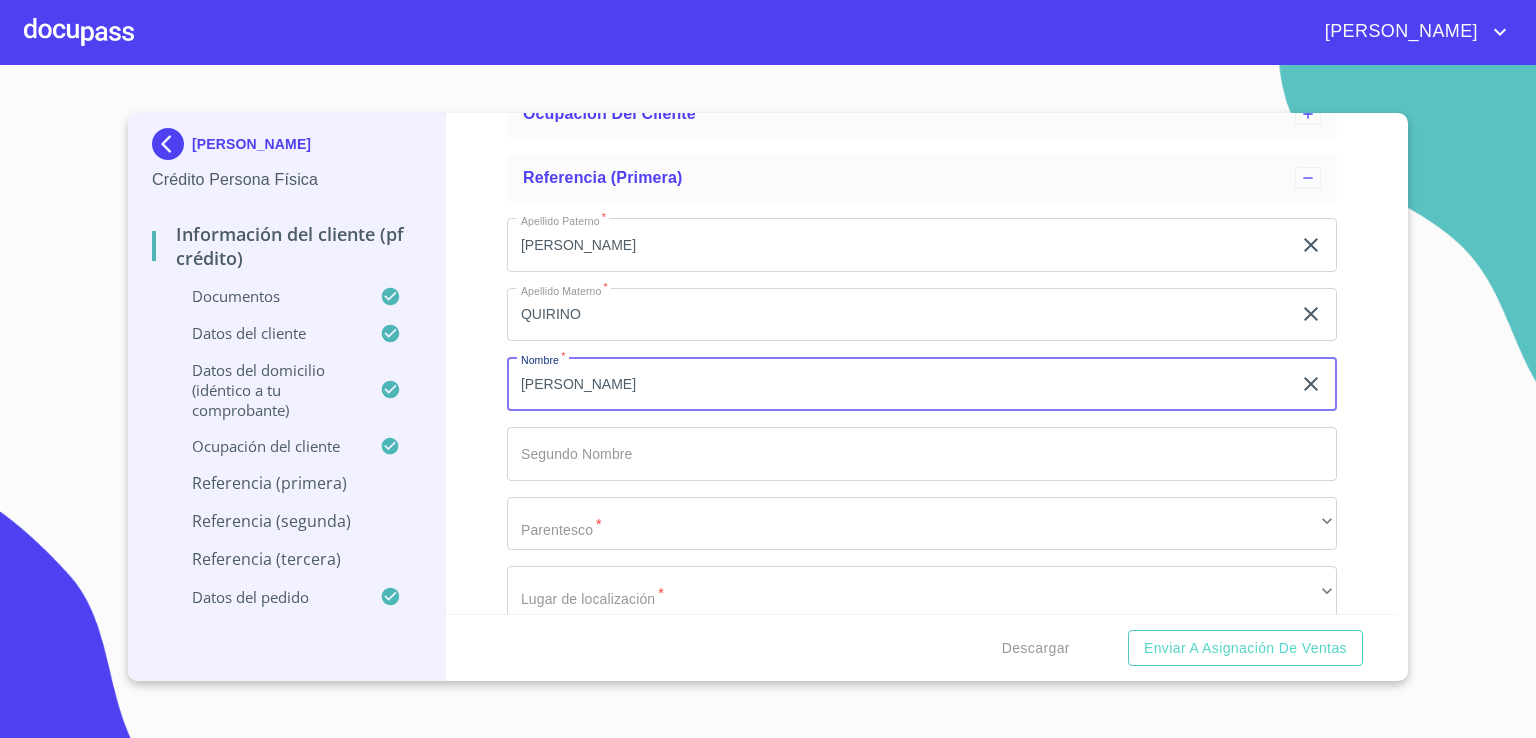 type on "DIANA" 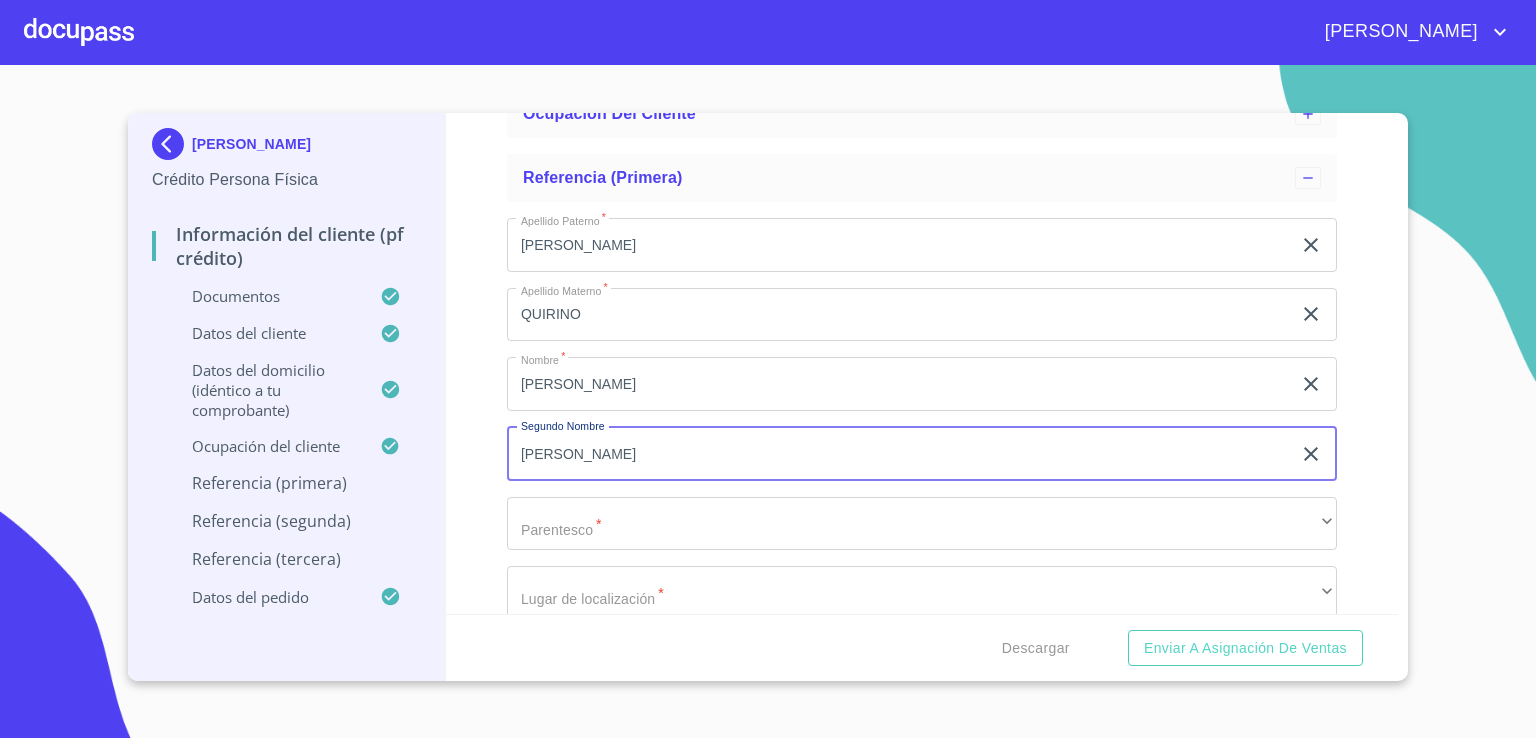 type on "NOEMI" 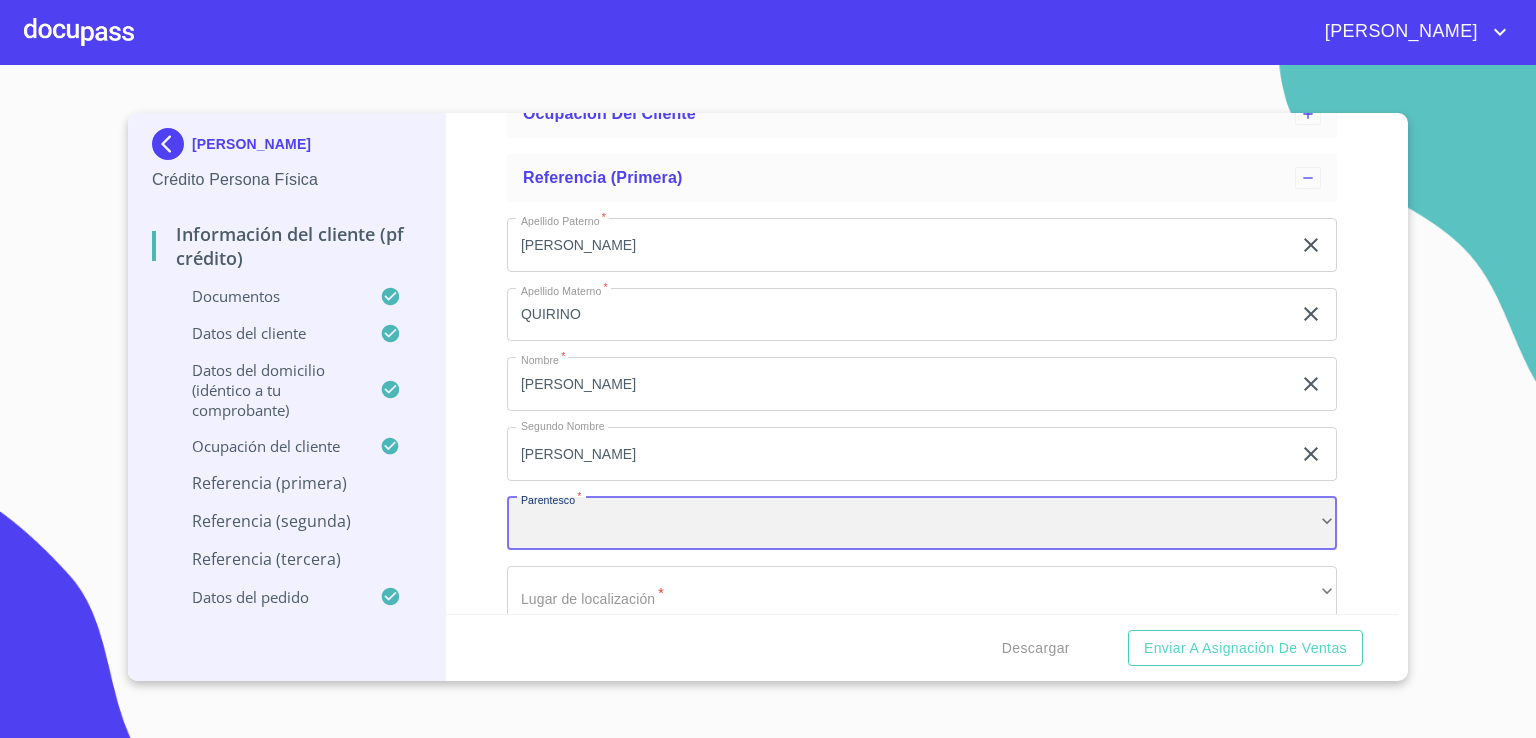 click on "​" at bounding box center (922, 524) 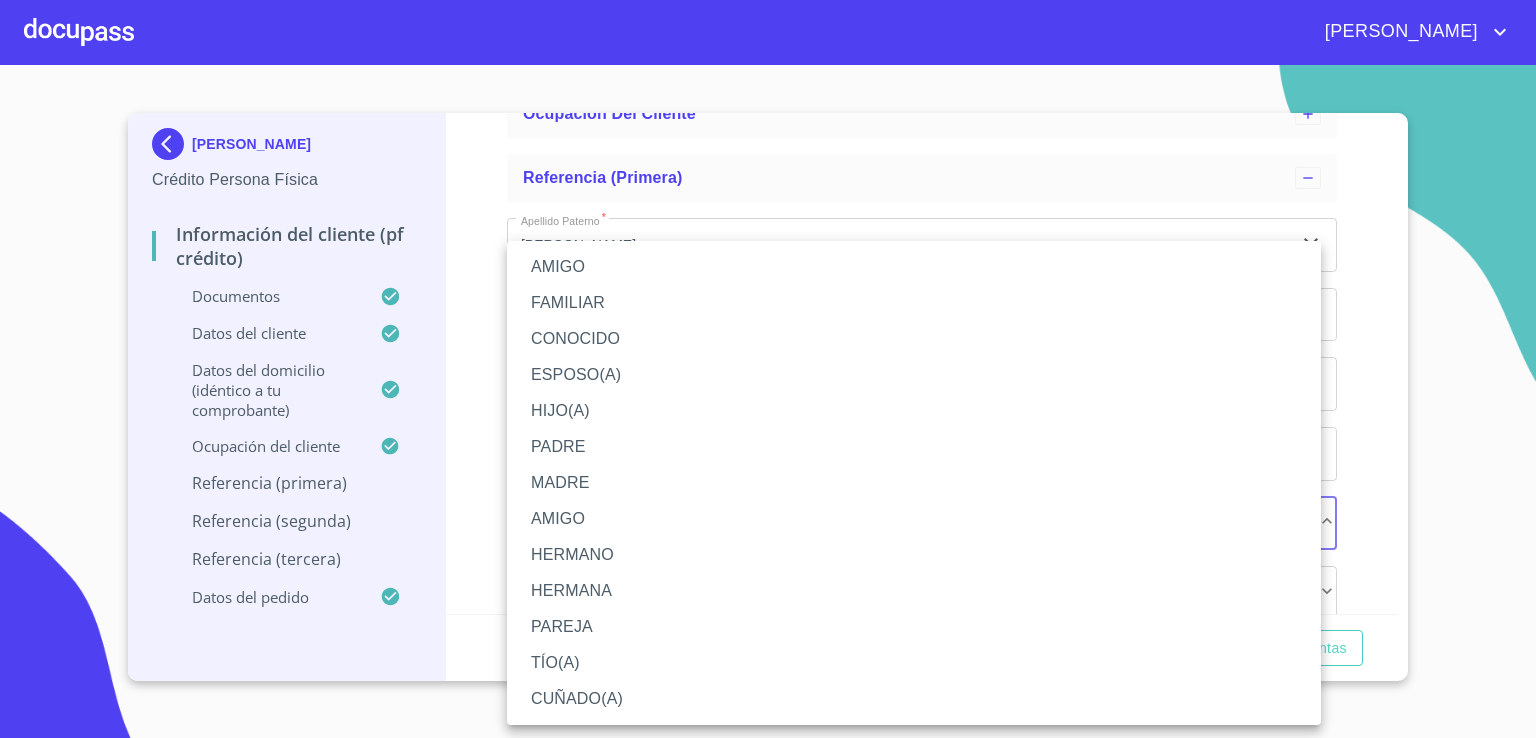 click on "AMIGO" at bounding box center (914, 267) 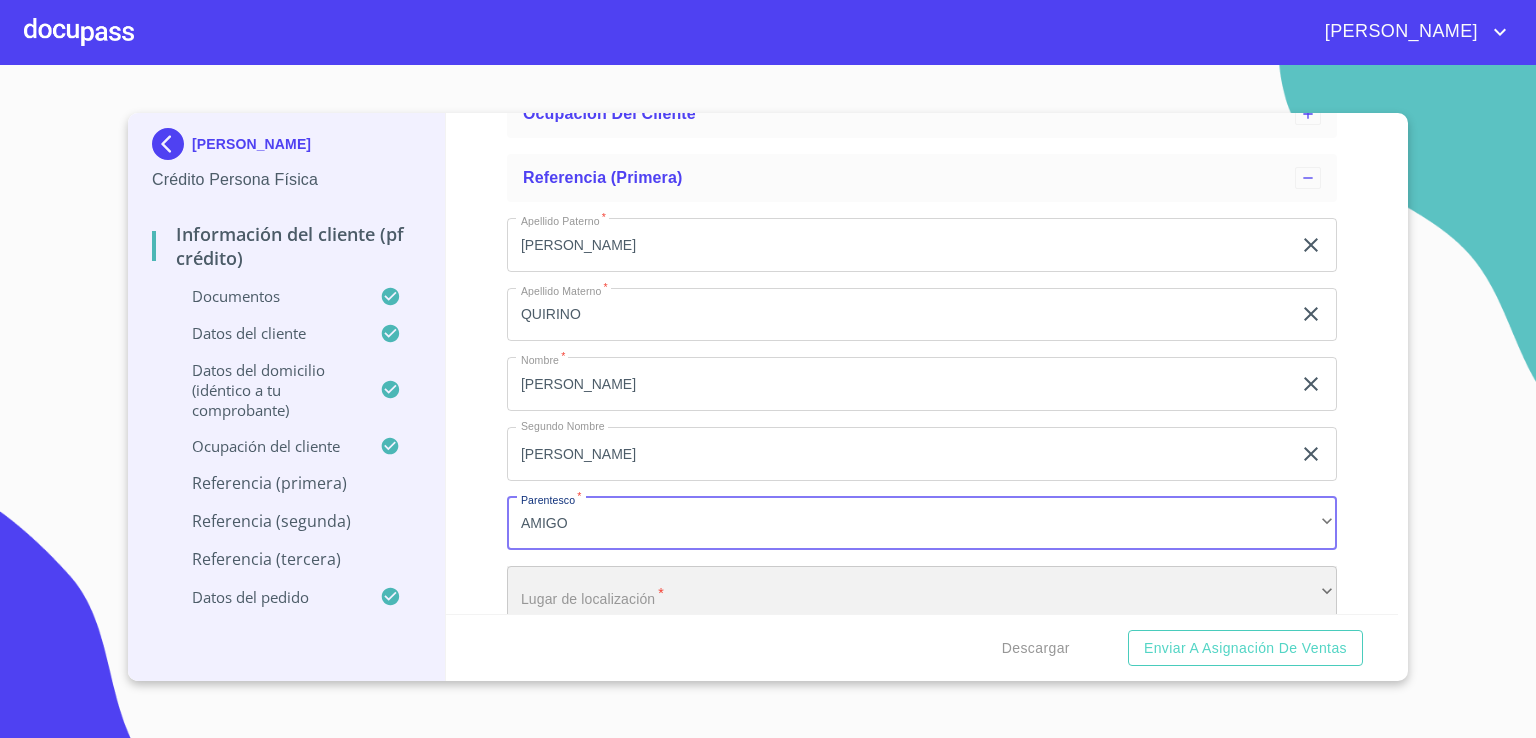 click on "​" at bounding box center (922, 593) 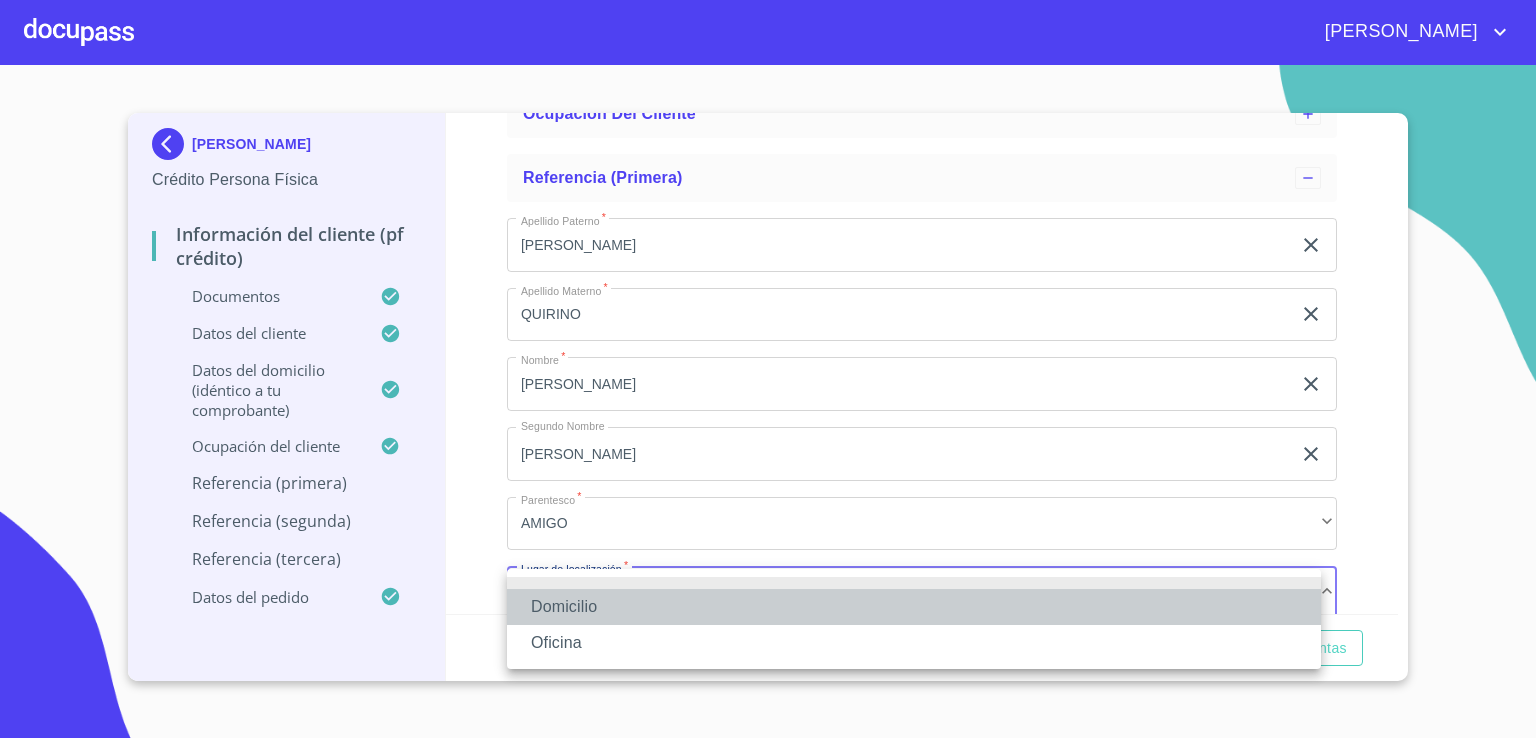 click on "Domicilio" at bounding box center [914, 607] 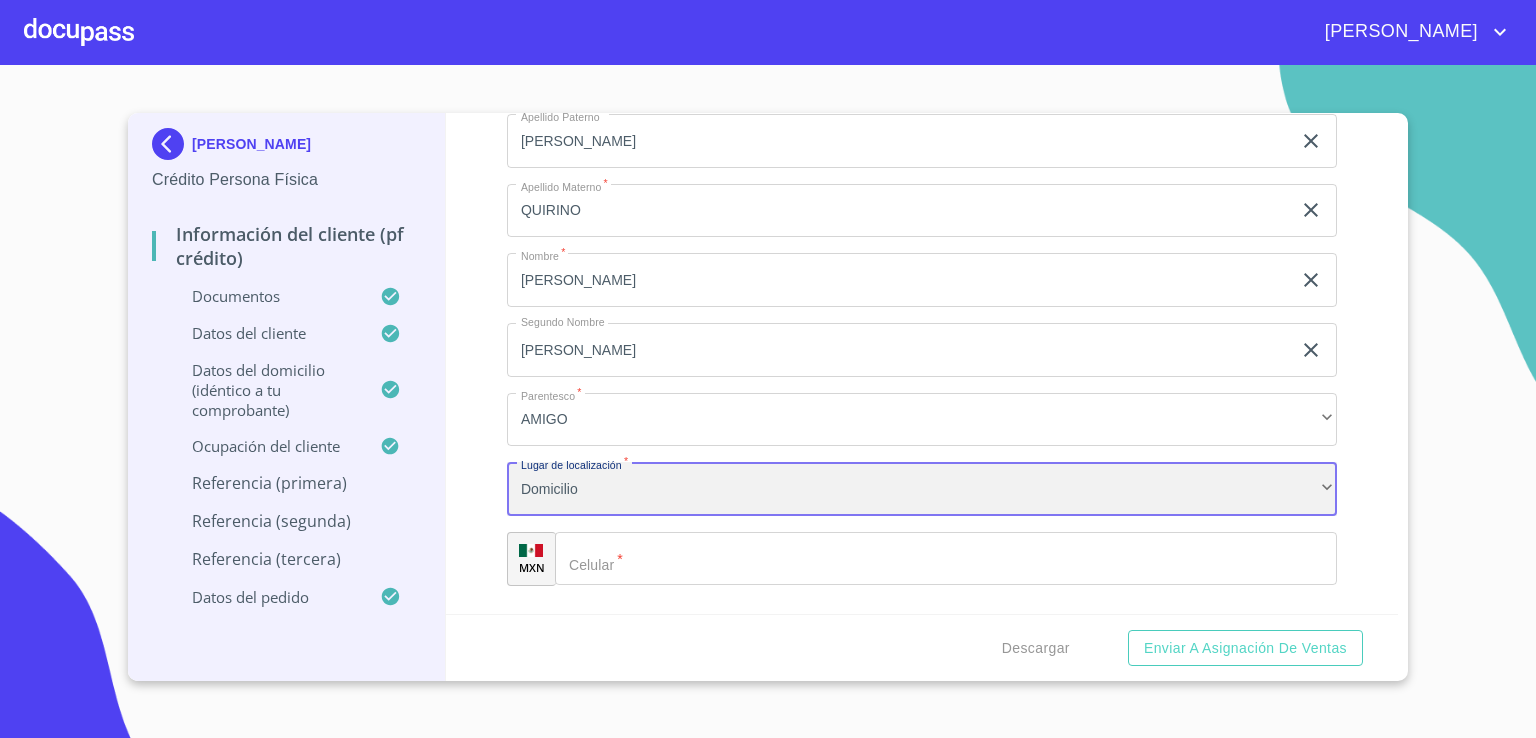 scroll, scrollTop: 490, scrollLeft: 0, axis: vertical 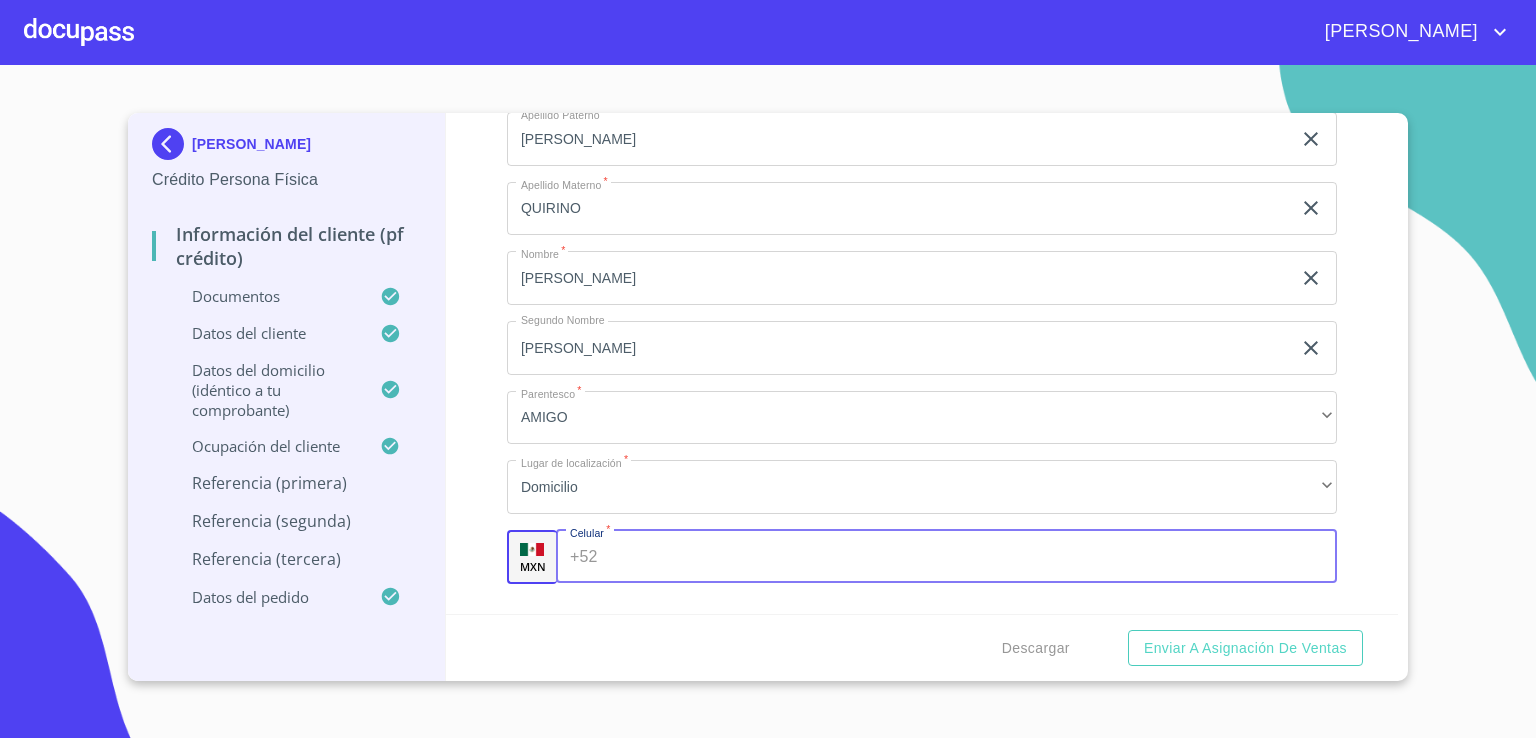 click on "+52 ​" at bounding box center [946, 557] 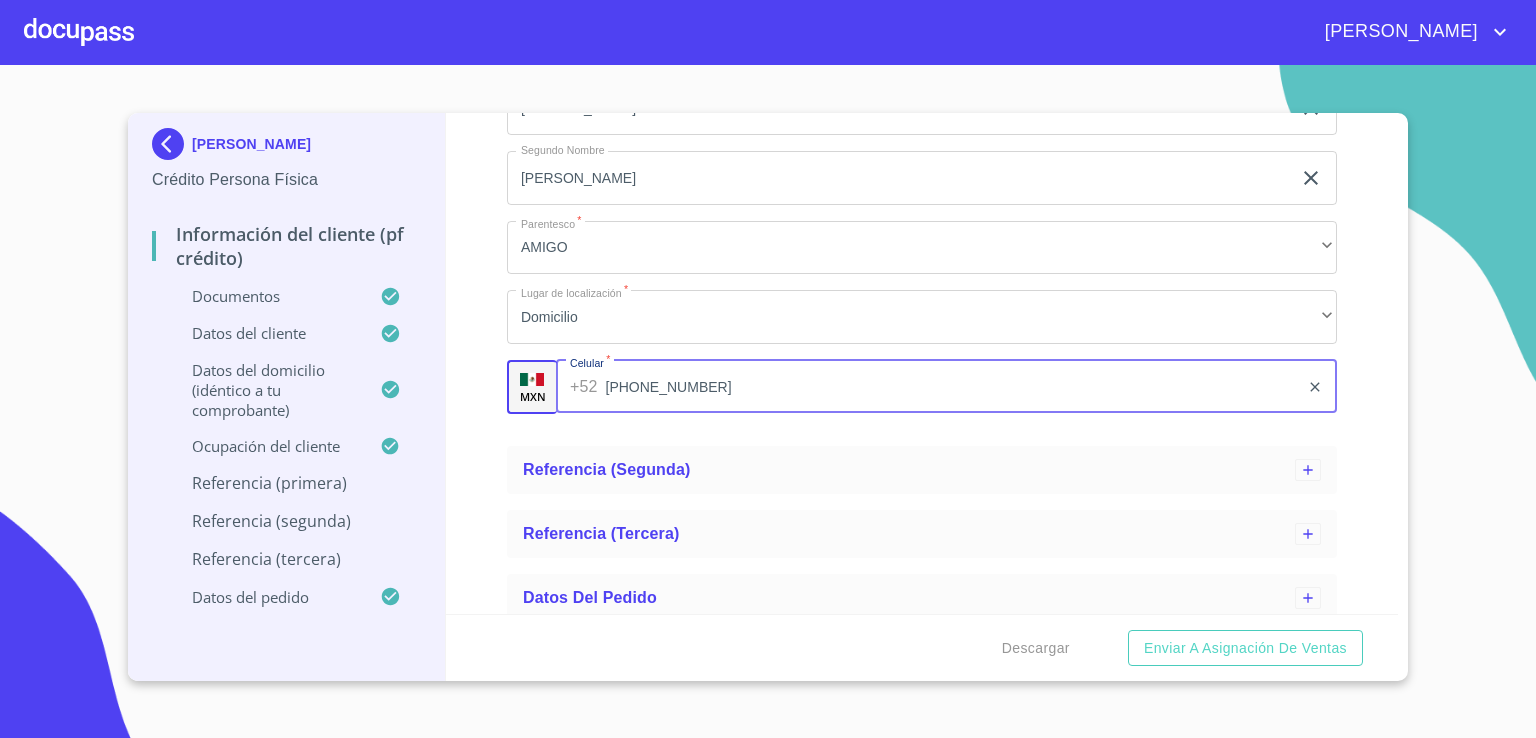 scroll, scrollTop: 676, scrollLeft: 0, axis: vertical 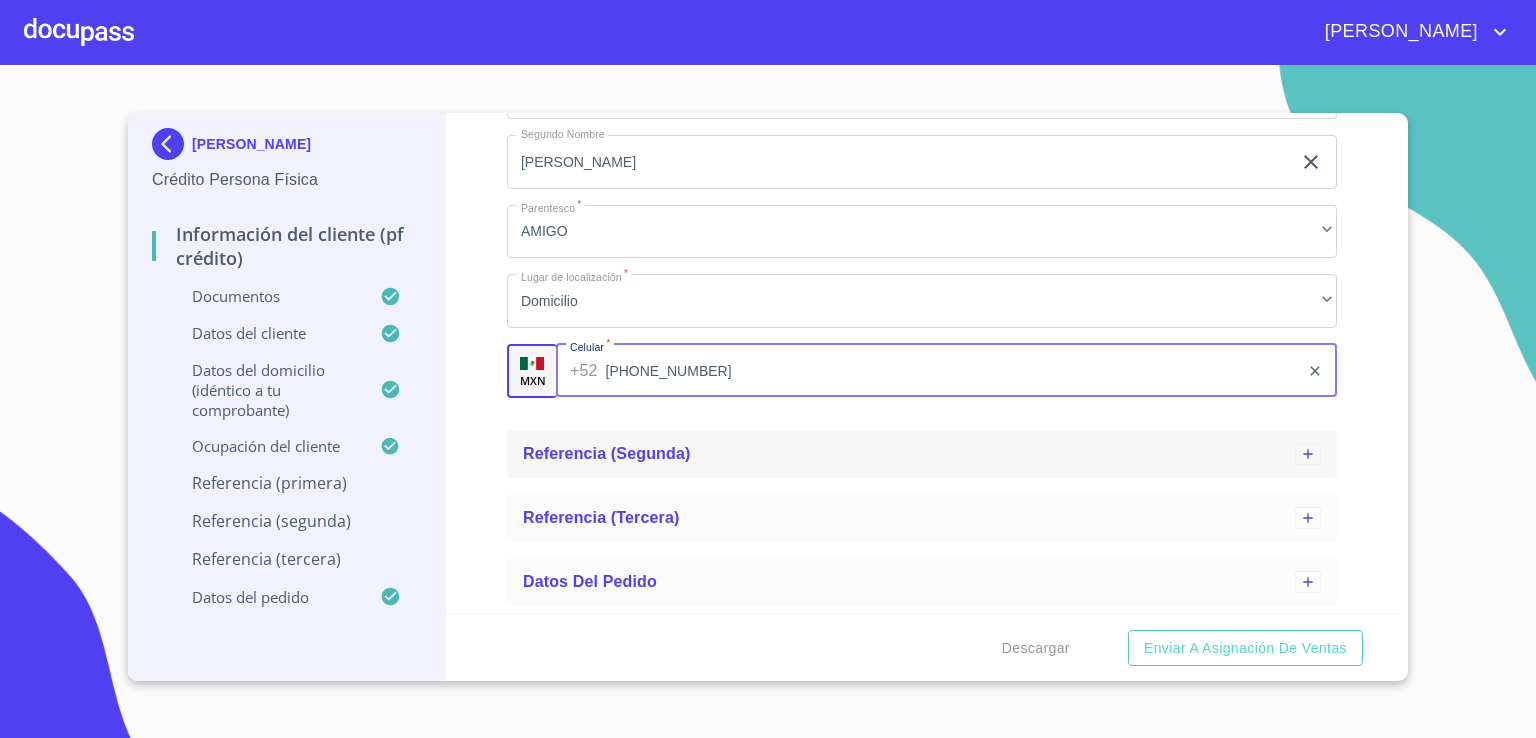 type on "(33)17383536" 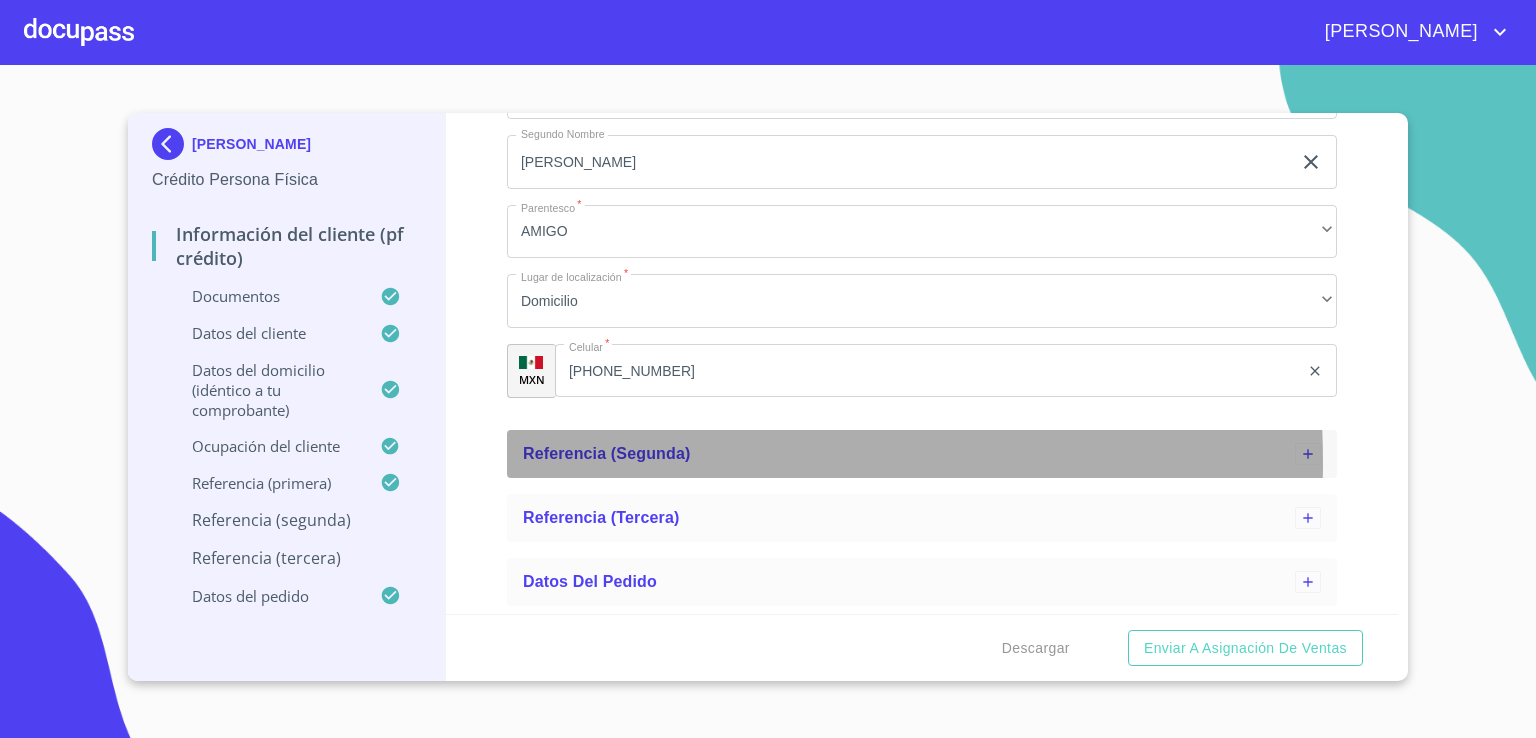 click on "Referencia (segunda)" at bounding box center [607, 453] 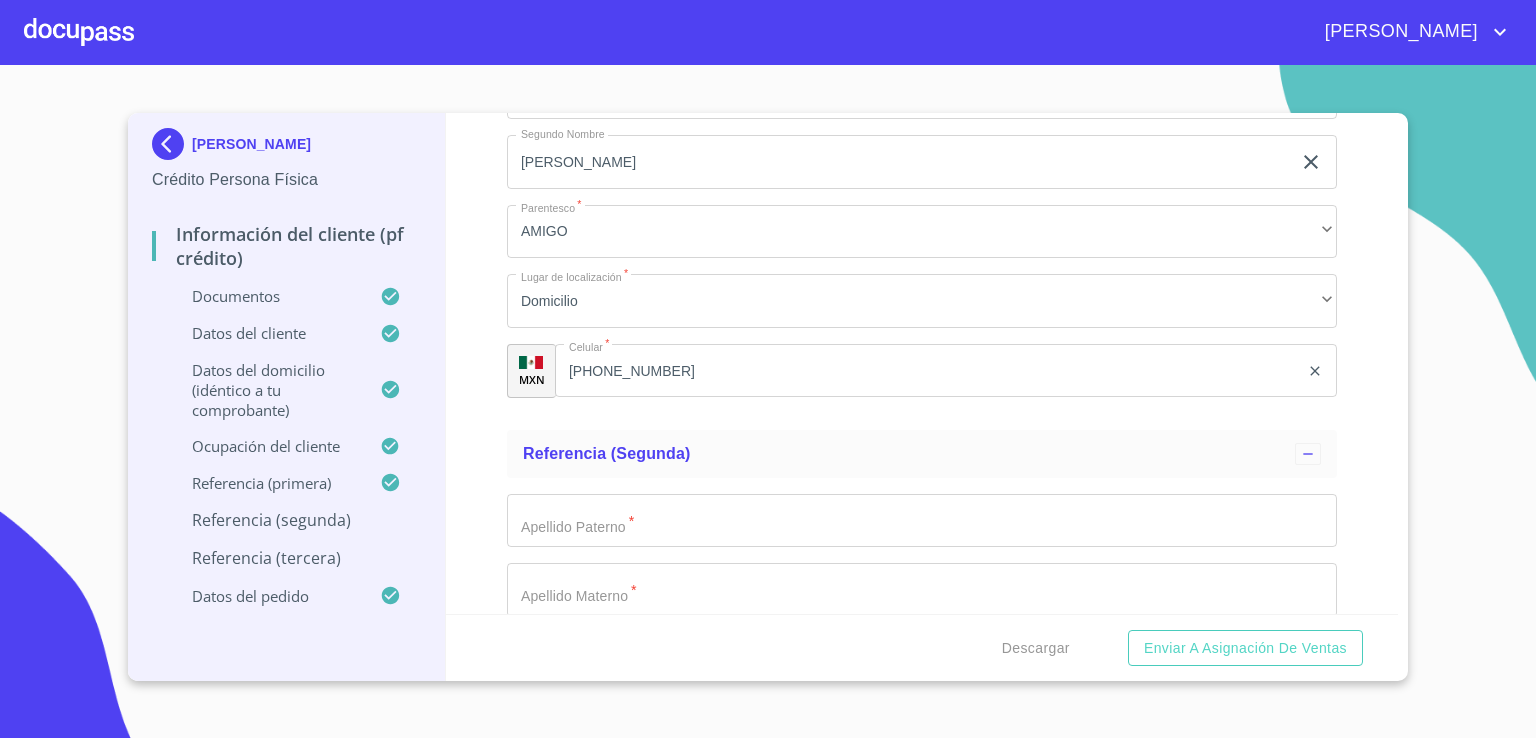 click on "Apellido Paterno   *" at bounding box center (899, -47) 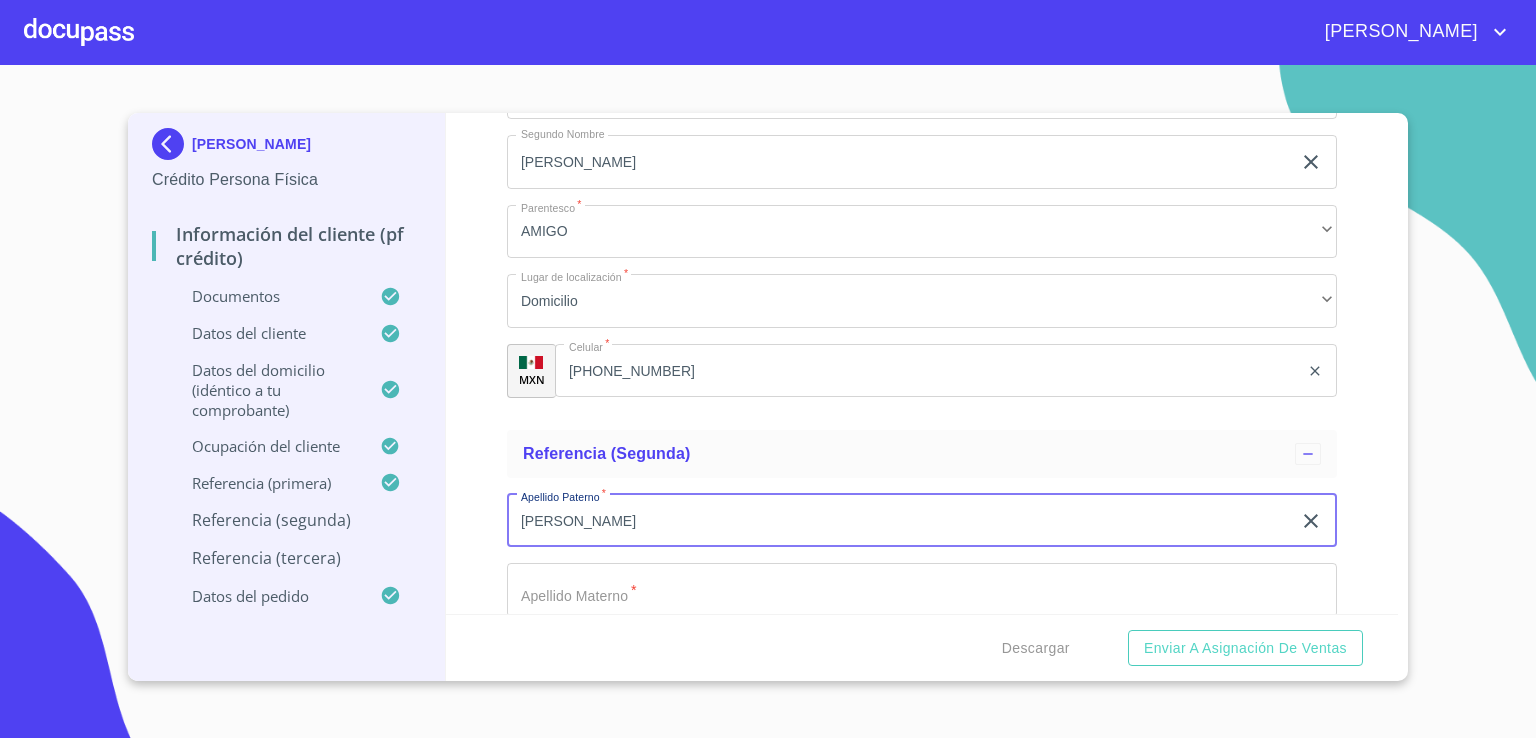 type on "AVALOS" 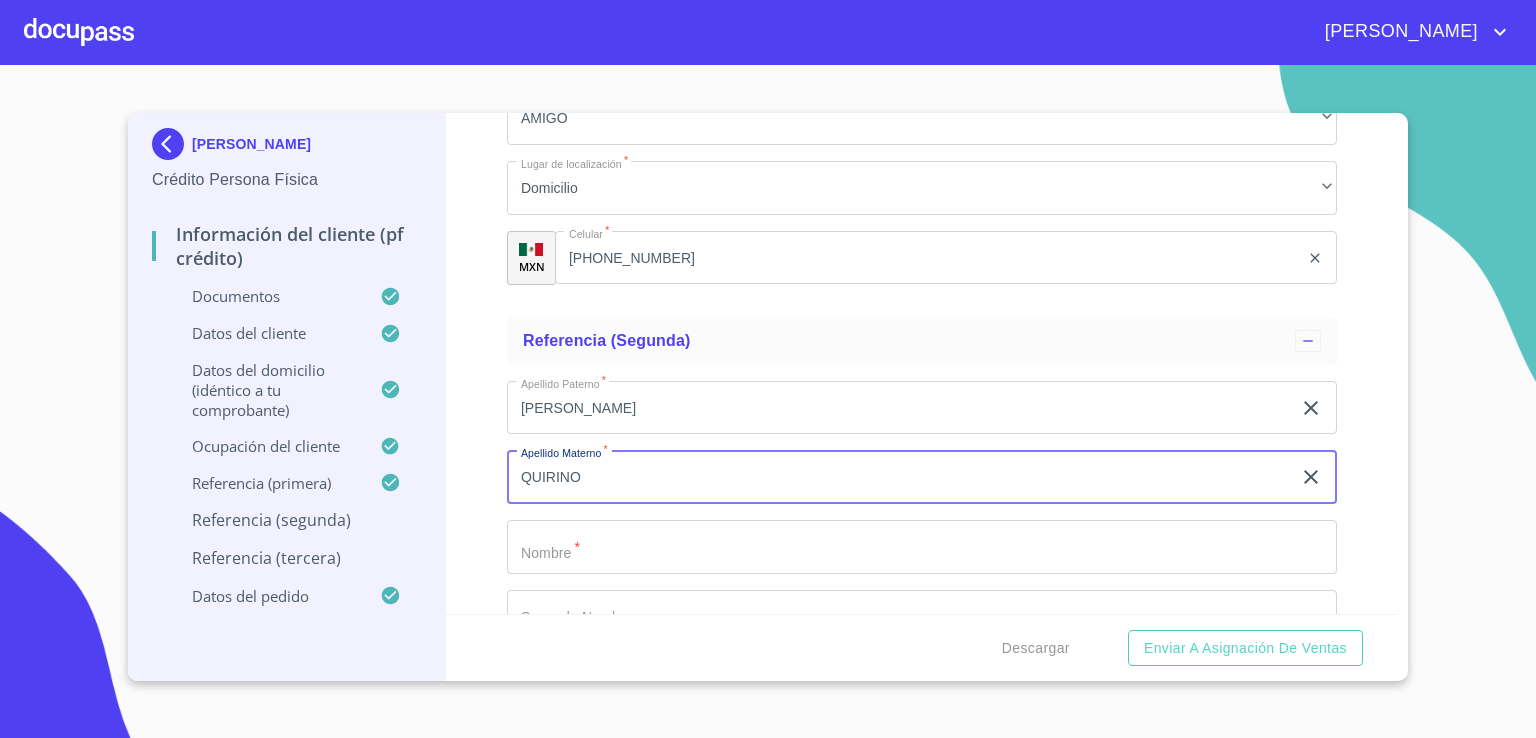 scroll, scrollTop: 795, scrollLeft: 0, axis: vertical 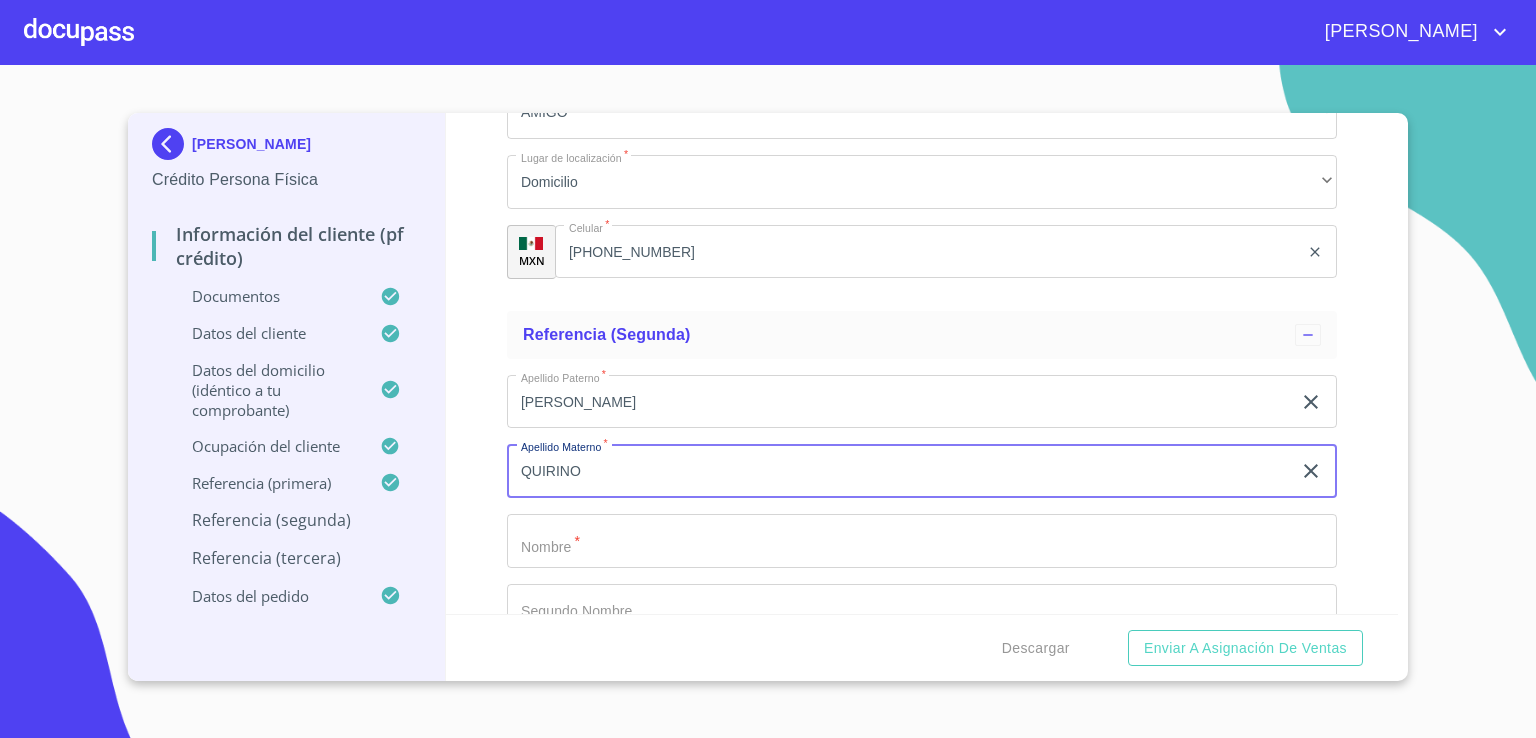 type on "QUIRINO" 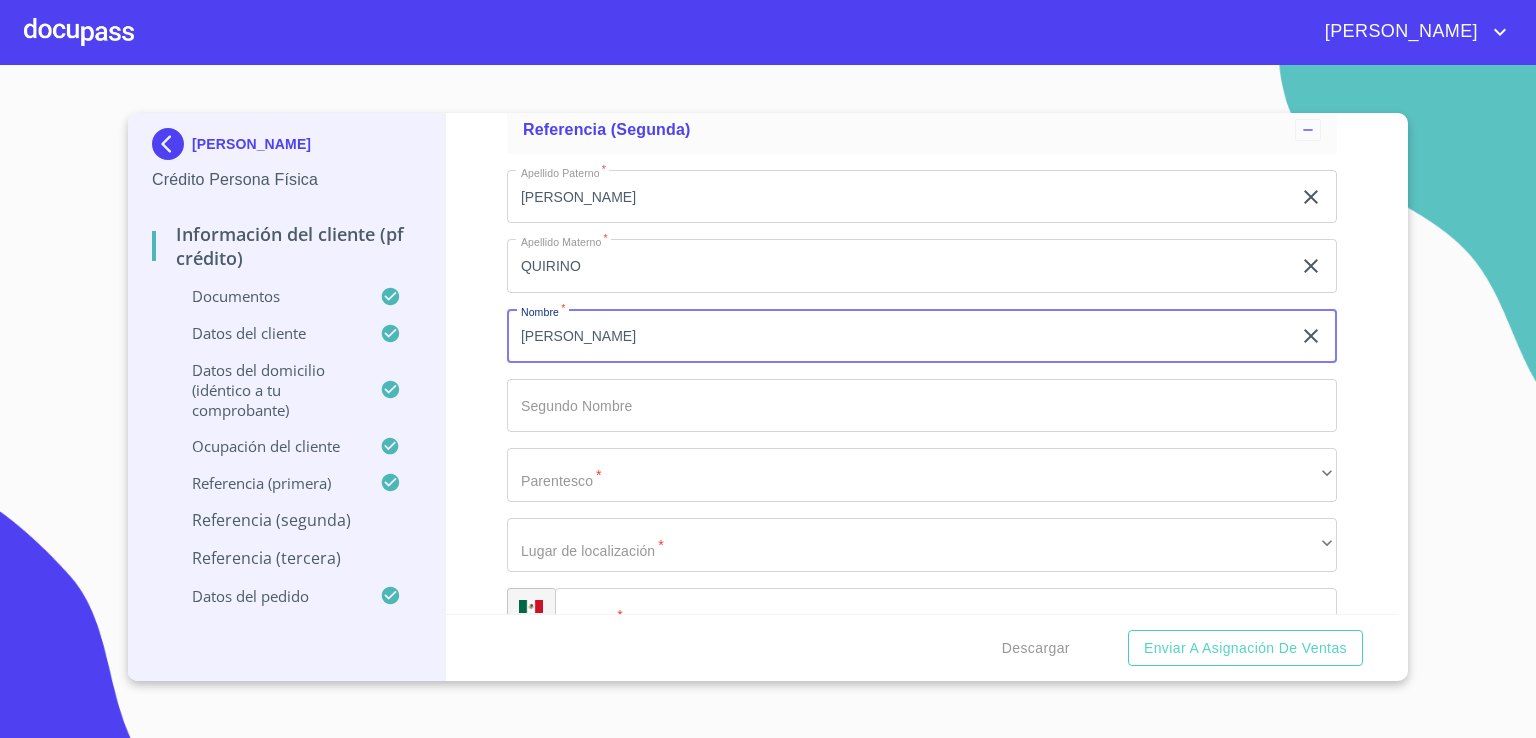 scroll, scrollTop: 1025, scrollLeft: 0, axis: vertical 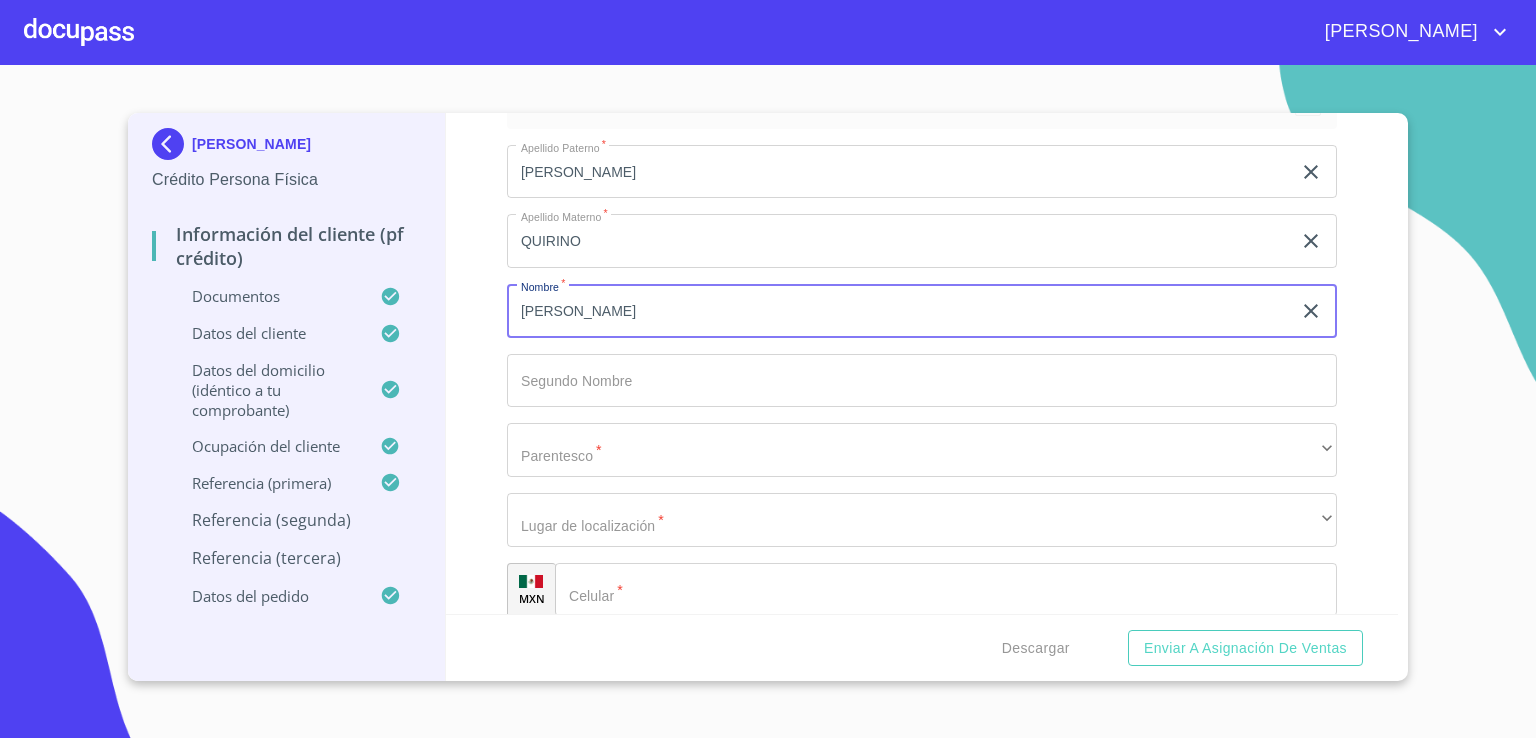 type on "MARCELA" 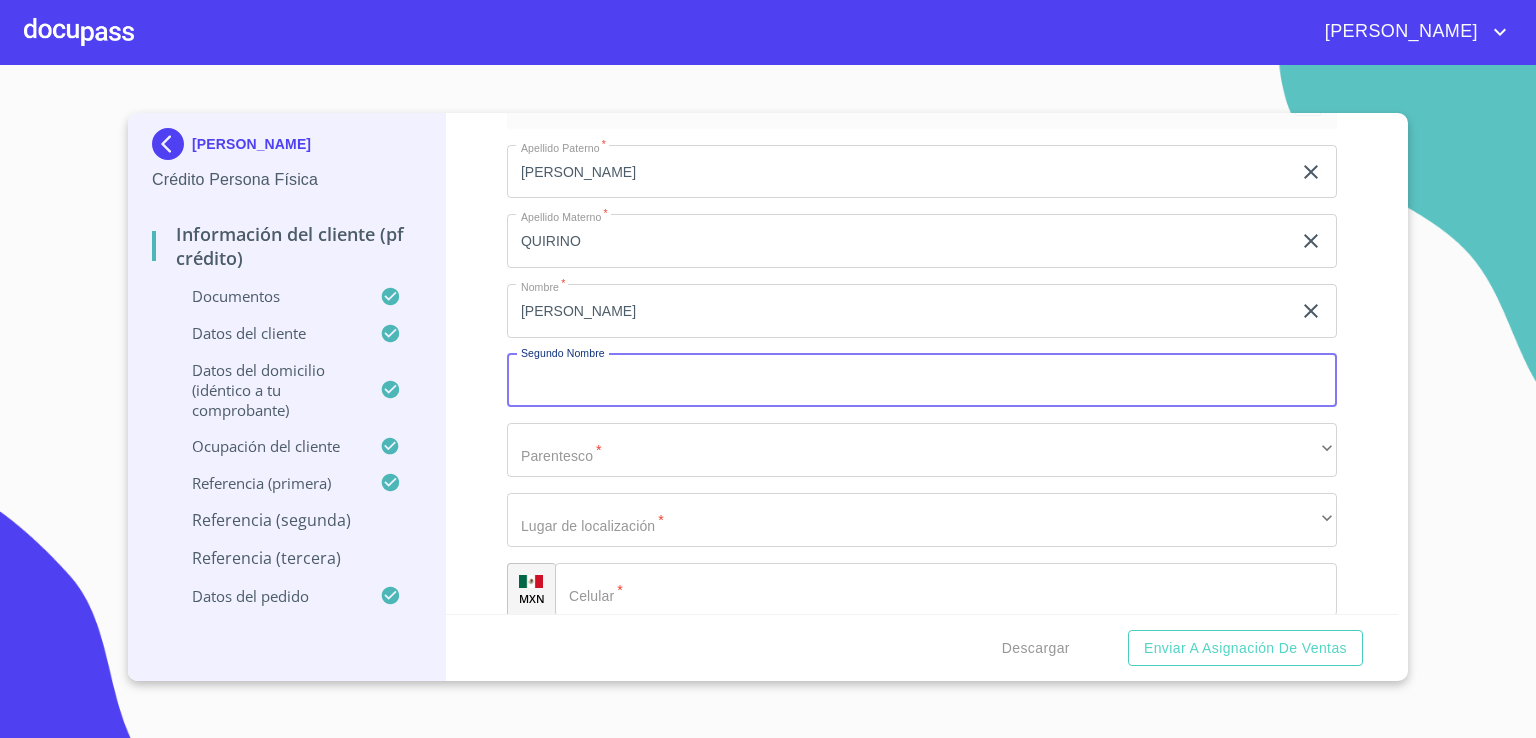 click on "Apellido Paterno   *" at bounding box center (922, 381) 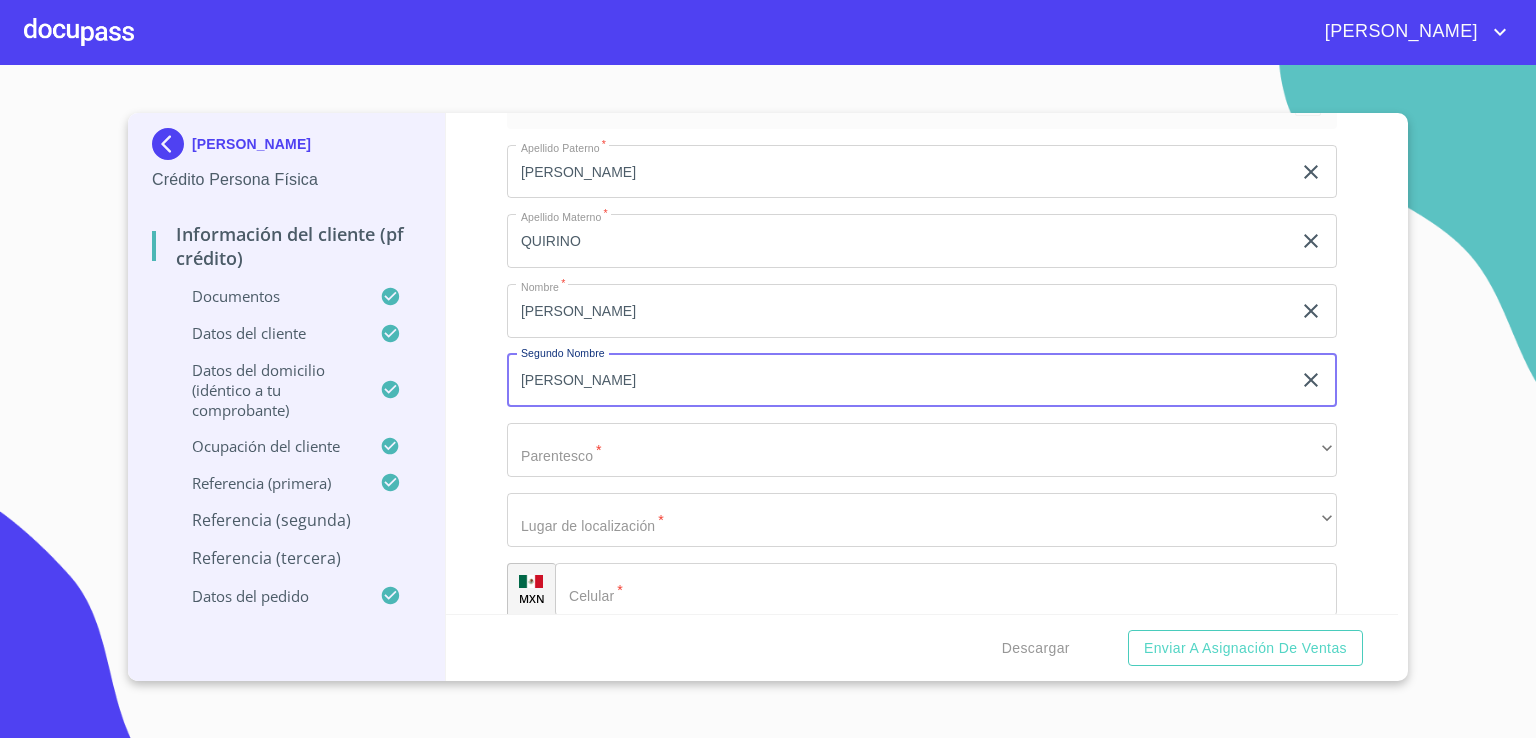 type on "INES" 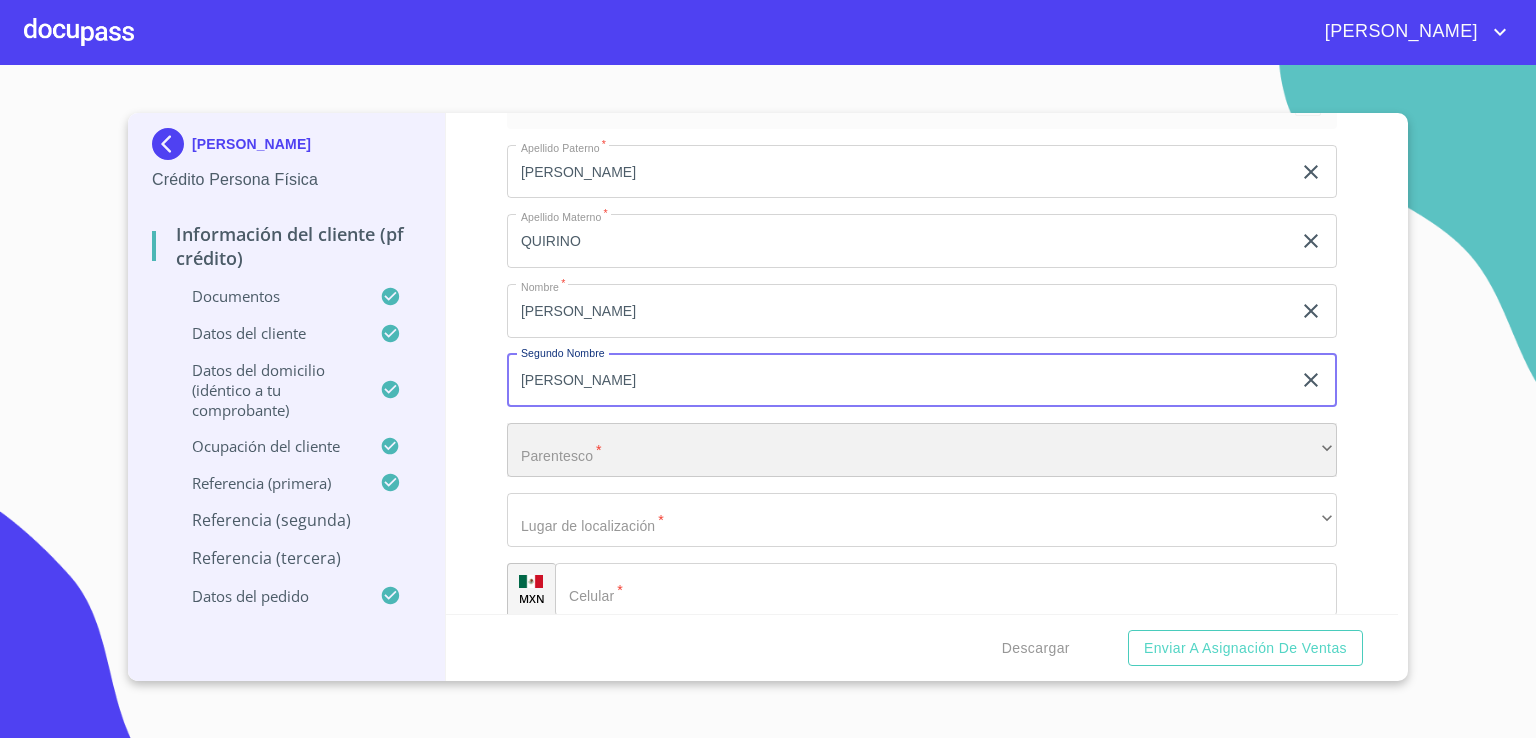 click on "​" at bounding box center (922, 450) 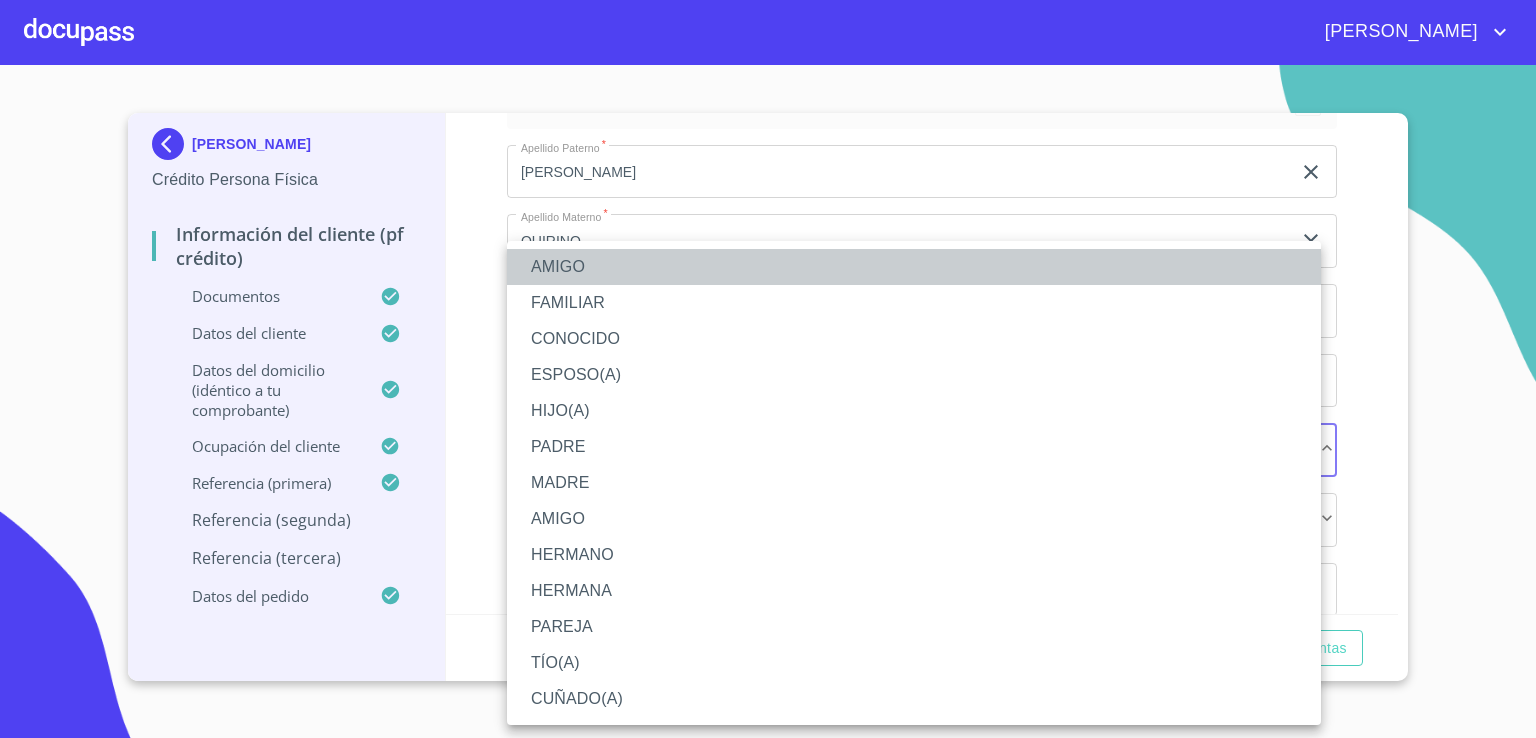 click on "AMIGO" at bounding box center [914, 267] 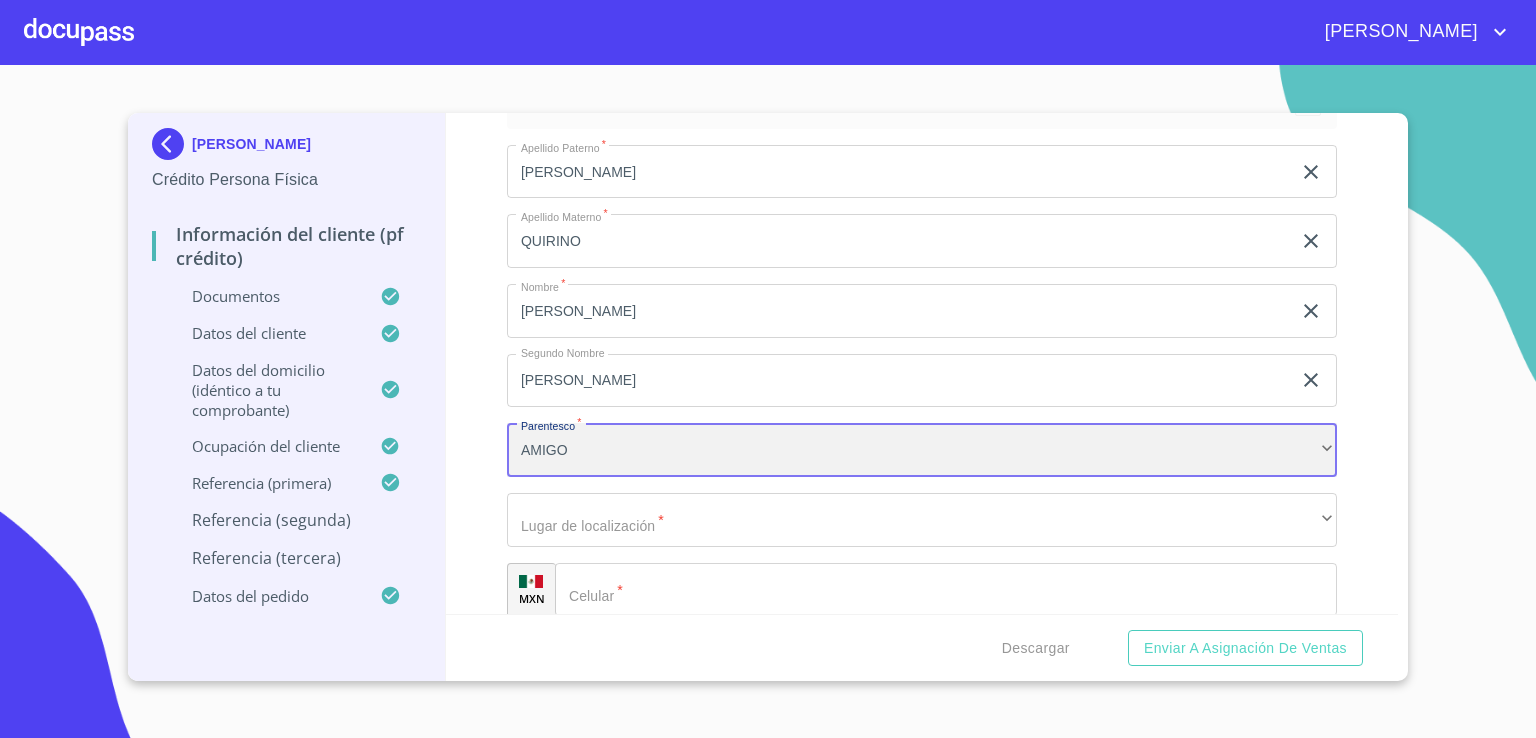 click on "AMIGO" at bounding box center (922, 450) 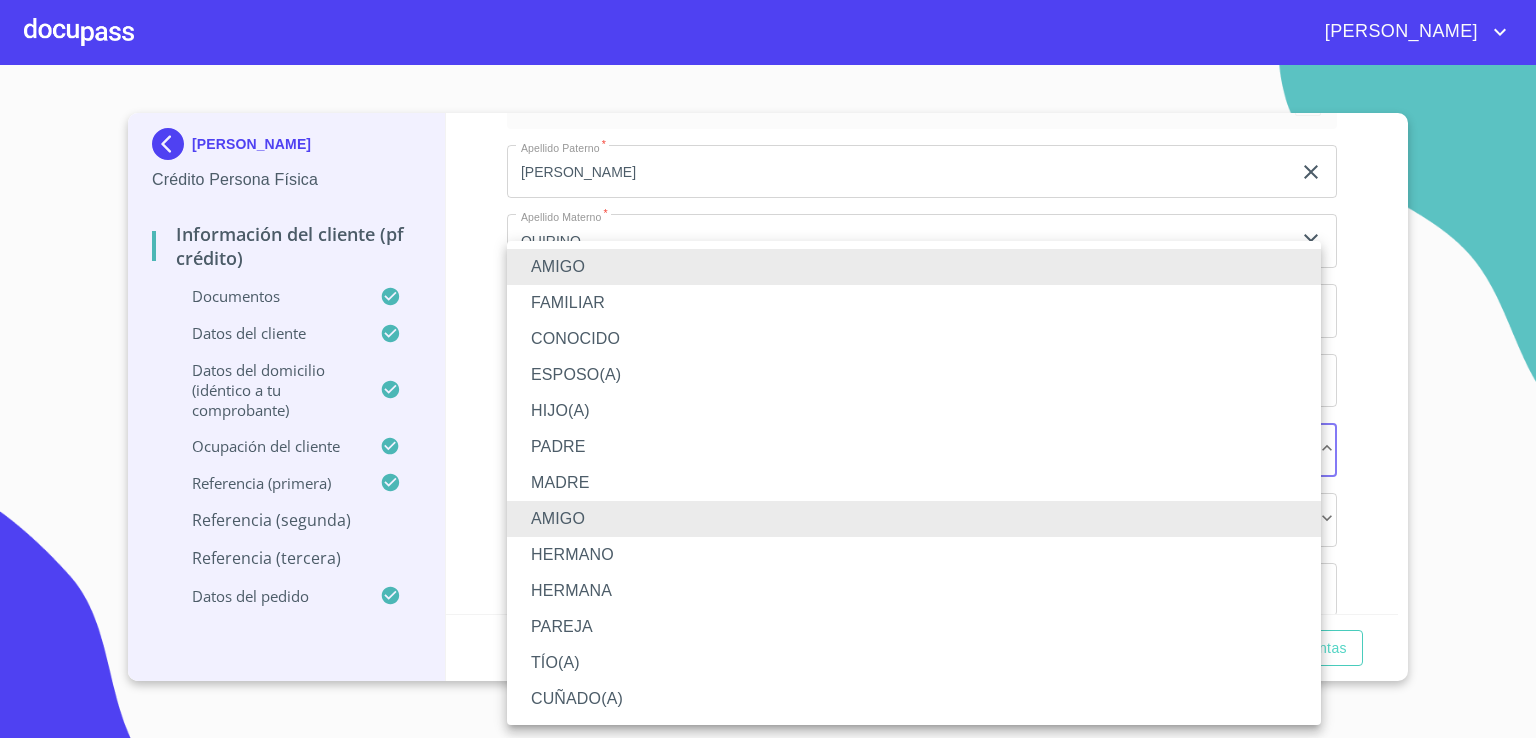click on "AMIGO" at bounding box center [914, 267] 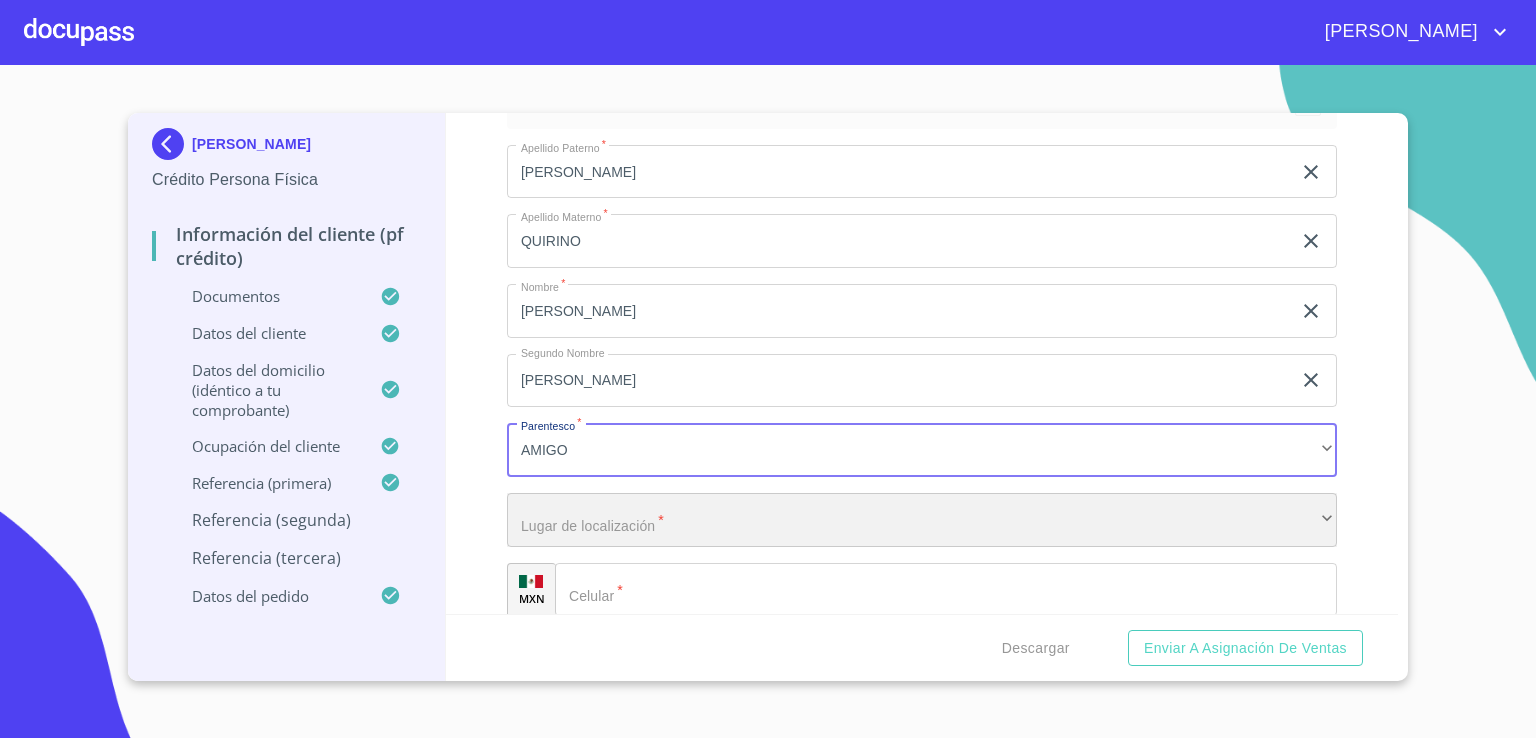 click on "​" at bounding box center [922, 520] 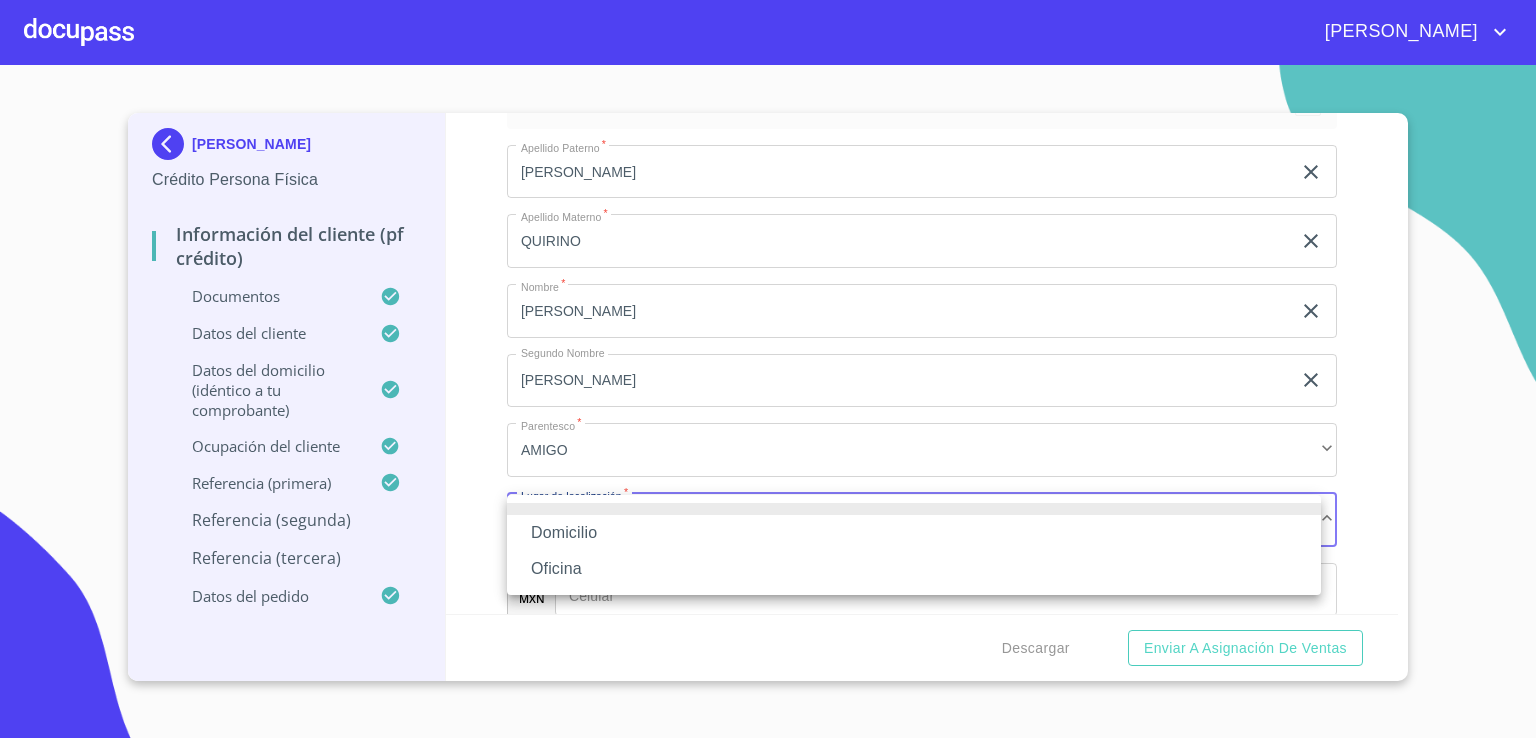 click on "Domicilio" at bounding box center (914, 533) 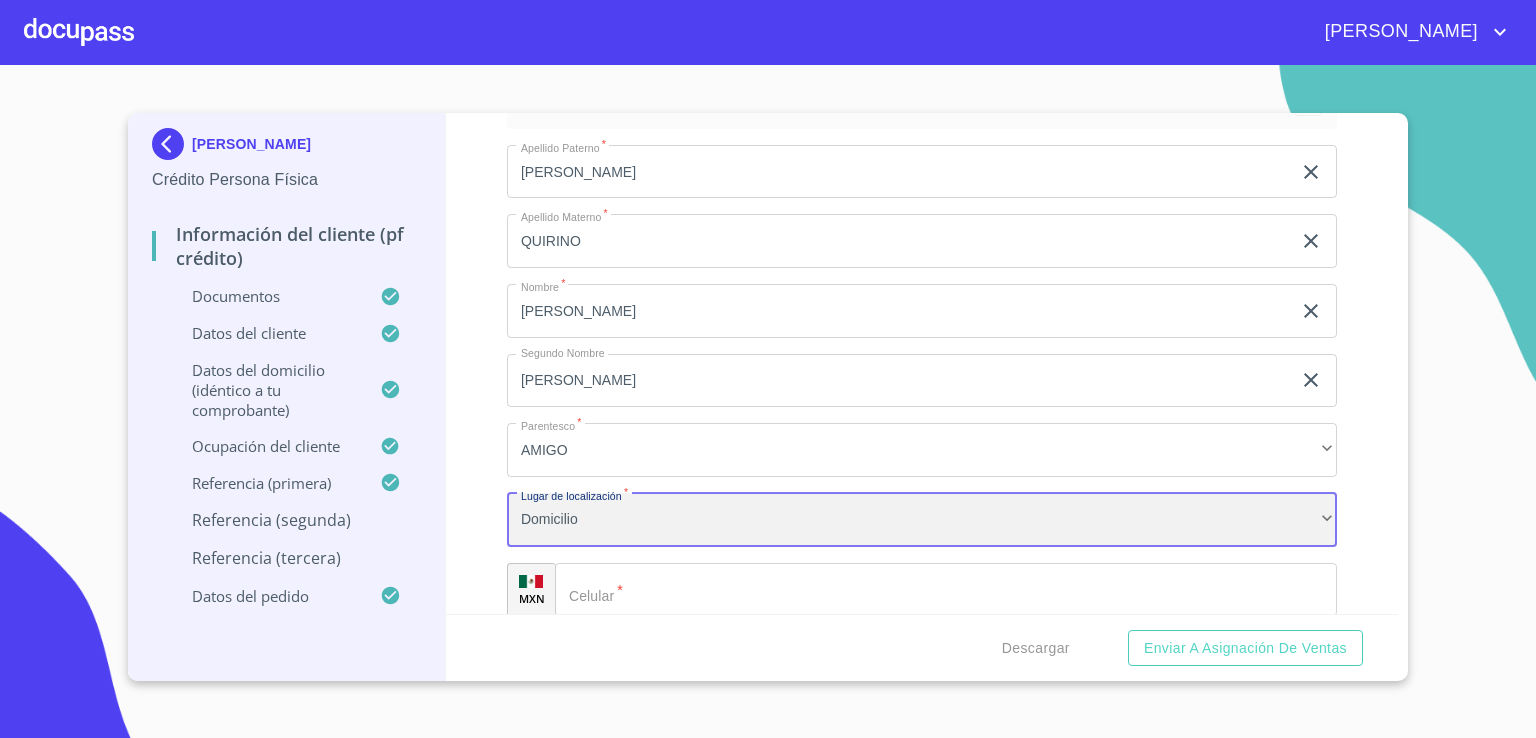 click on "Domicilio" at bounding box center (922, 520) 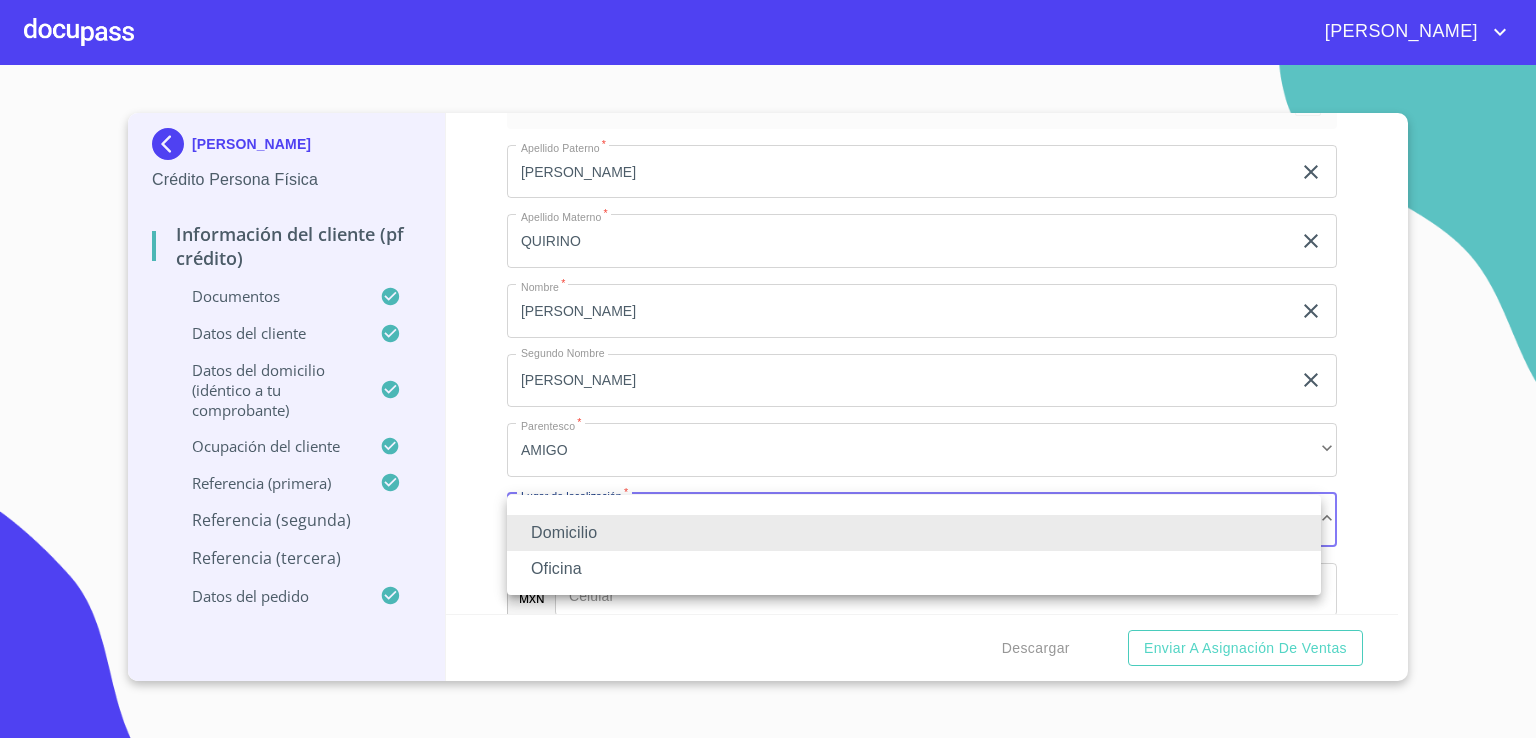click on "Oficina" at bounding box center (914, 569) 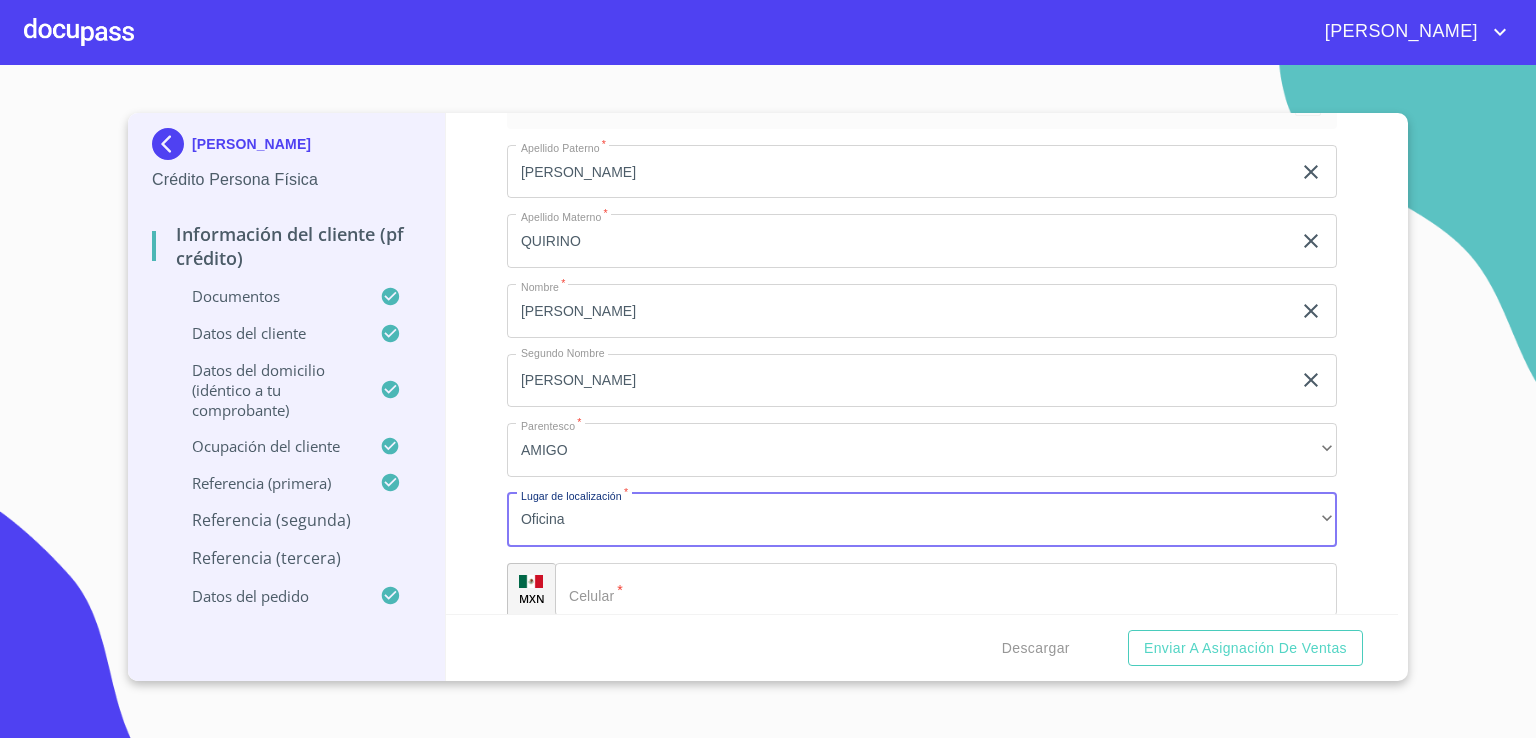 click on "Apellido Paterno   *" 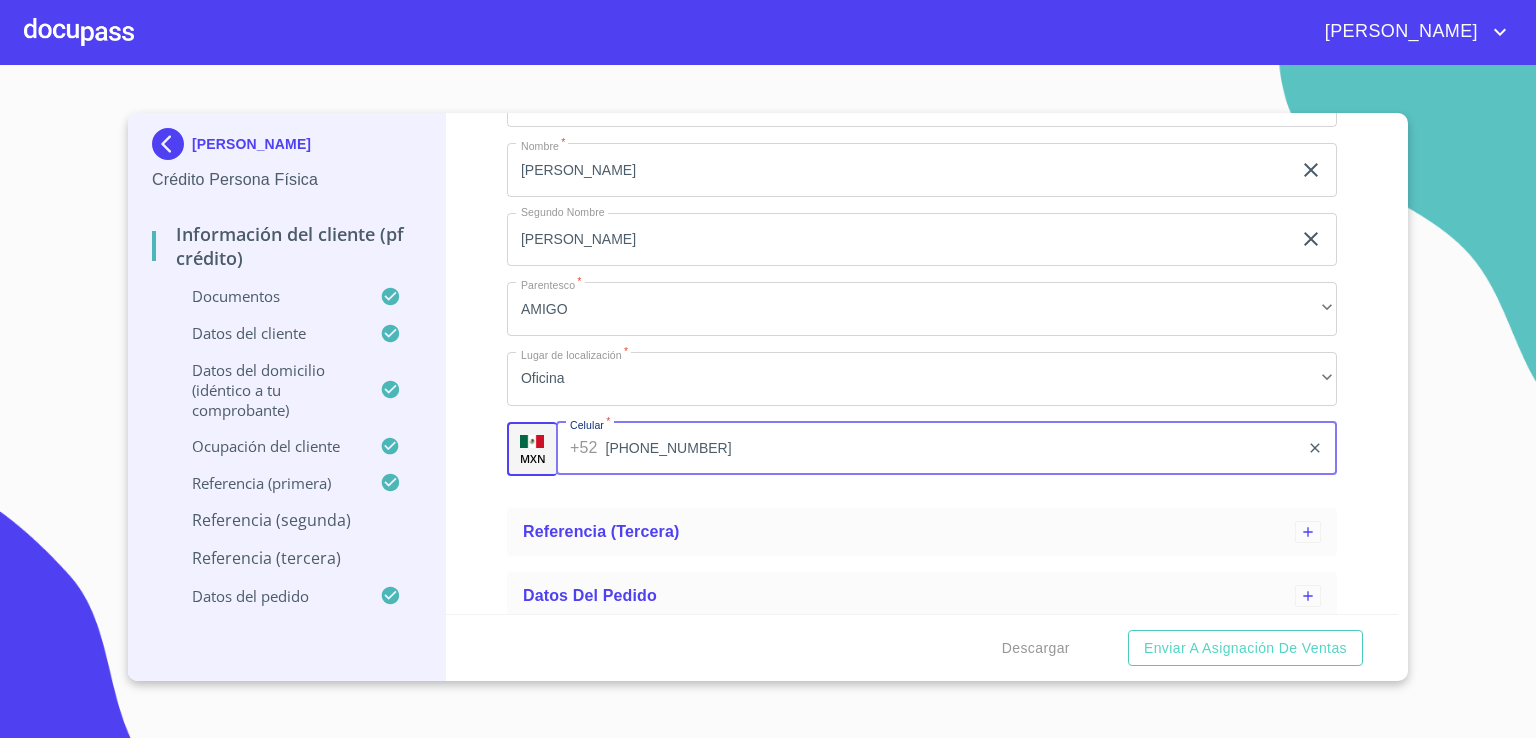 scroll, scrollTop: 1180, scrollLeft: 0, axis: vertical 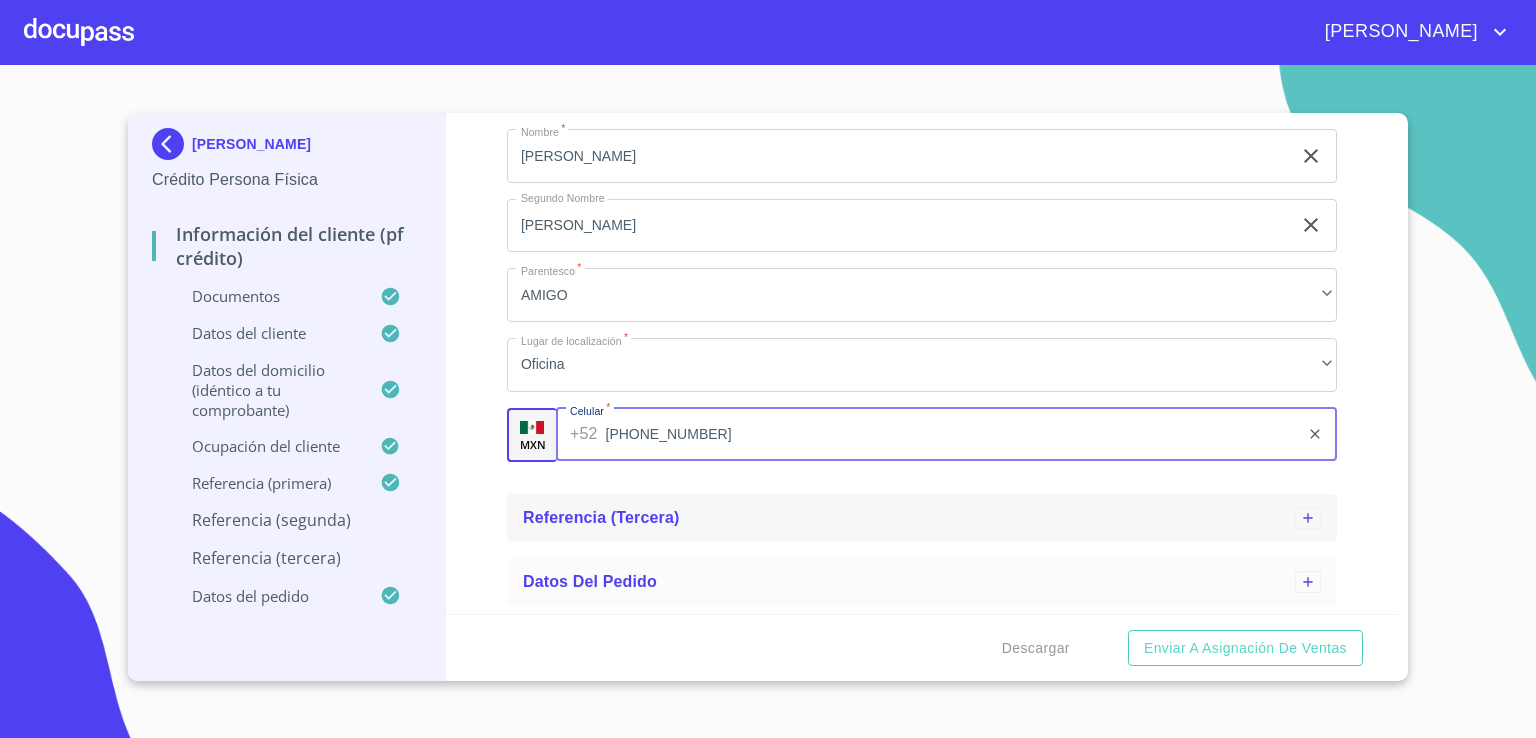type on "(33)18676419" 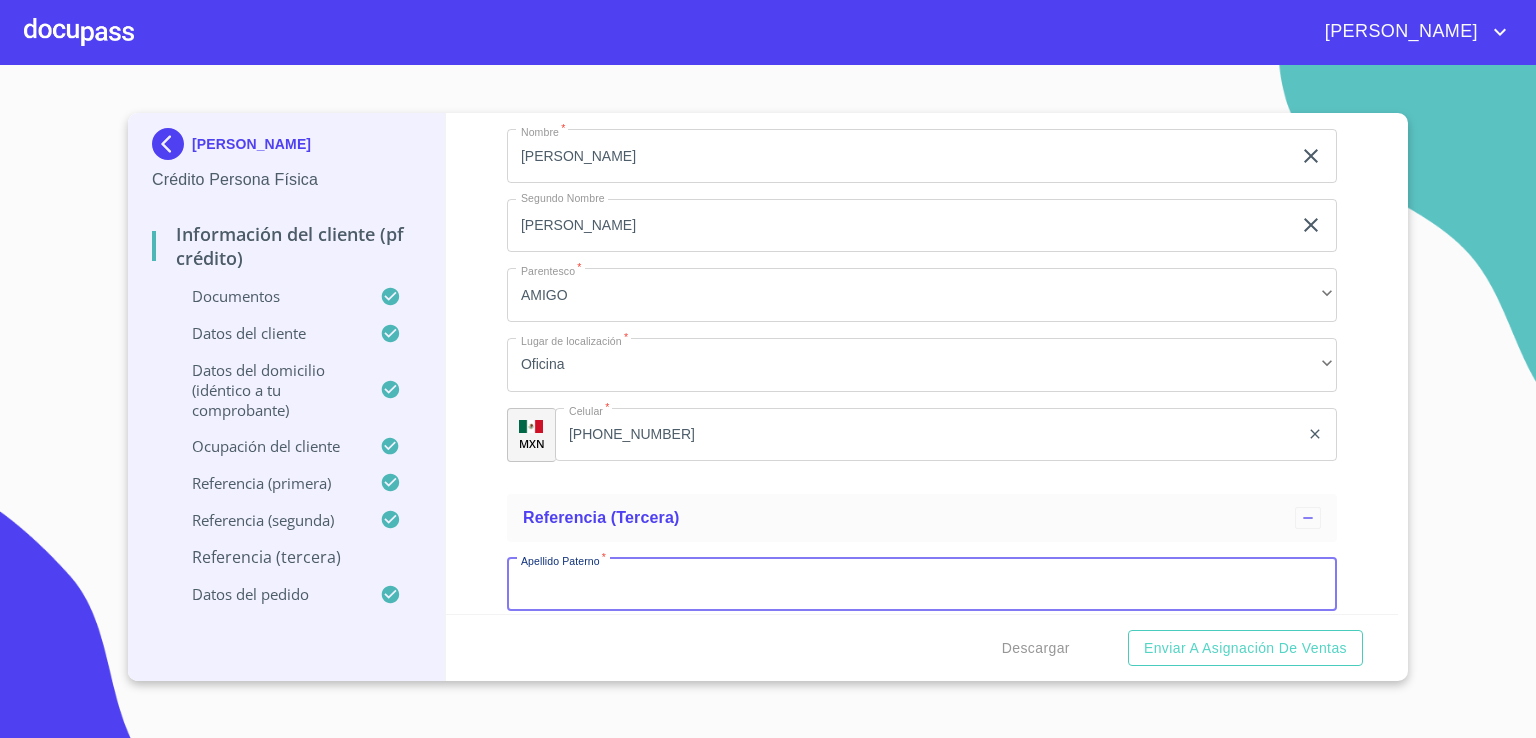 click on "Apellido Paterno   *" at bounding box center (922, 585) 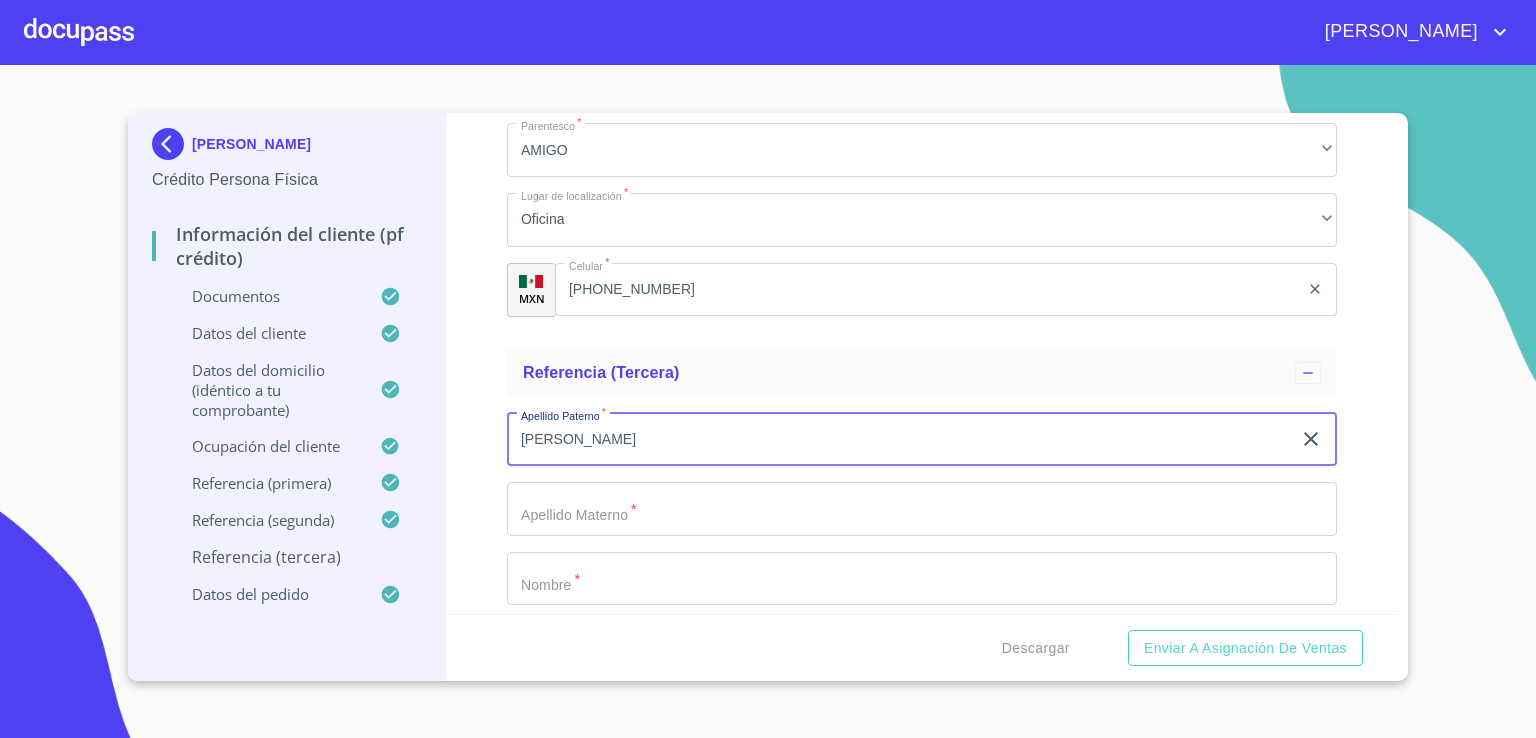 scroll, scrollTop: 1374, scrollLeft: 0, axis: vertical 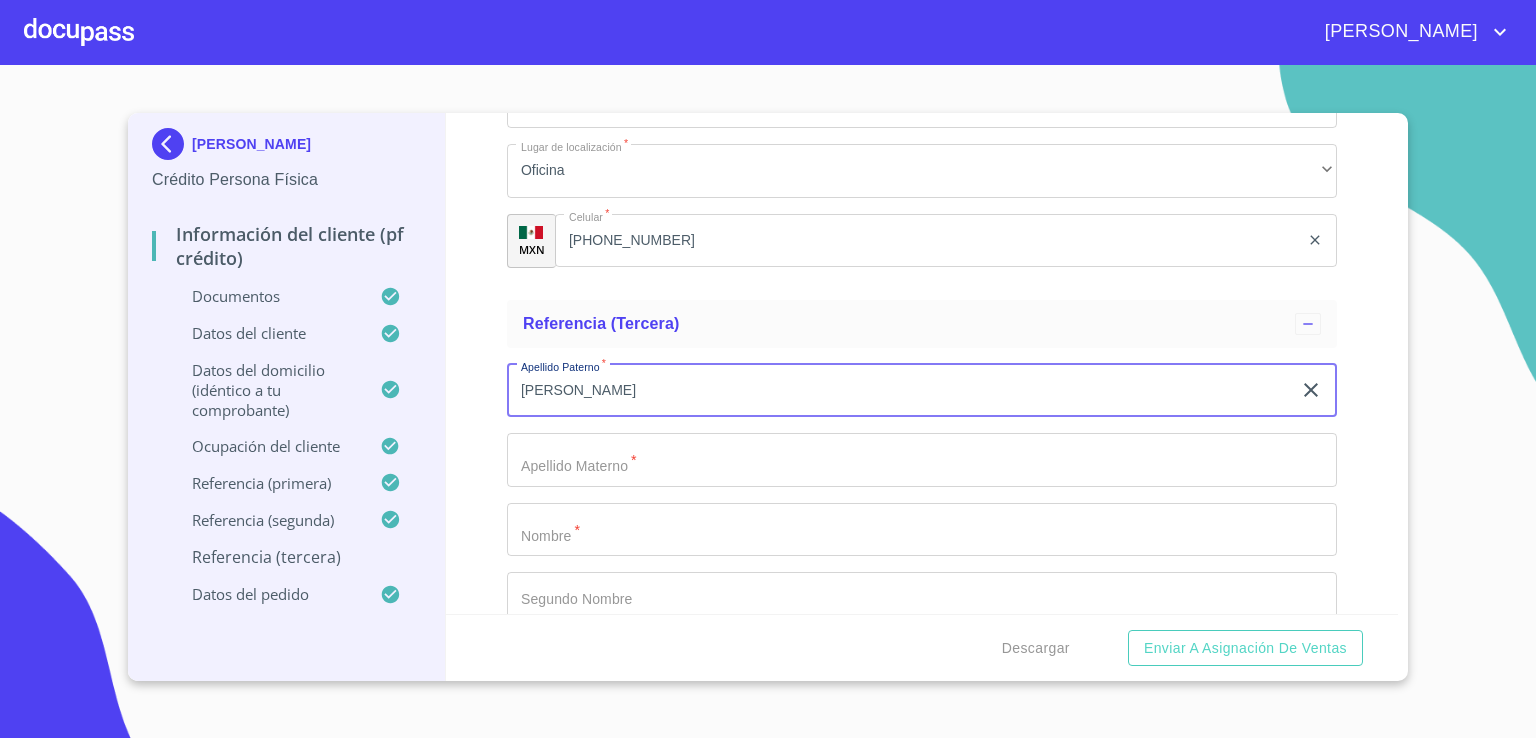 type on "AVALOS" 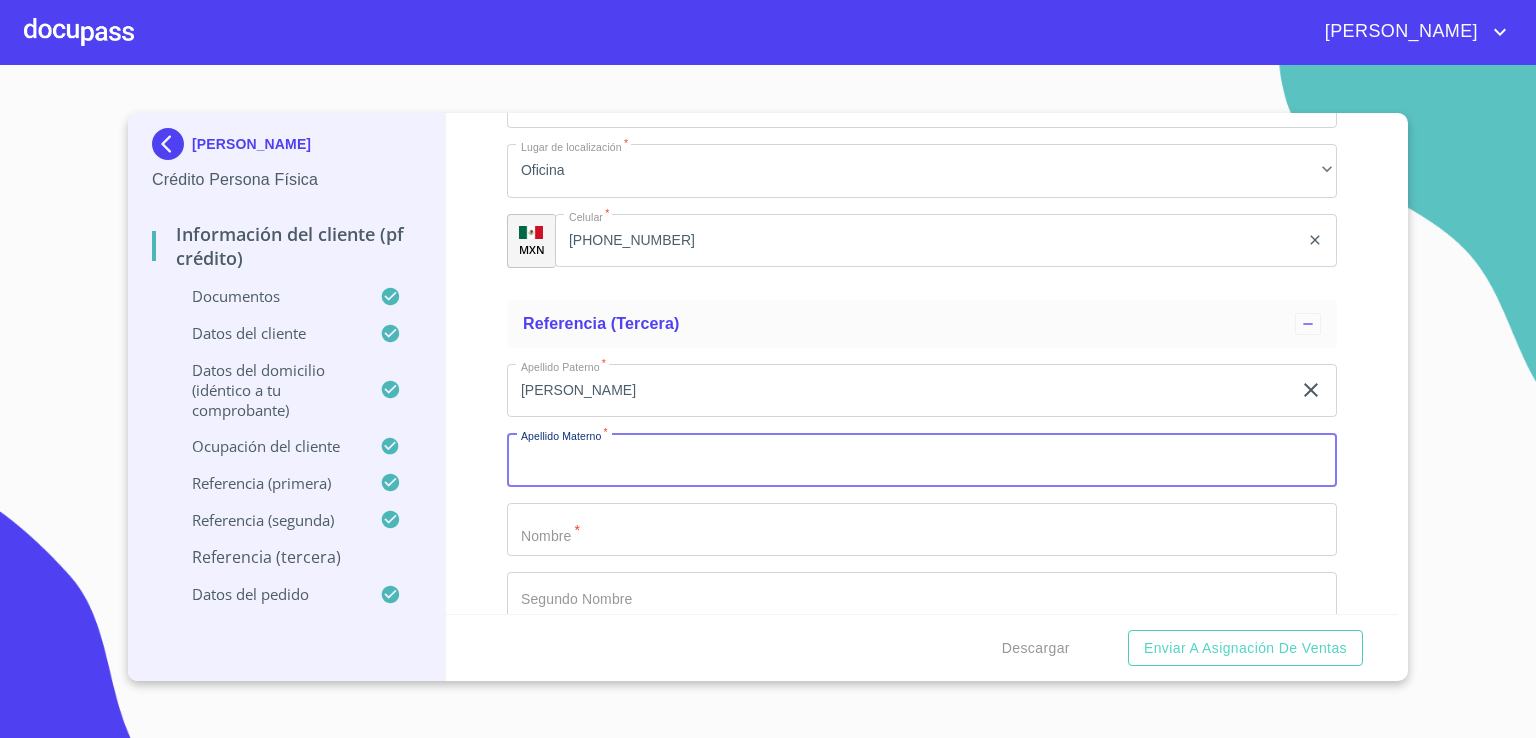 click on "Apellido Paterno   *" at bounding box center (922, 460) 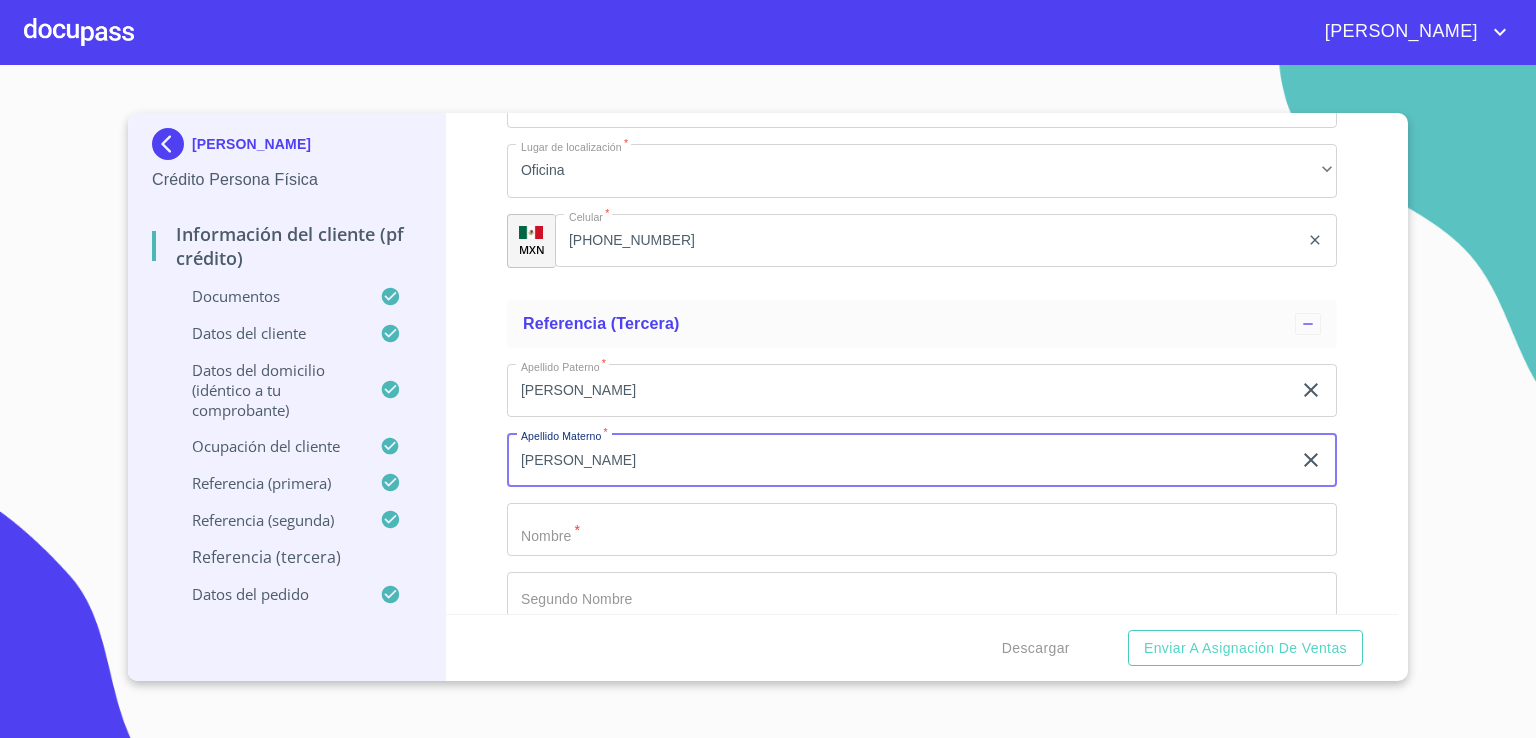 type on "LERMA" 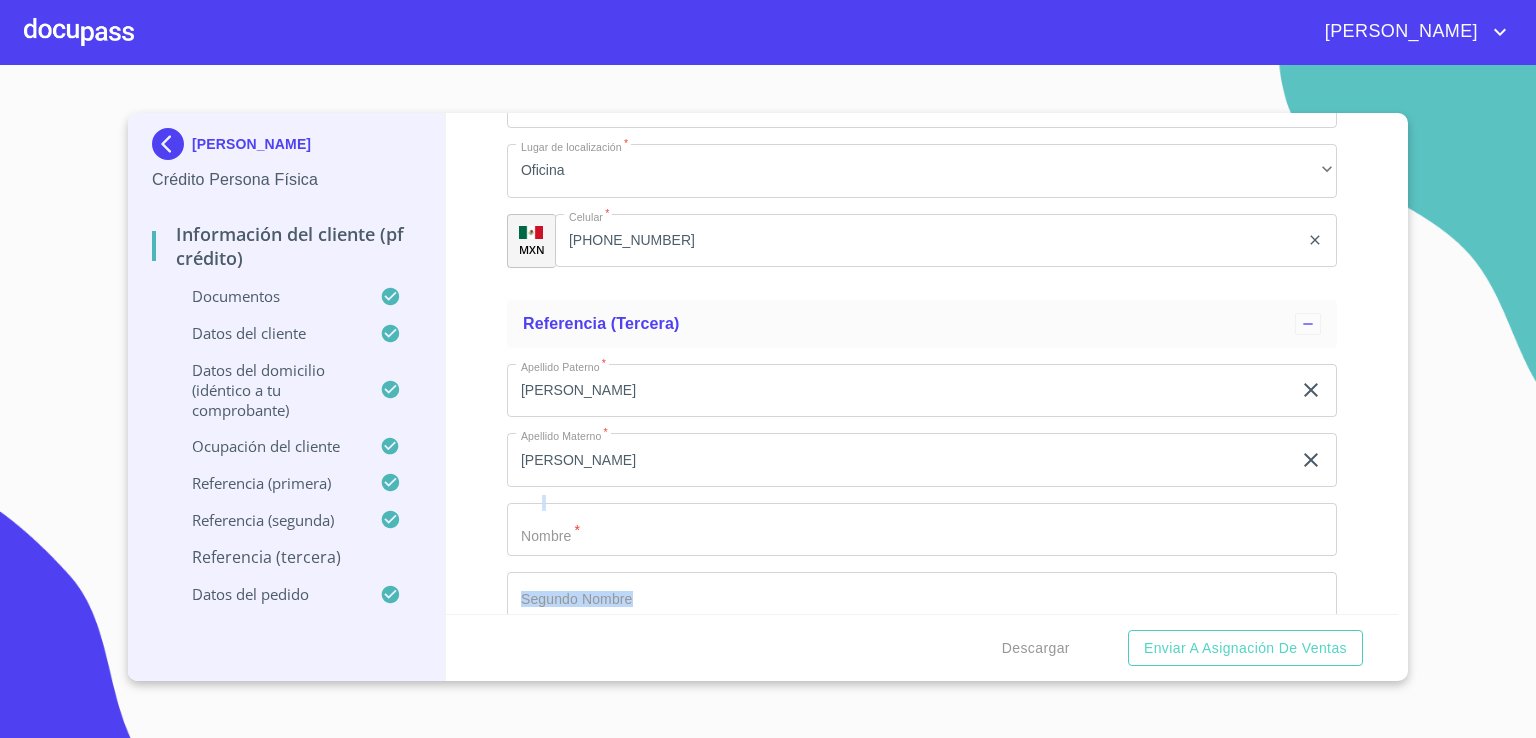 drag, startPoint x: 605, startPoint y: 560, endPoint x: 605, endPoint y: 545, distance: 15 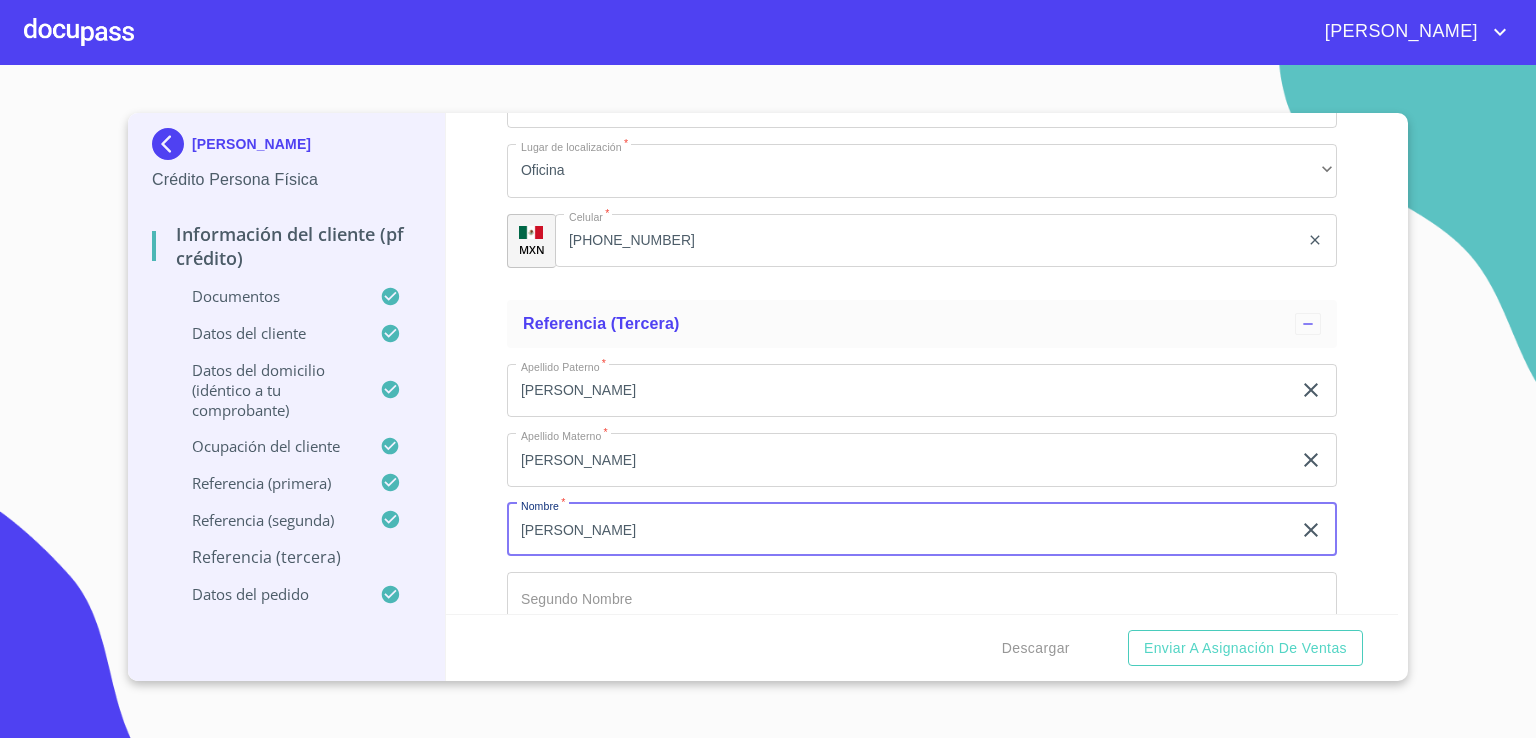 type on "JUAN" 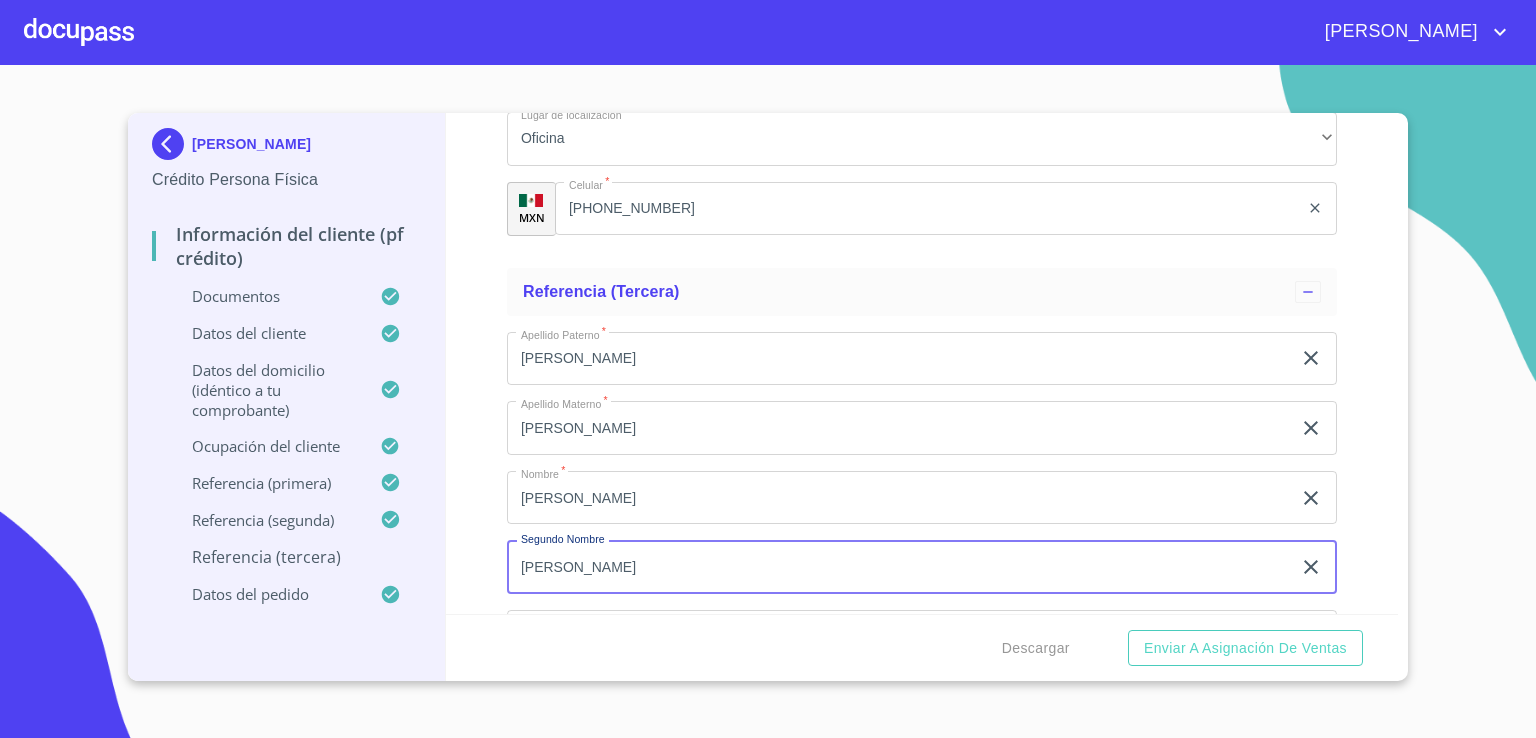 scroll, scrollTop: 1492, scrollLeft: 0, axis: vertical 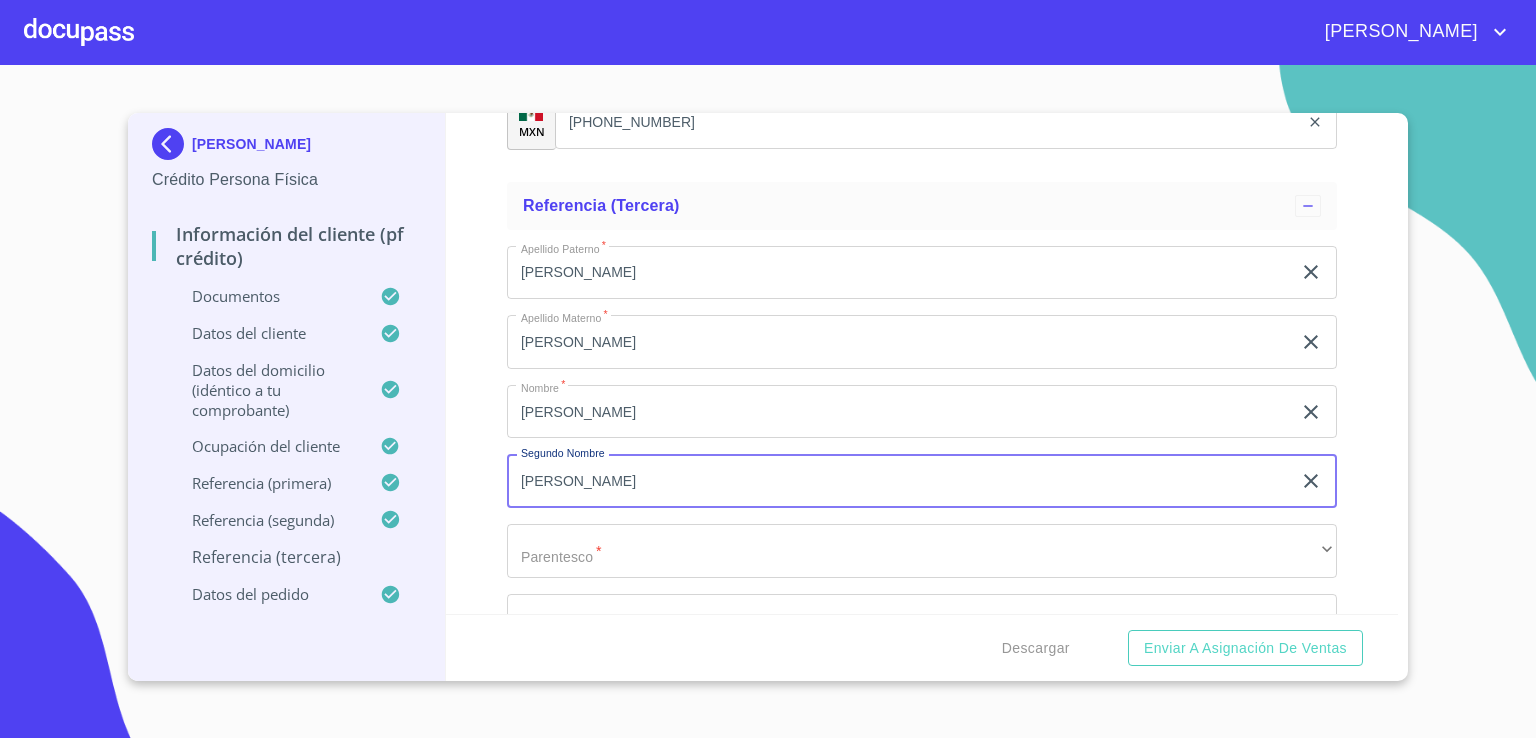 type on "MANUEL" 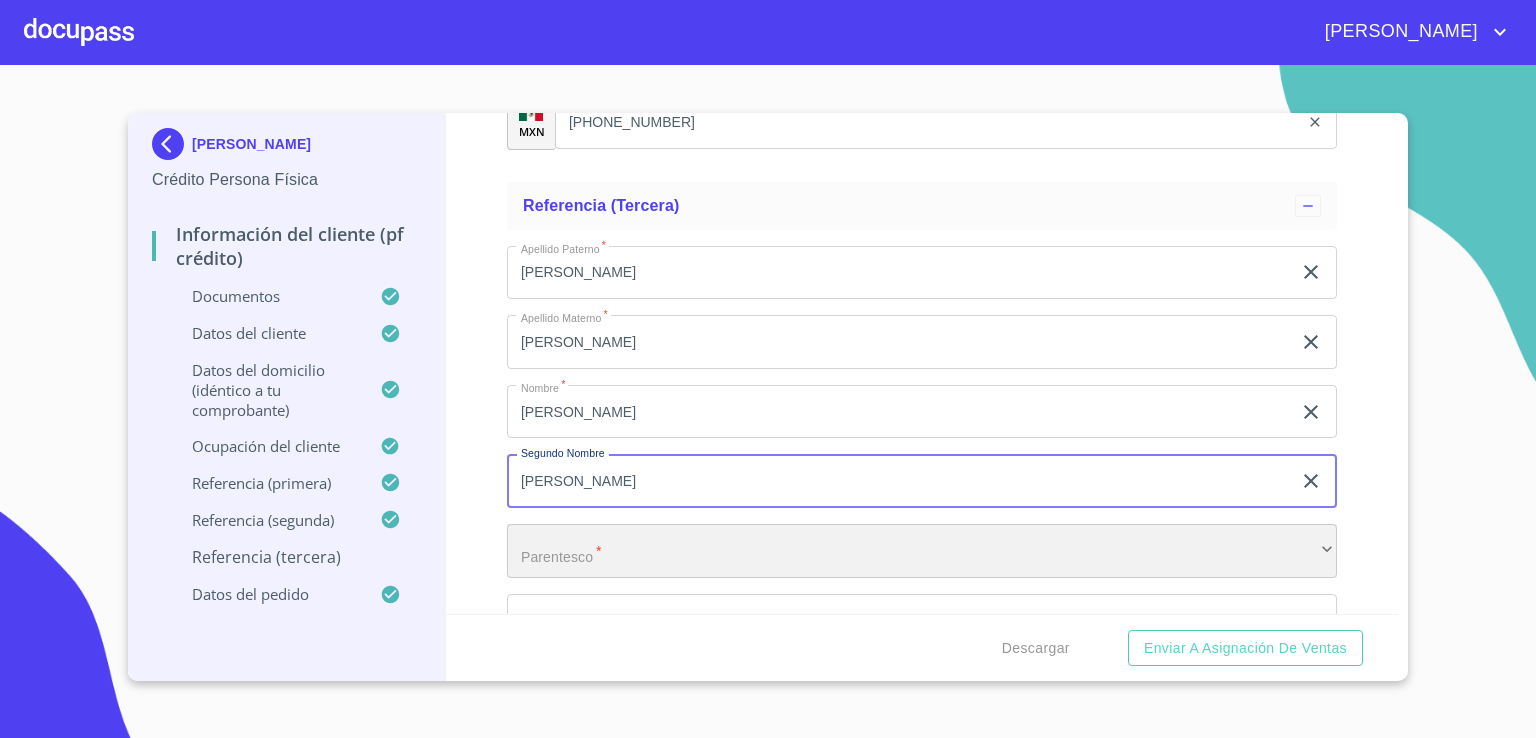 click on "​" at bounding box center [922, 551] 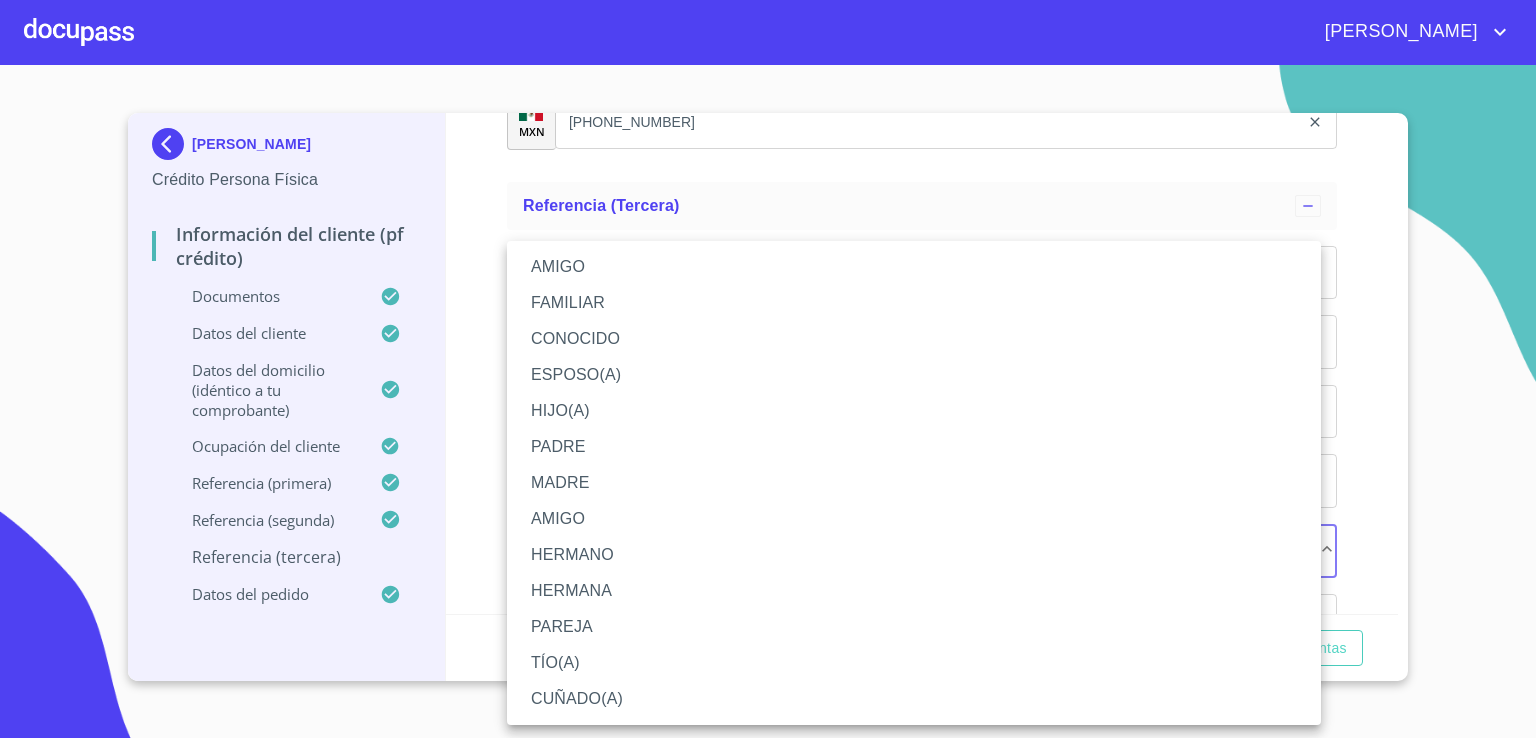 click on "AMIGO" at bounding box center [914, 267] 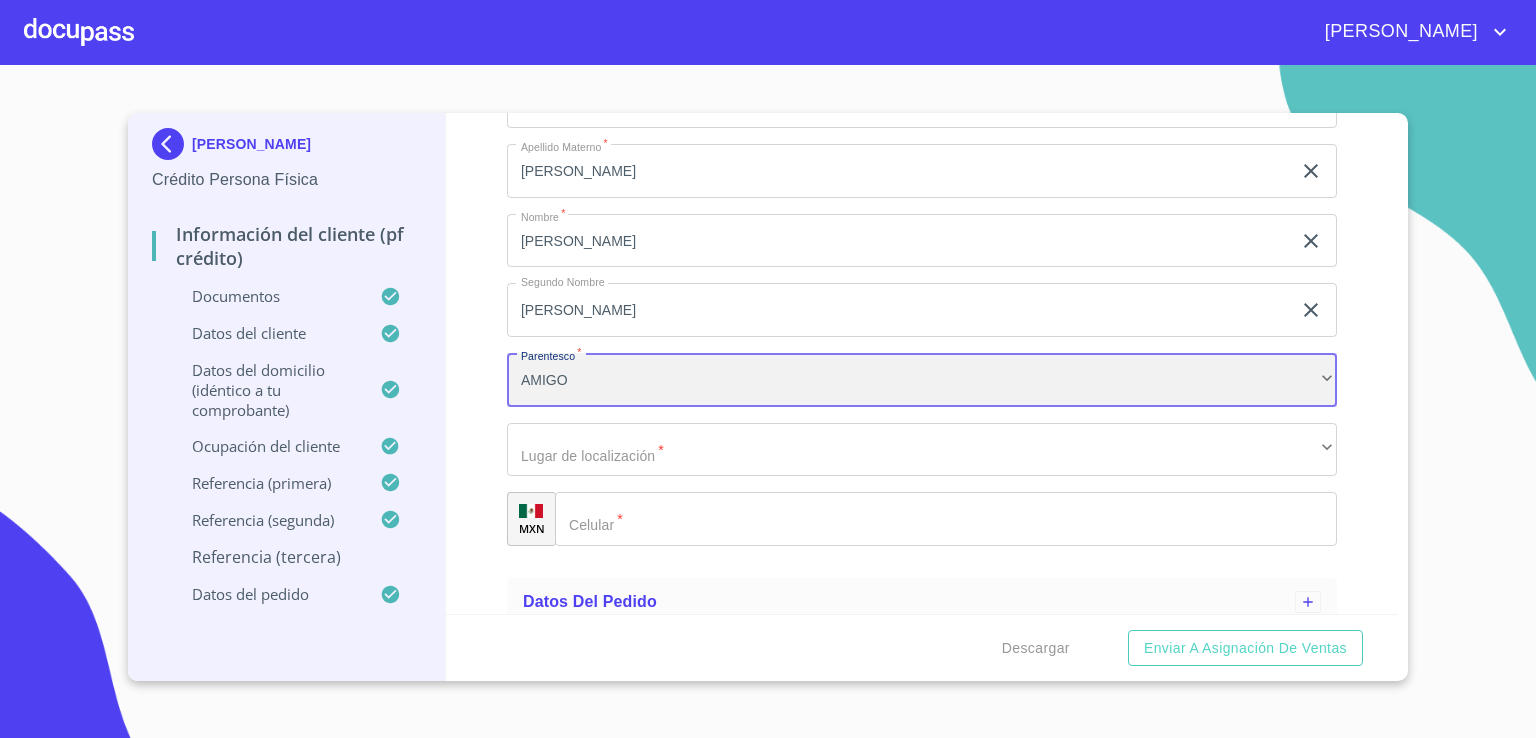 scroll, scrollTop: 1684, scrollLeft: 0, axis: vertical 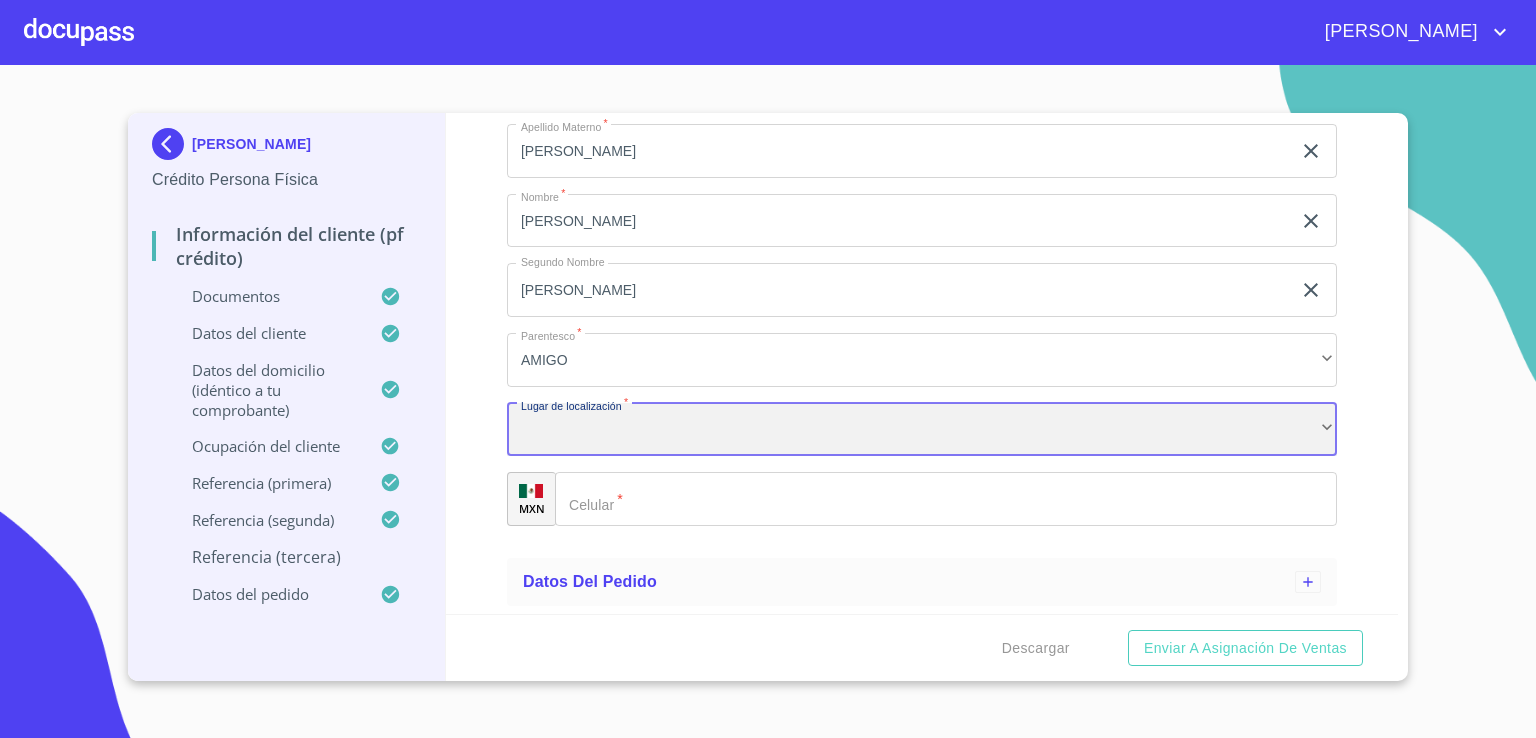 click on "​" at bounding box center [922, 430] 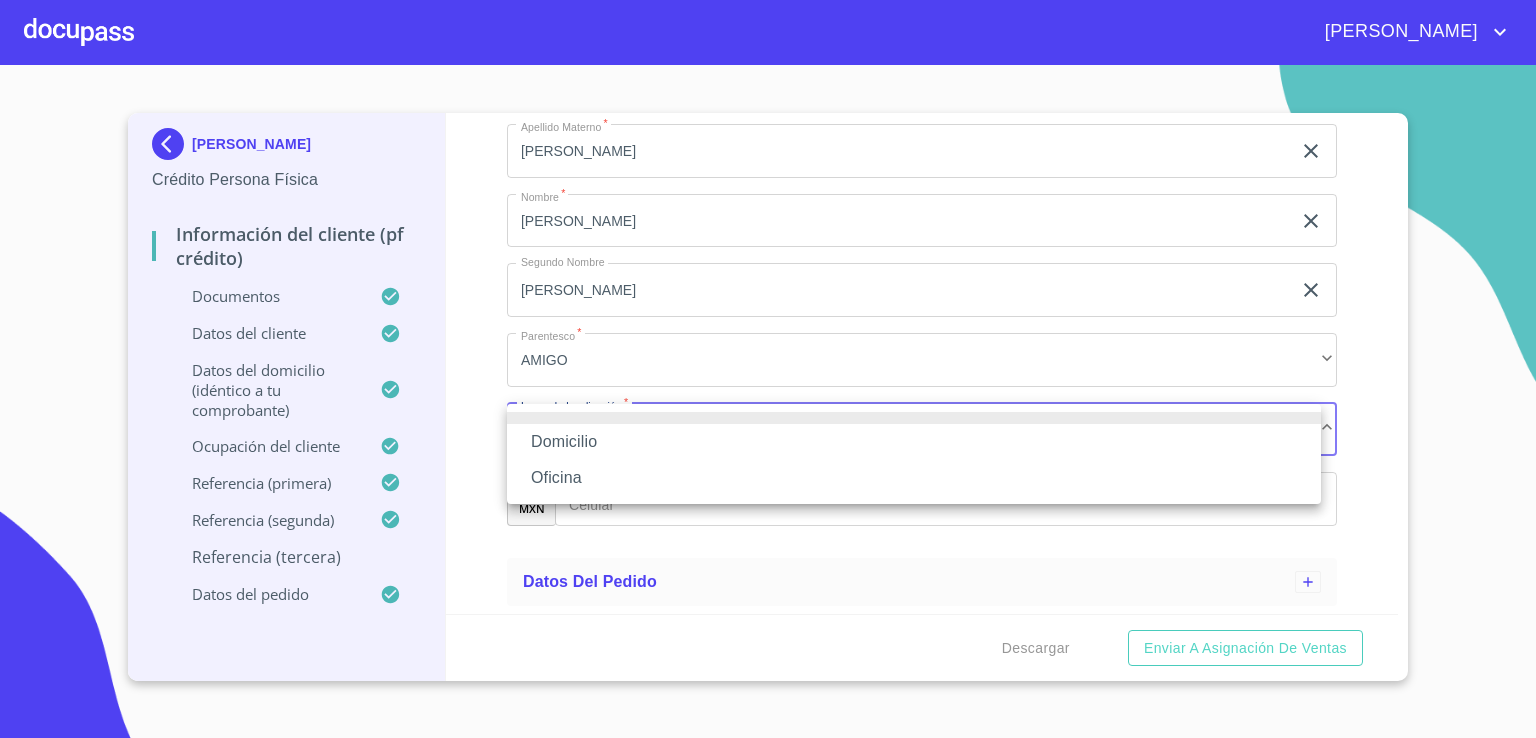 click on "Domicilio" at bounding box center (914, 442) 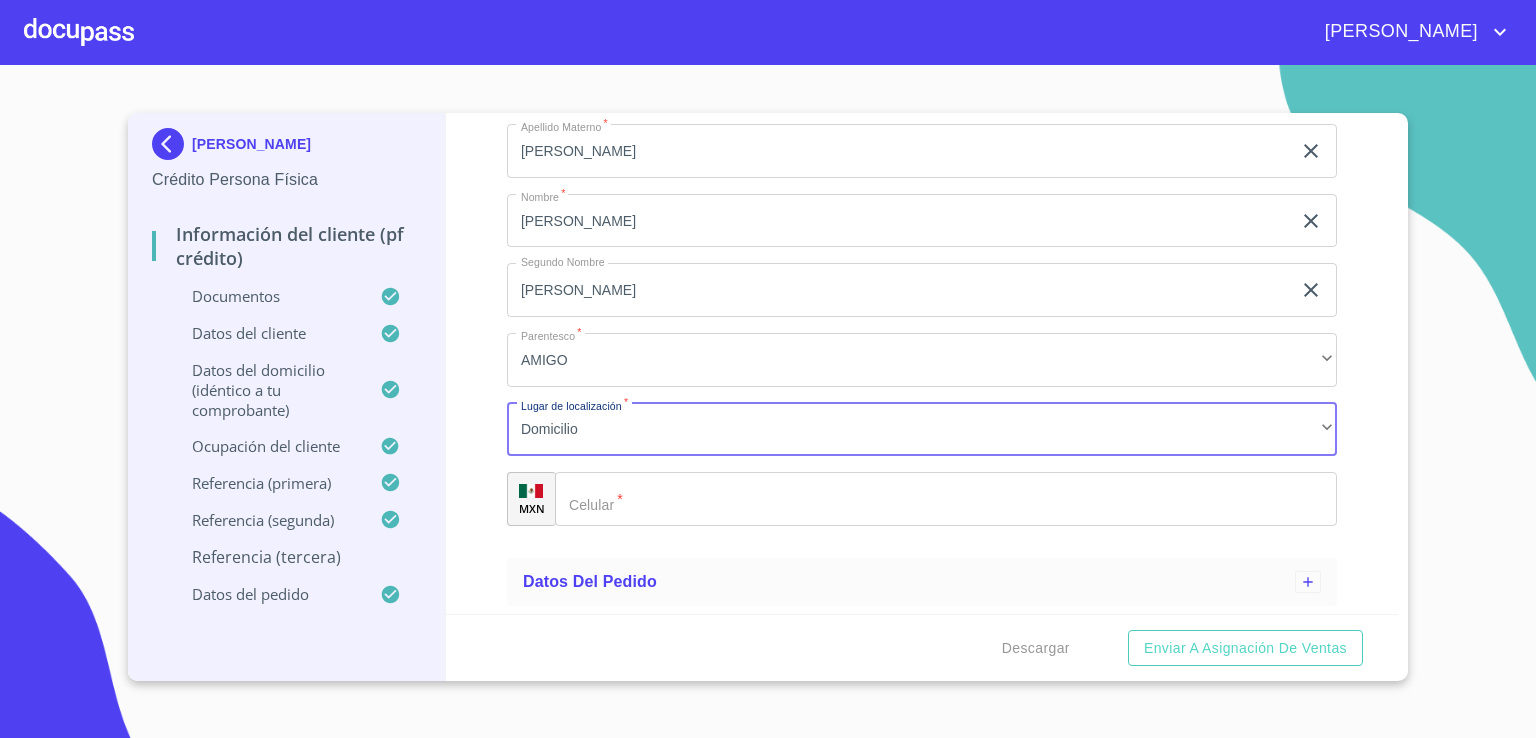 click on "​" at bounding box center (946, 499) 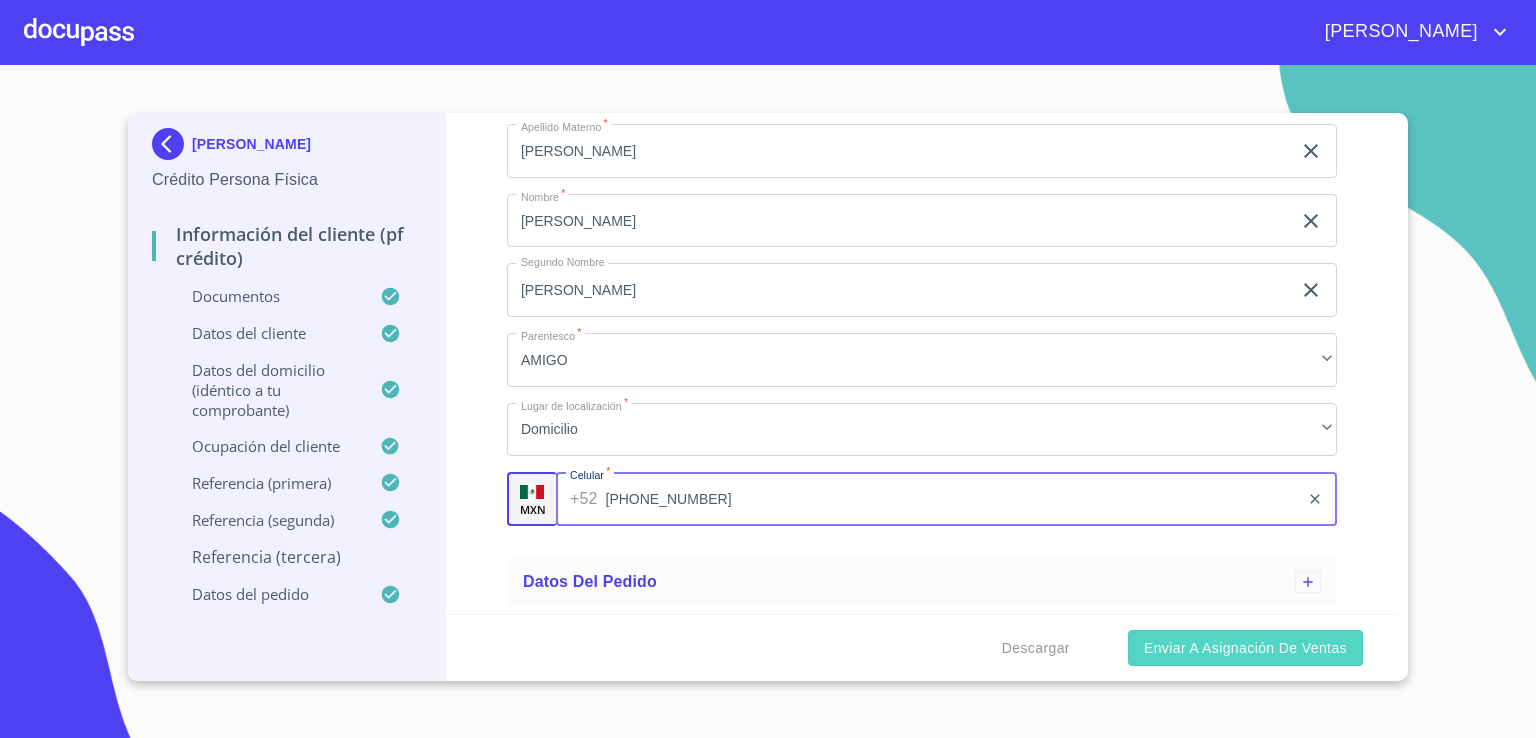 type on "(33)14075900" 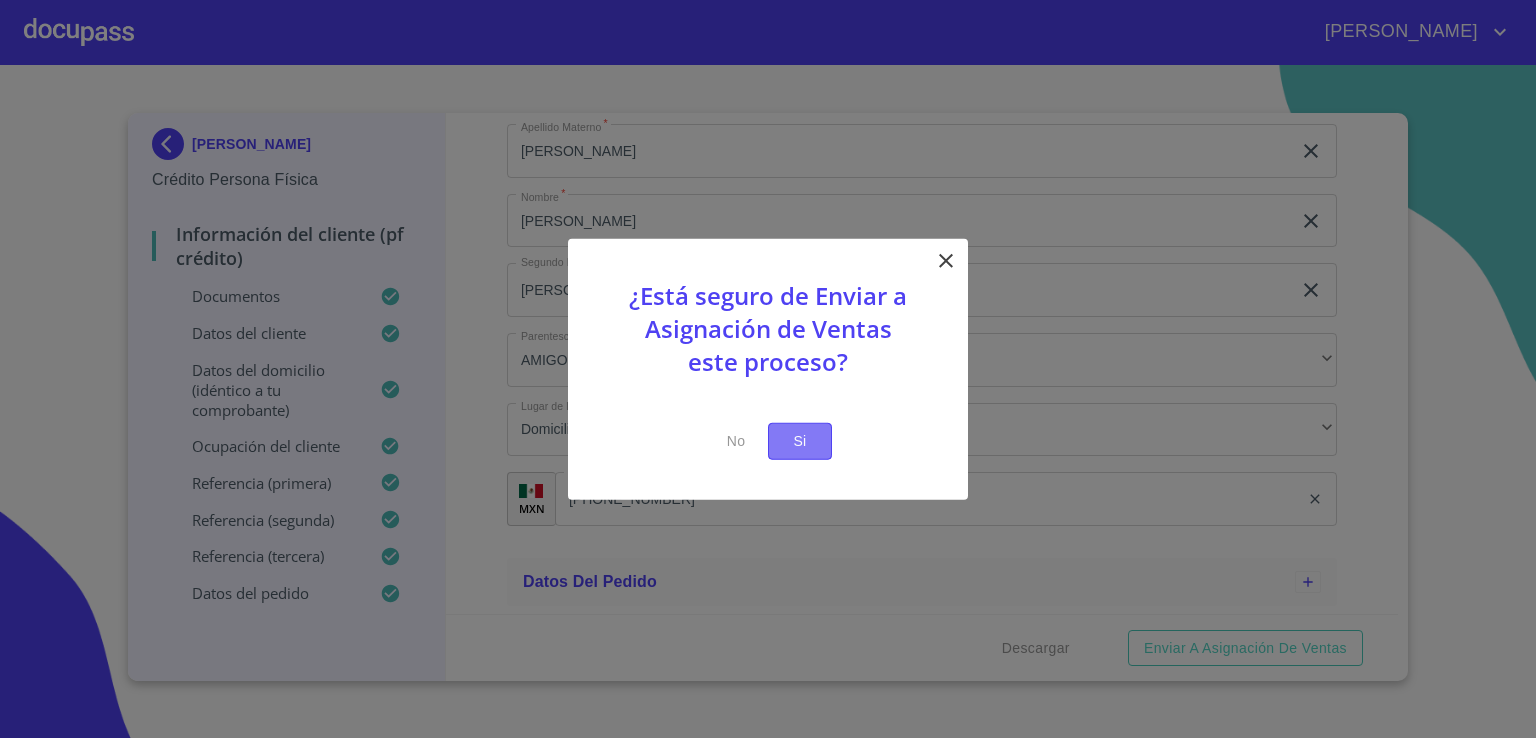 click on "Si" at bounding box center (800, 441) 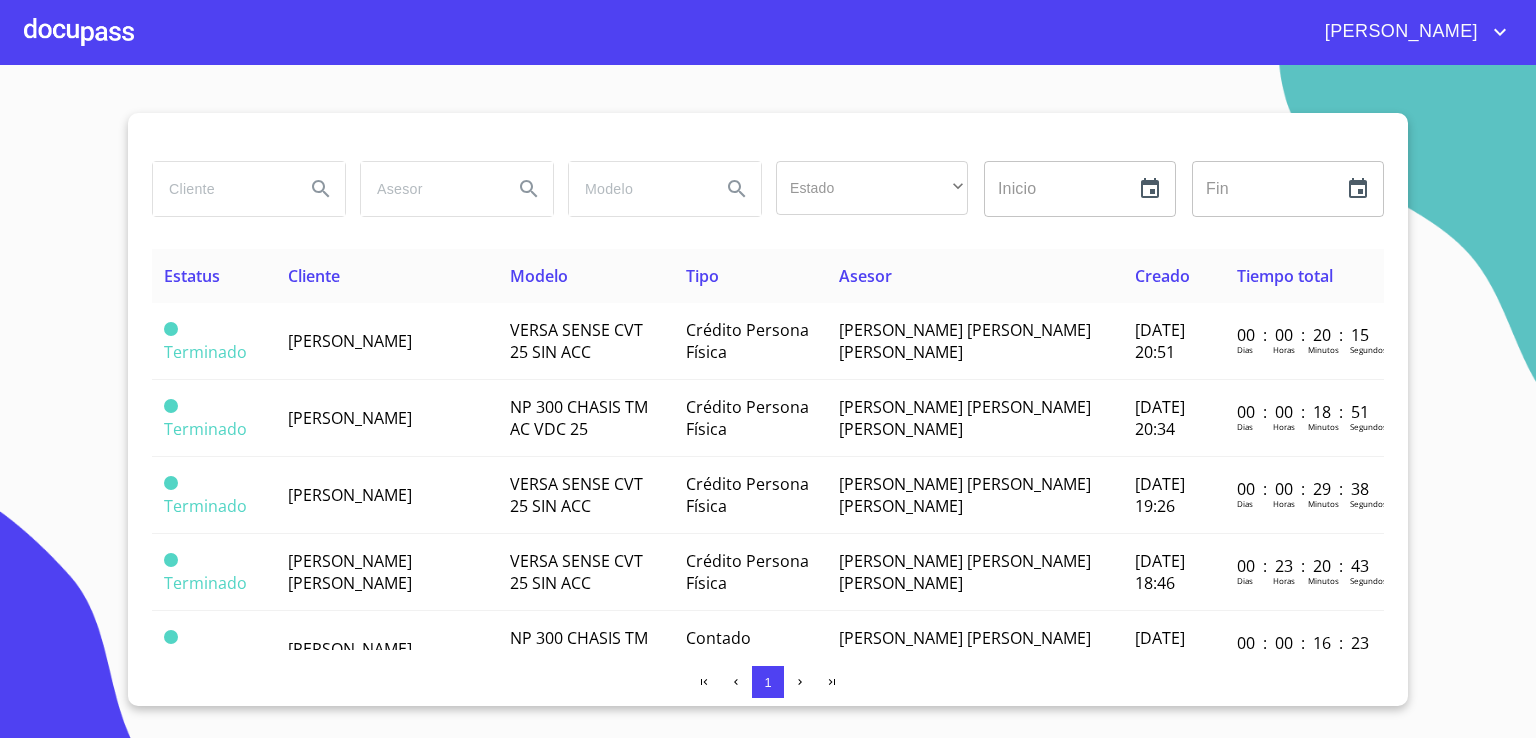 click at bounding box center [79, 32] 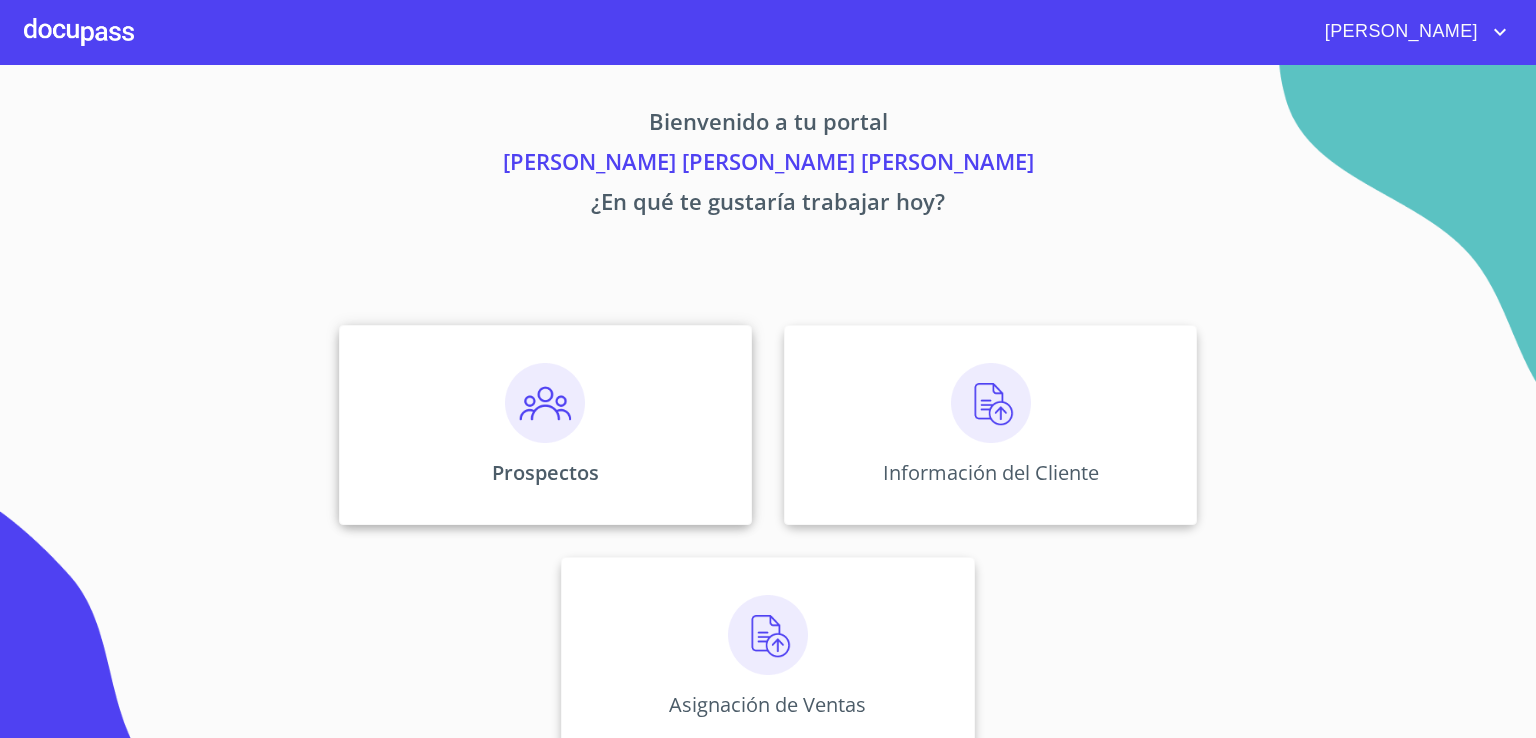 click on "Prospectos" at bounding box center (545, 425) 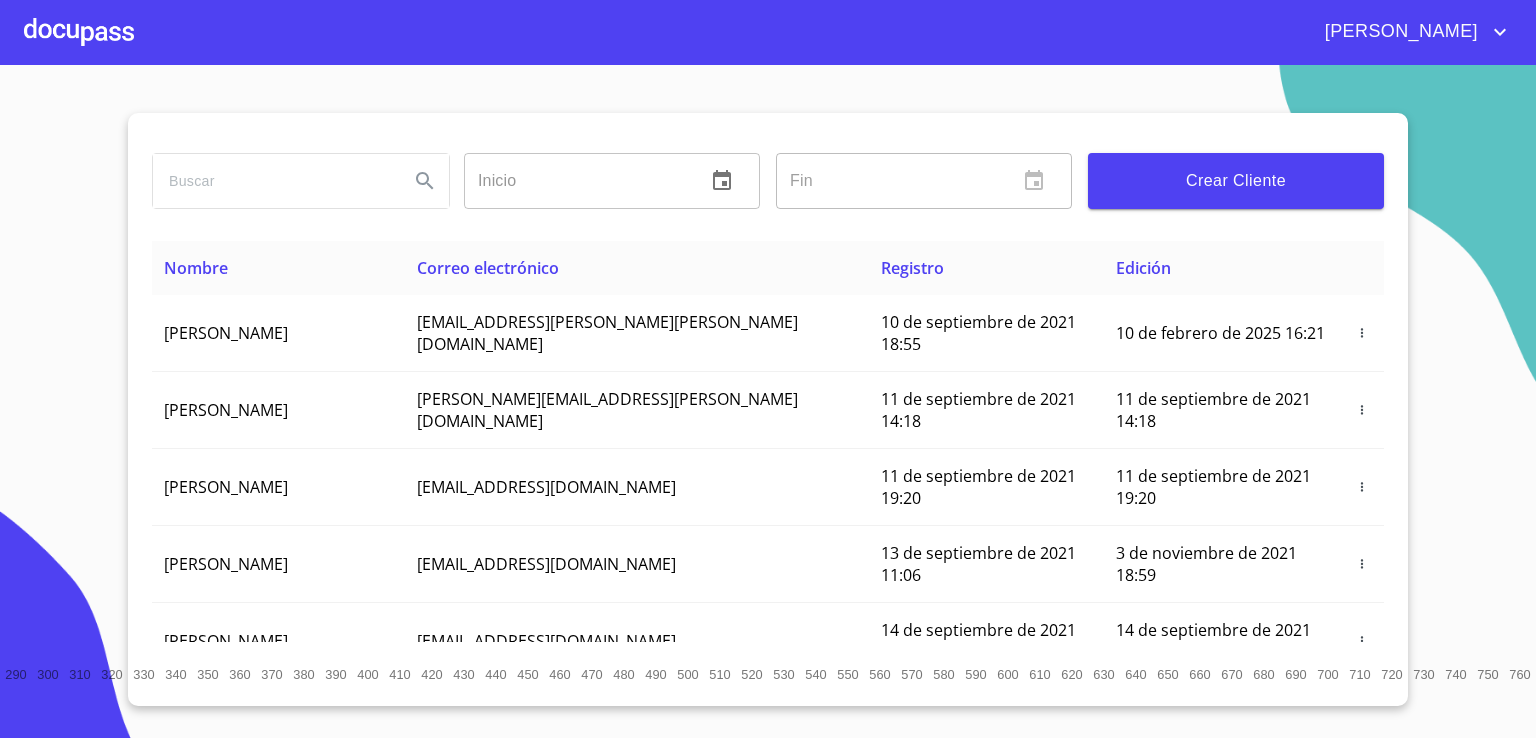 click at bounding box center [79, 32] 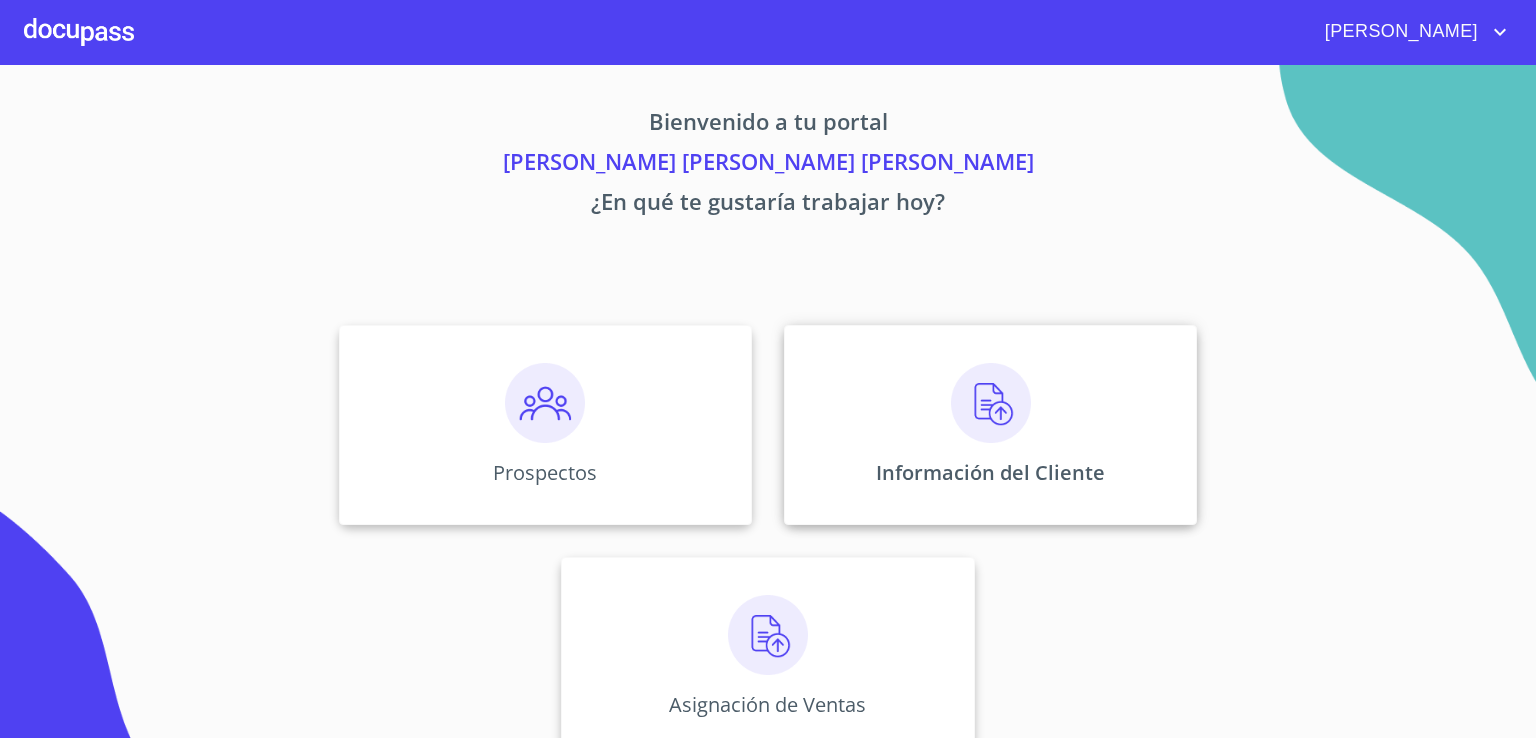 click at bounding box center (991, 403) 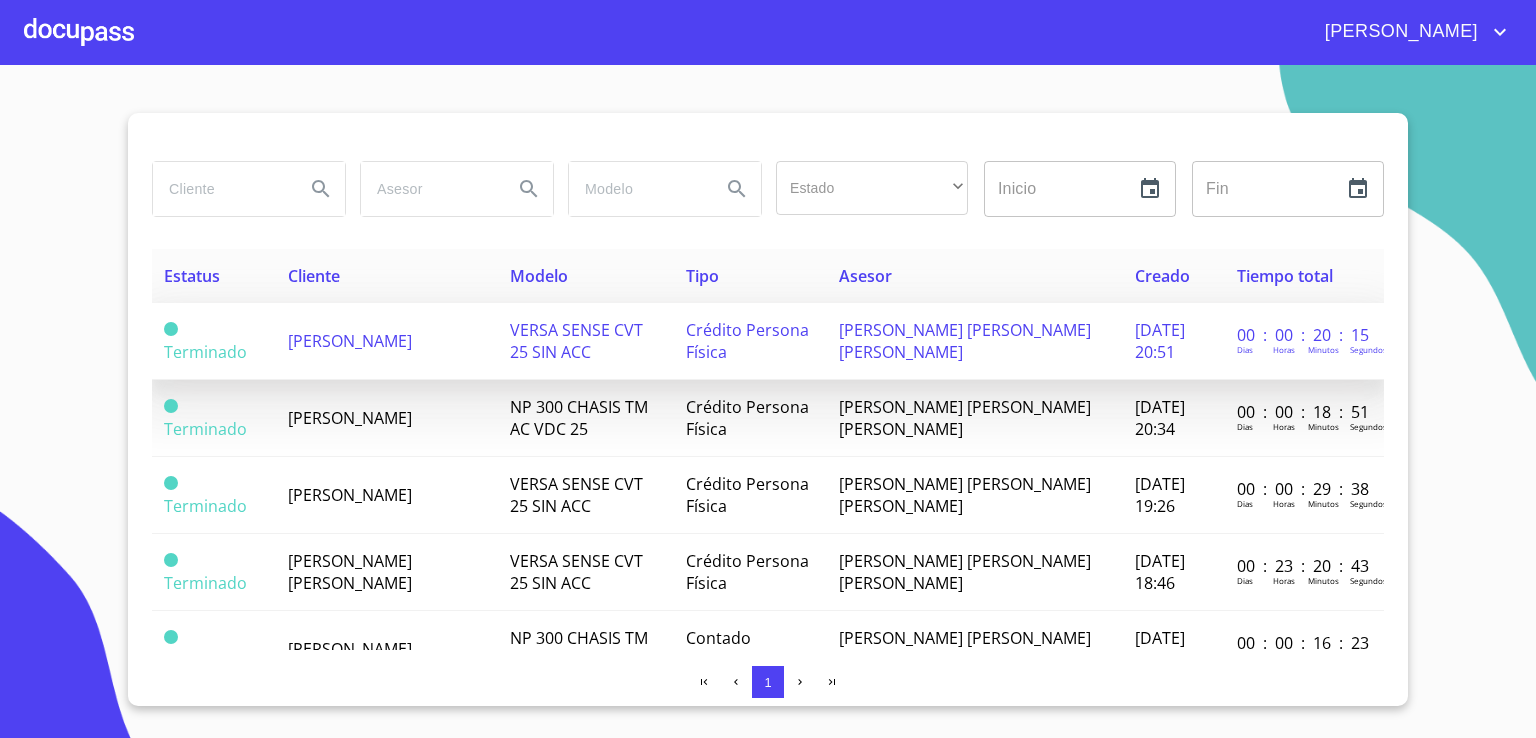 click on "[PERSON_NAME] [PERSON_NAME] [PERSON_NAME]" at bounding box center (975, 341) 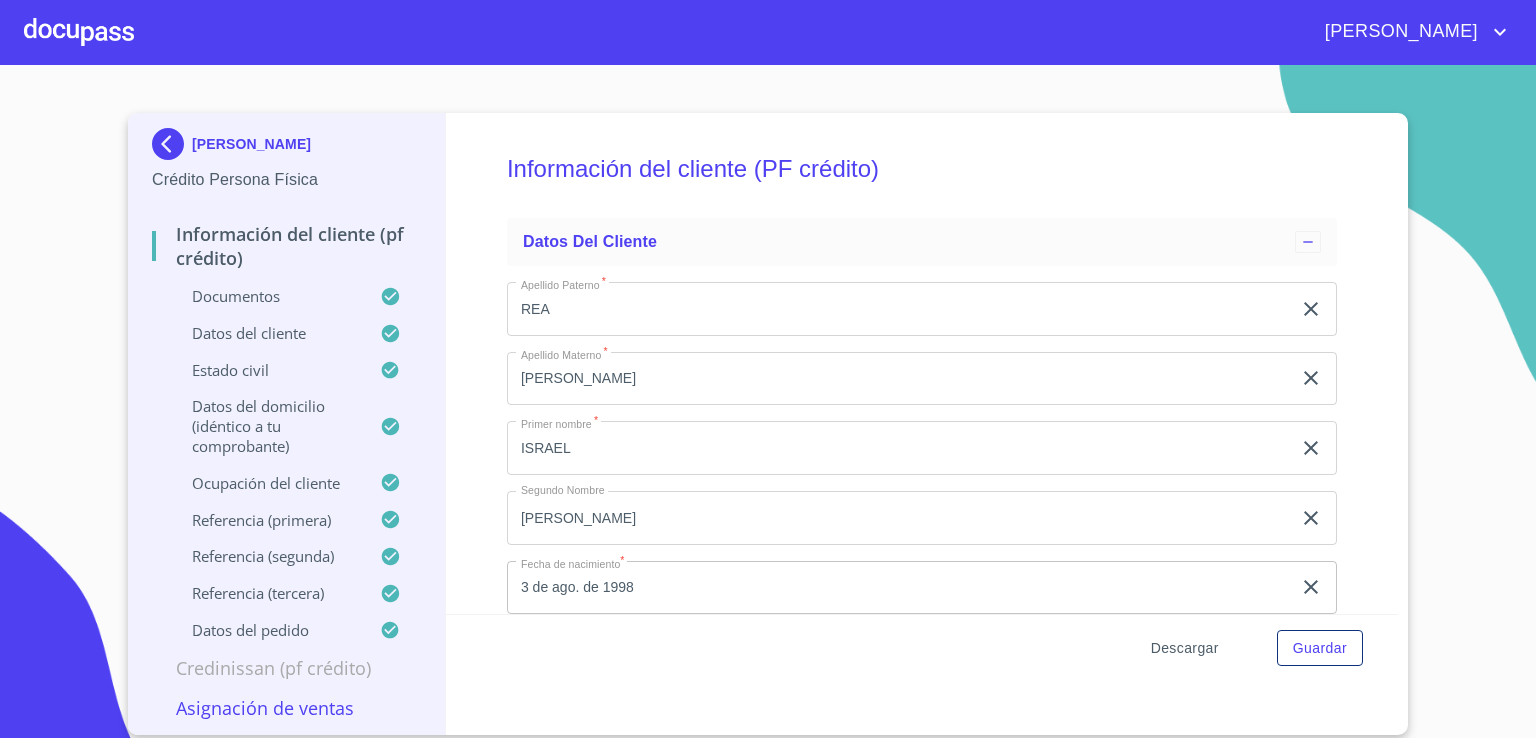 click on "Descargar" at bounding box center [1185, 648] 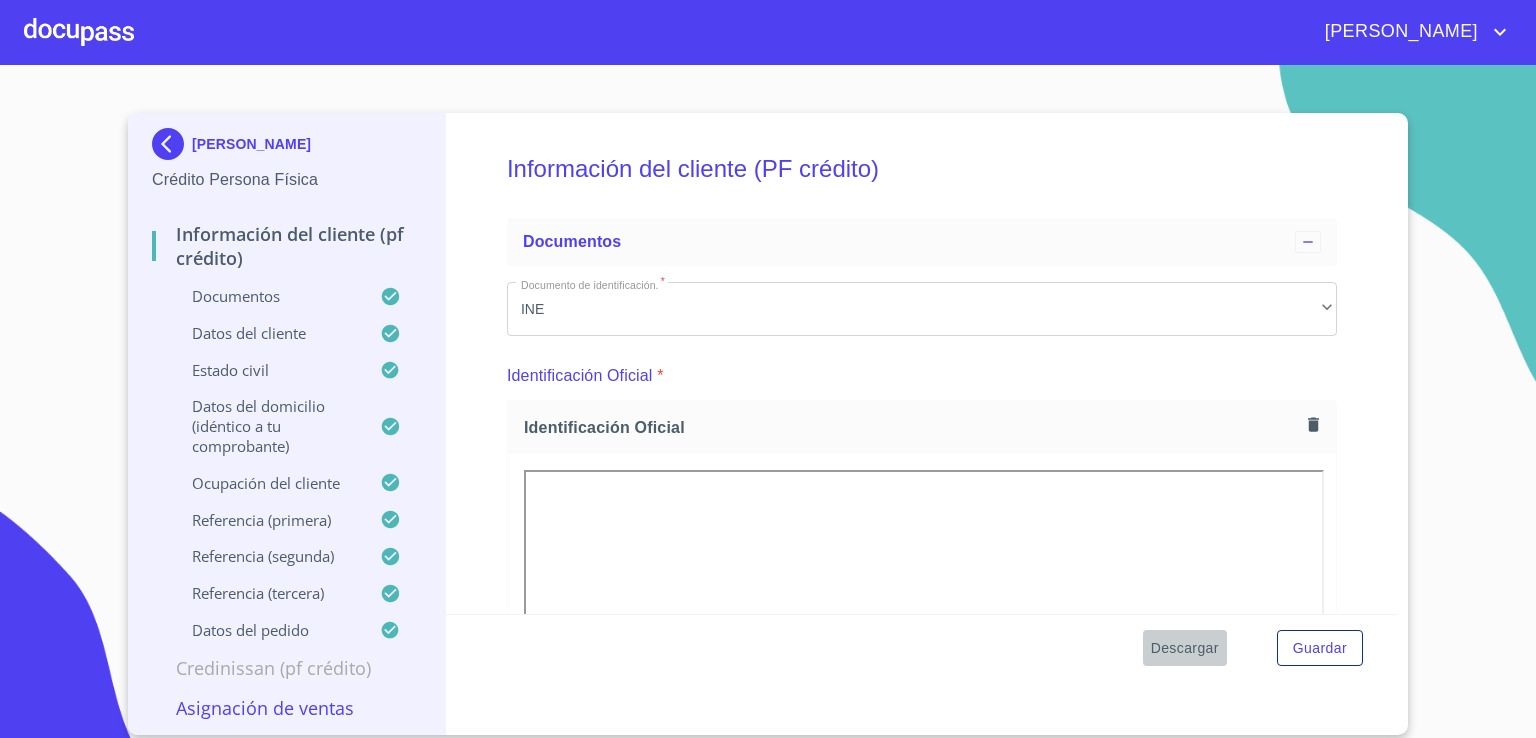 click on "Descargar" at bounding box center (1185, 648) 